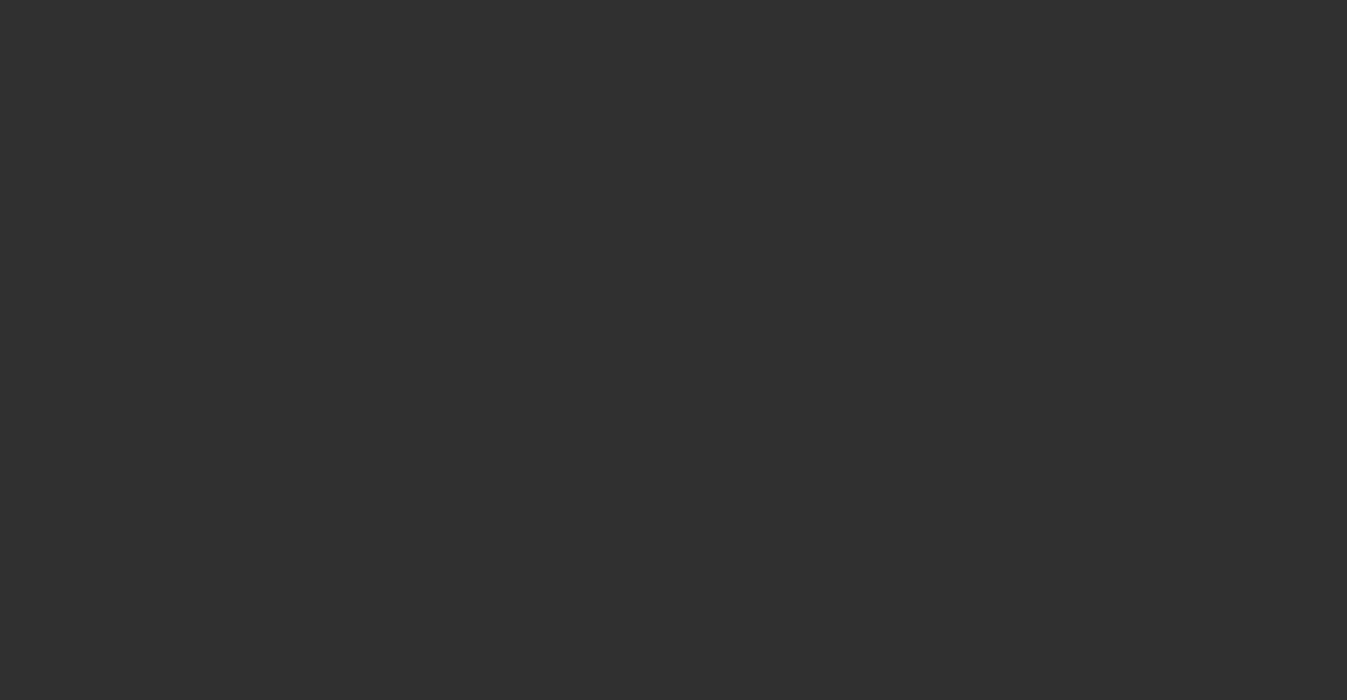 scroll, scrollTop: 0, scrollLeft: 0, axis: both 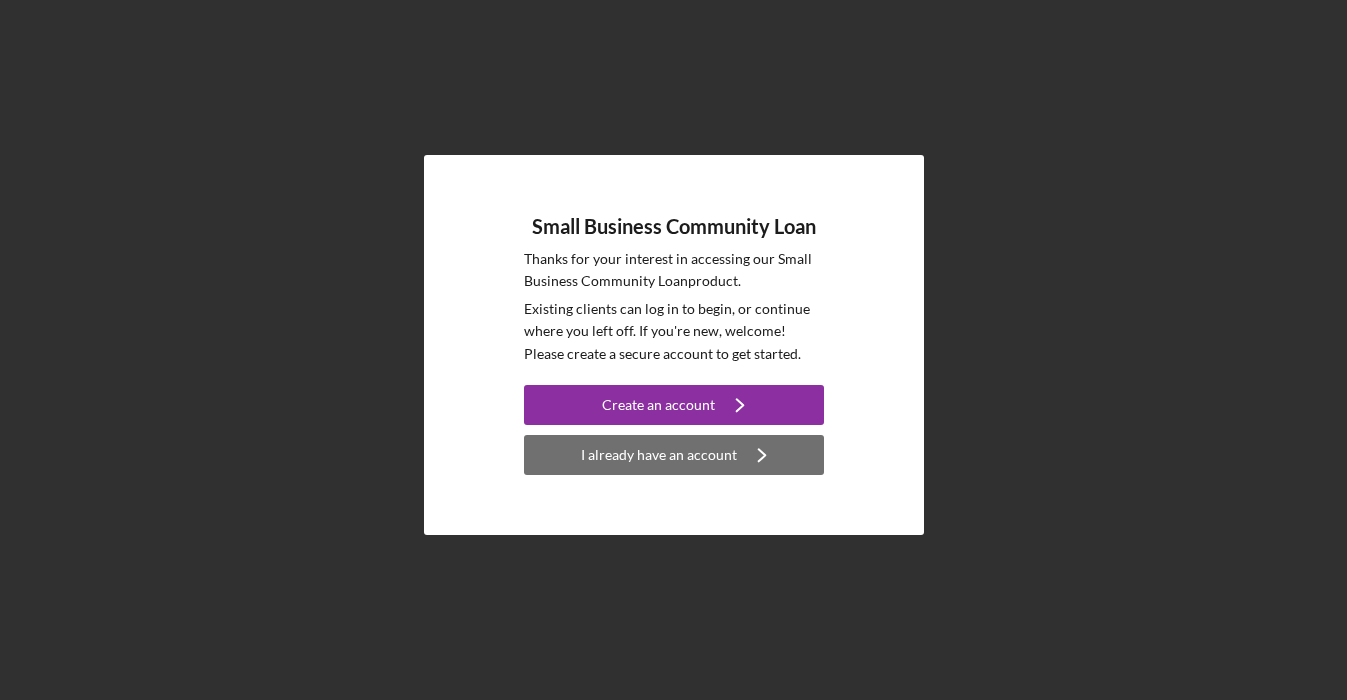 click on "I already have an account" at bounding box center [659, 455] 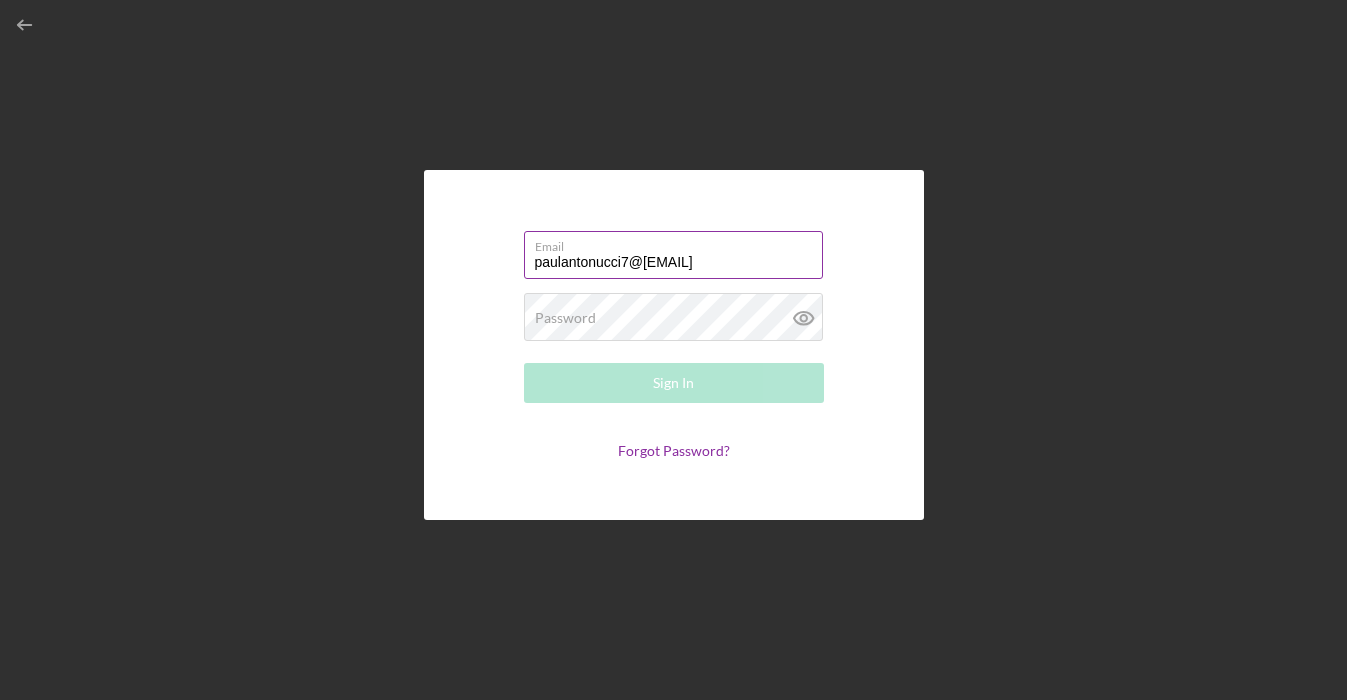 type on "paulantonucci7@[EMAIL]" 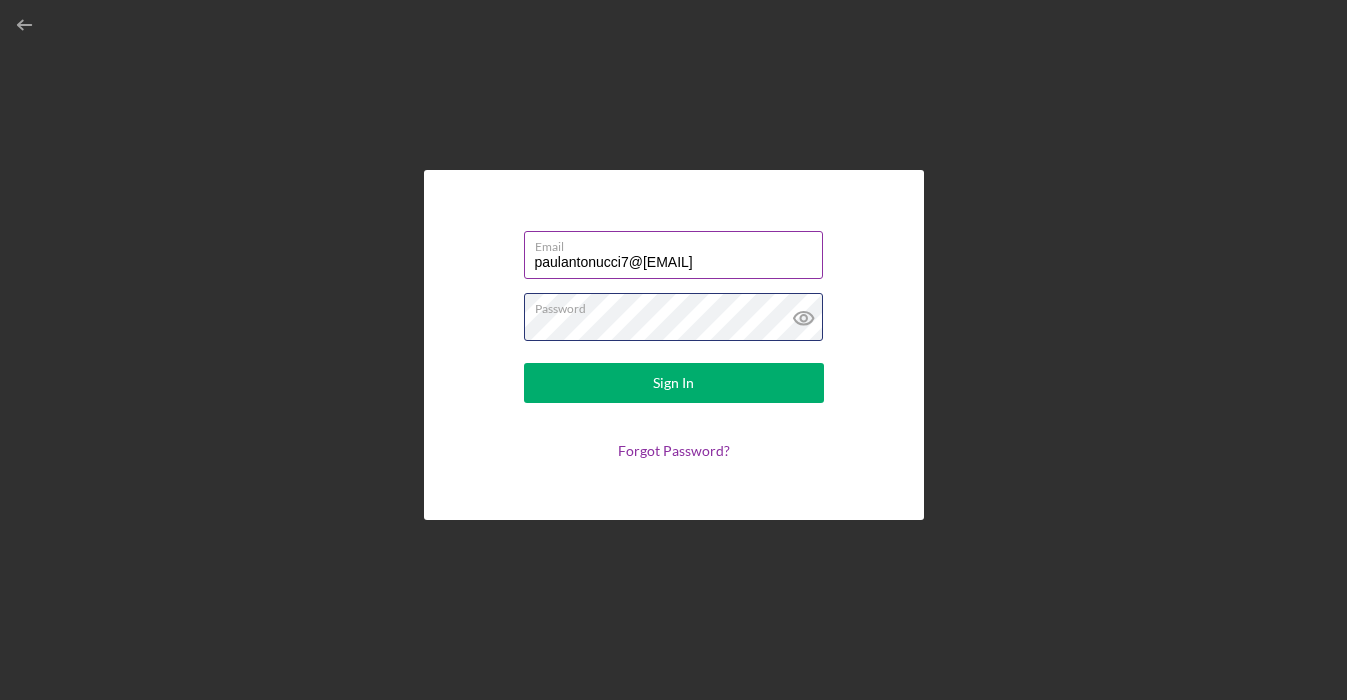 click on "Sign In" at bounding box center (674, 383) 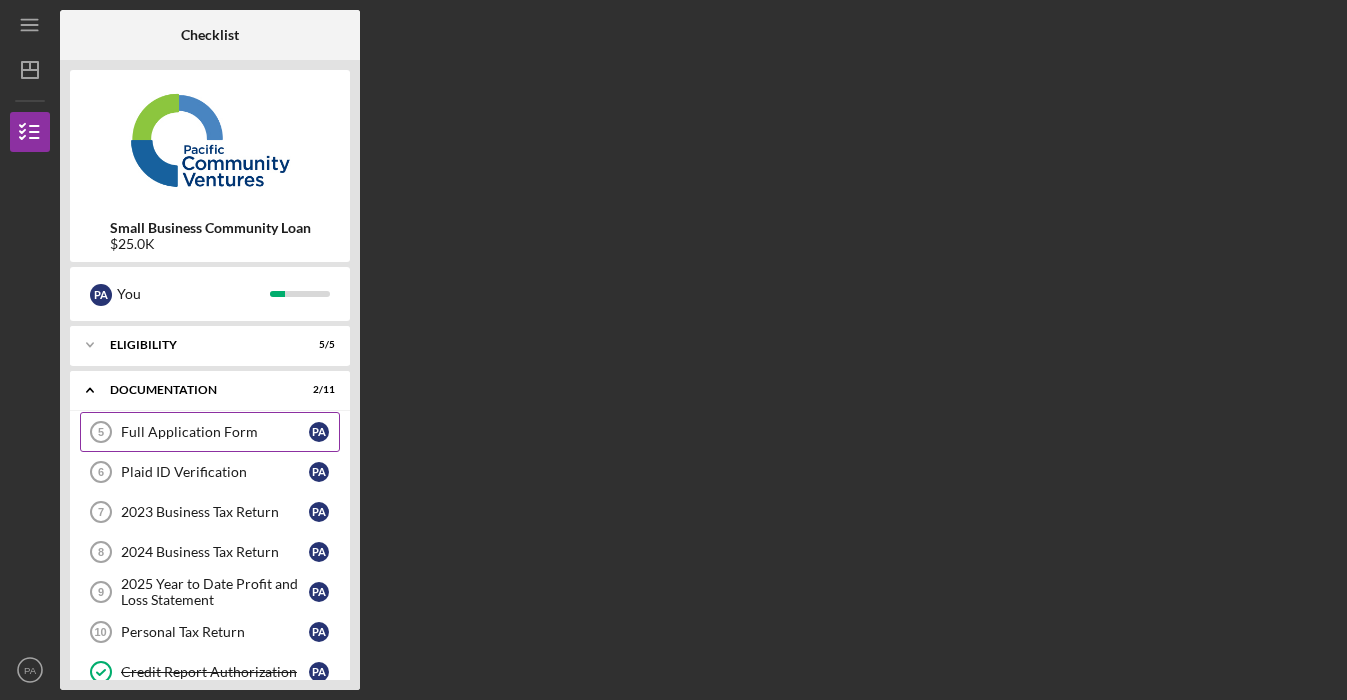 click on "Full Application Form" at bounding box center (215, 432) 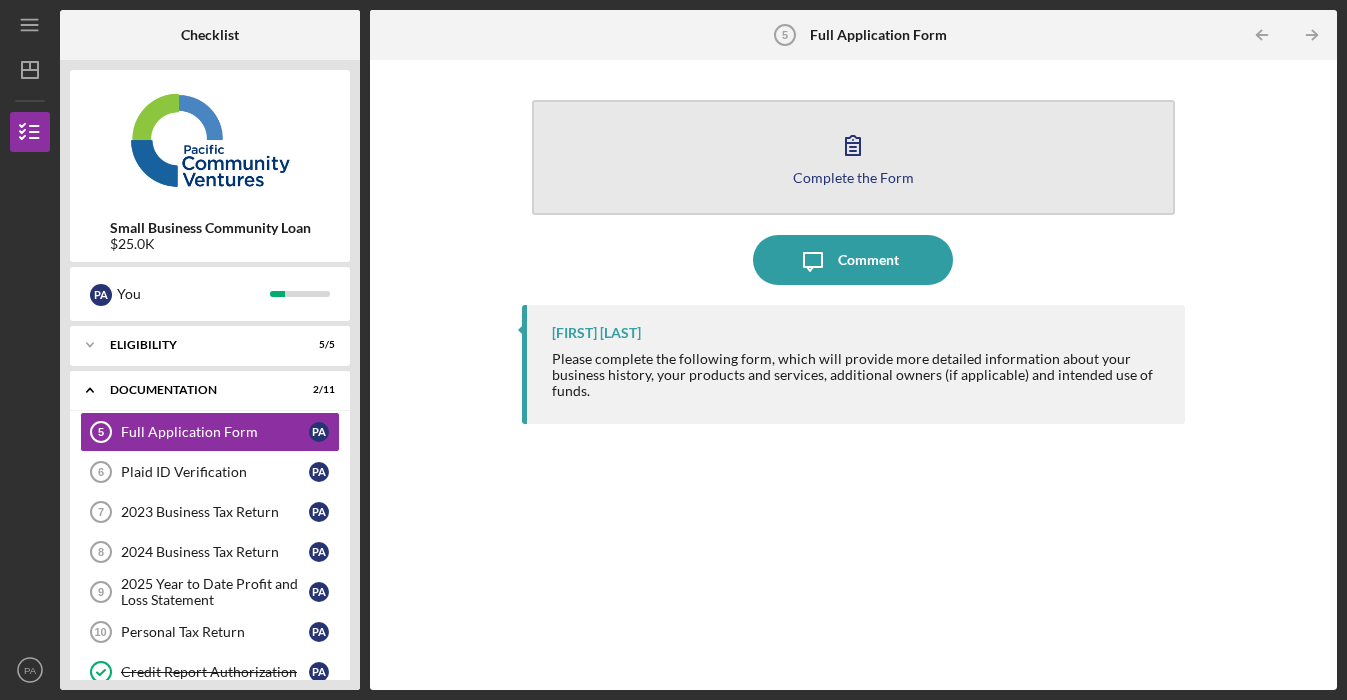 click 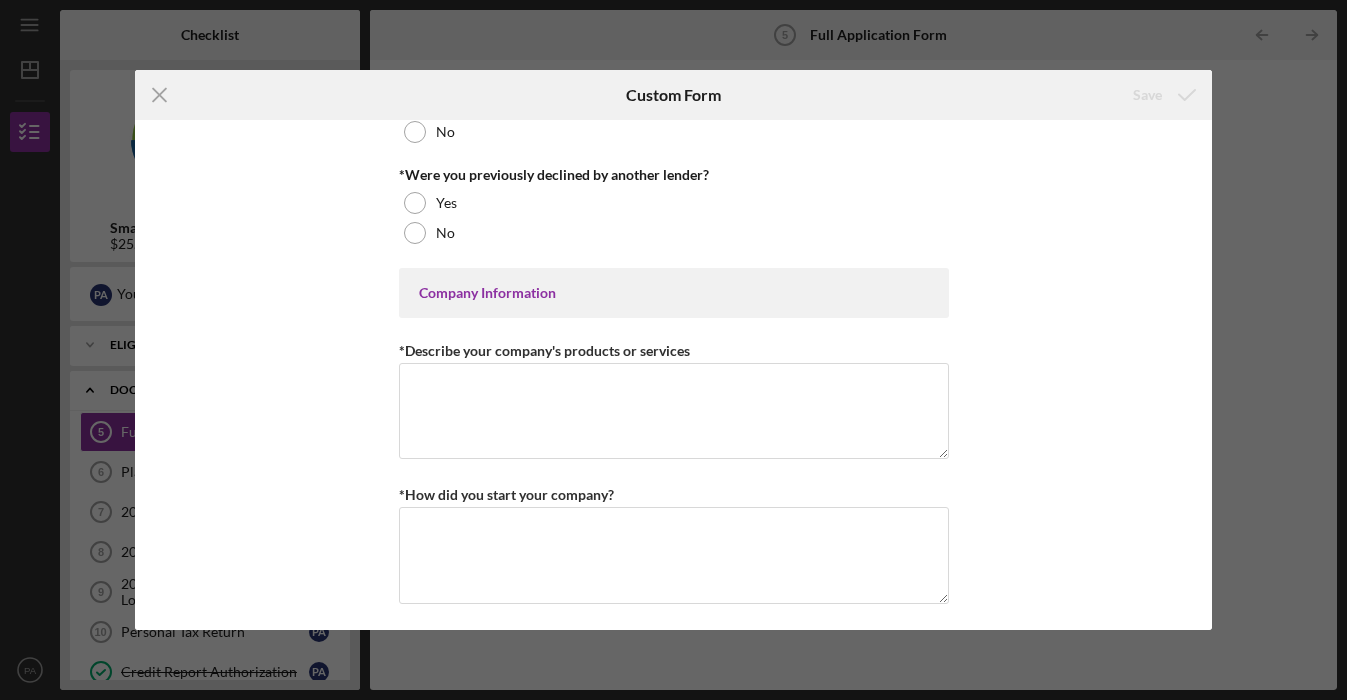 scroll, scrollTop: 641, scrollLeft: 0, axis: vertical 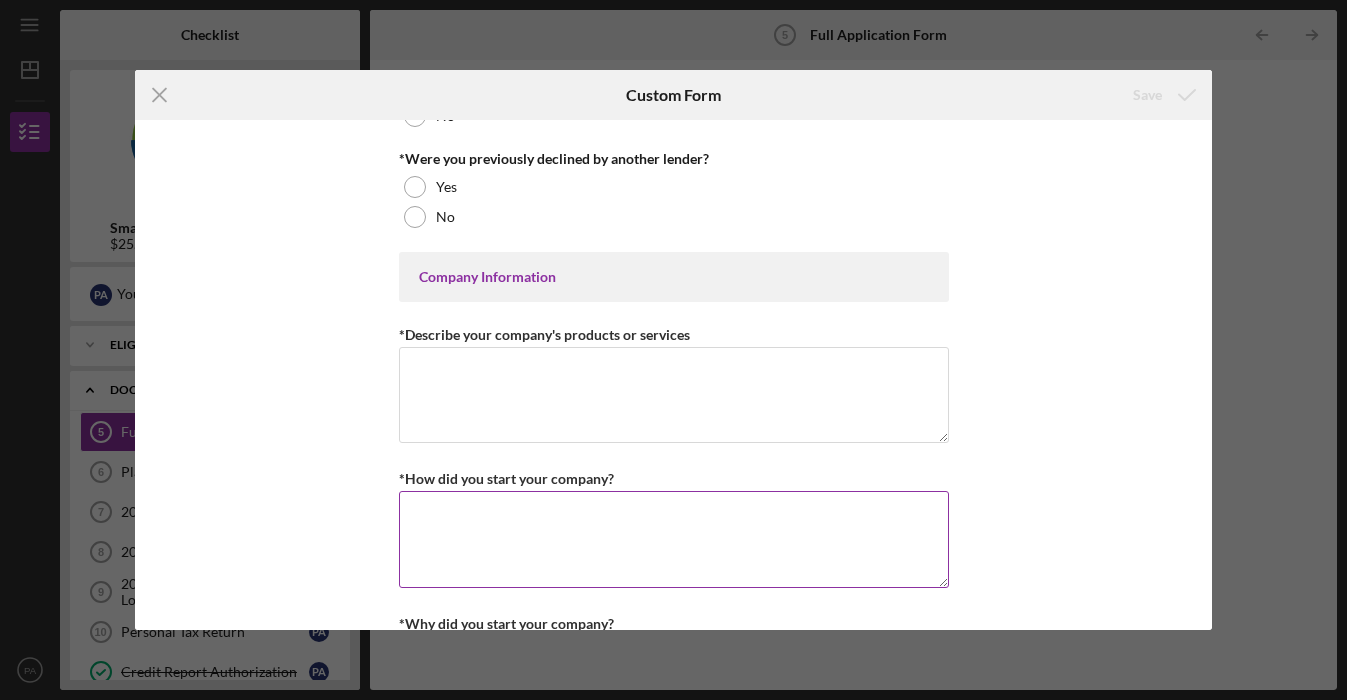 click on "*How did you start your company?" at bounding box center (674, 539) 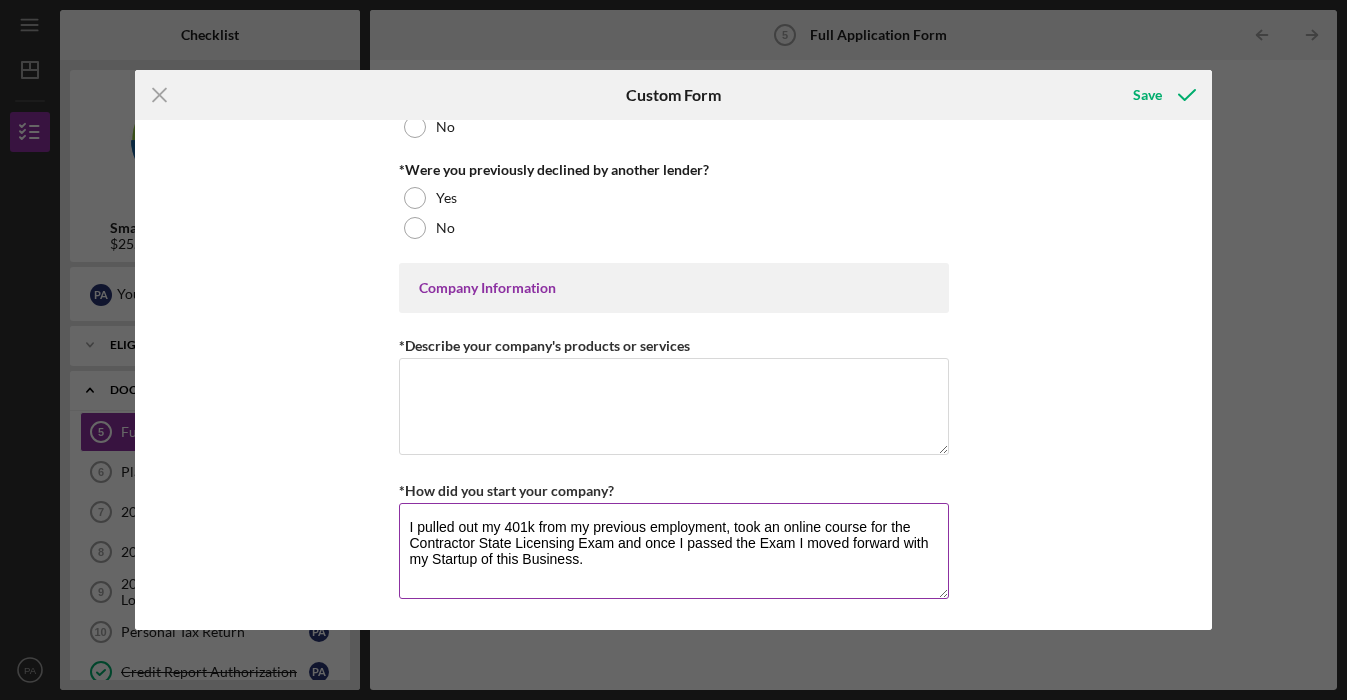 scroll, scrollTop: 652, scrollLeft: 0, axis: vertical 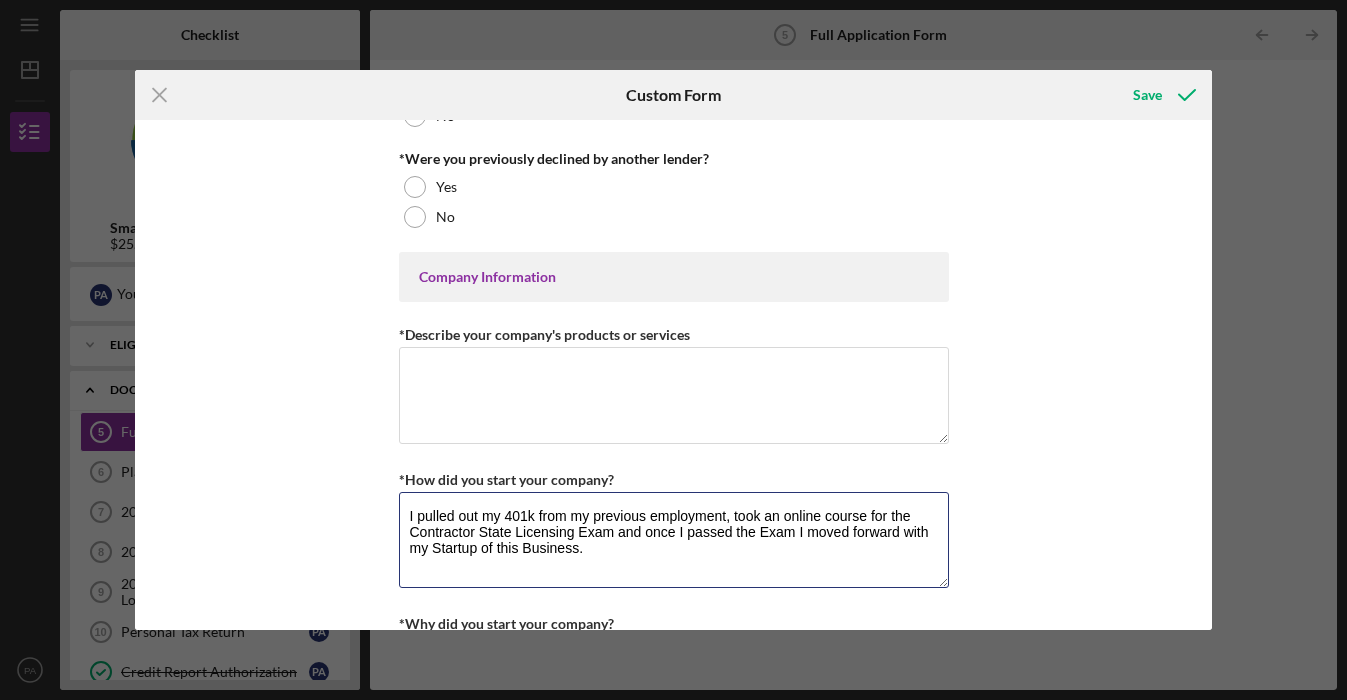 type on "I pulled out my 401k from my previous employment, took an online course for the Contractor State Licensing Exam and once I passed the Exam I moved forward with my Startup of this Business." 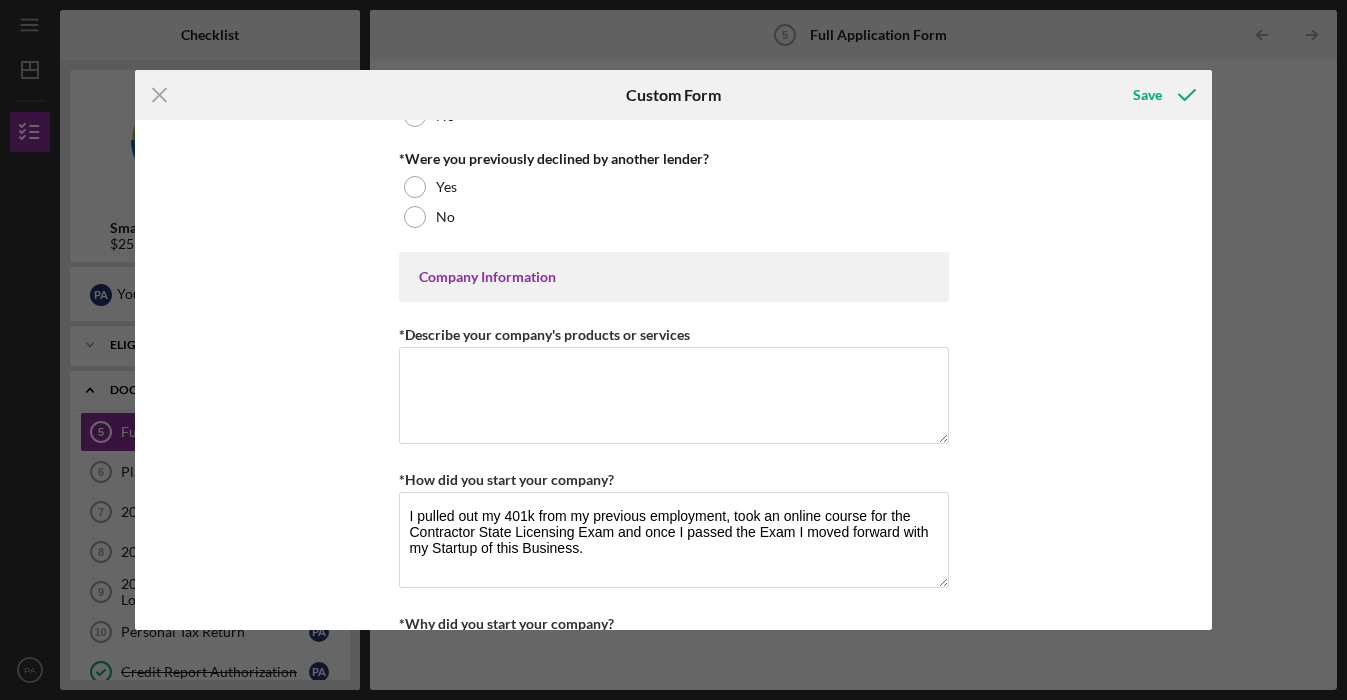 scroll, scrollTop: 936, scrollLeft: 0, axis: vertical 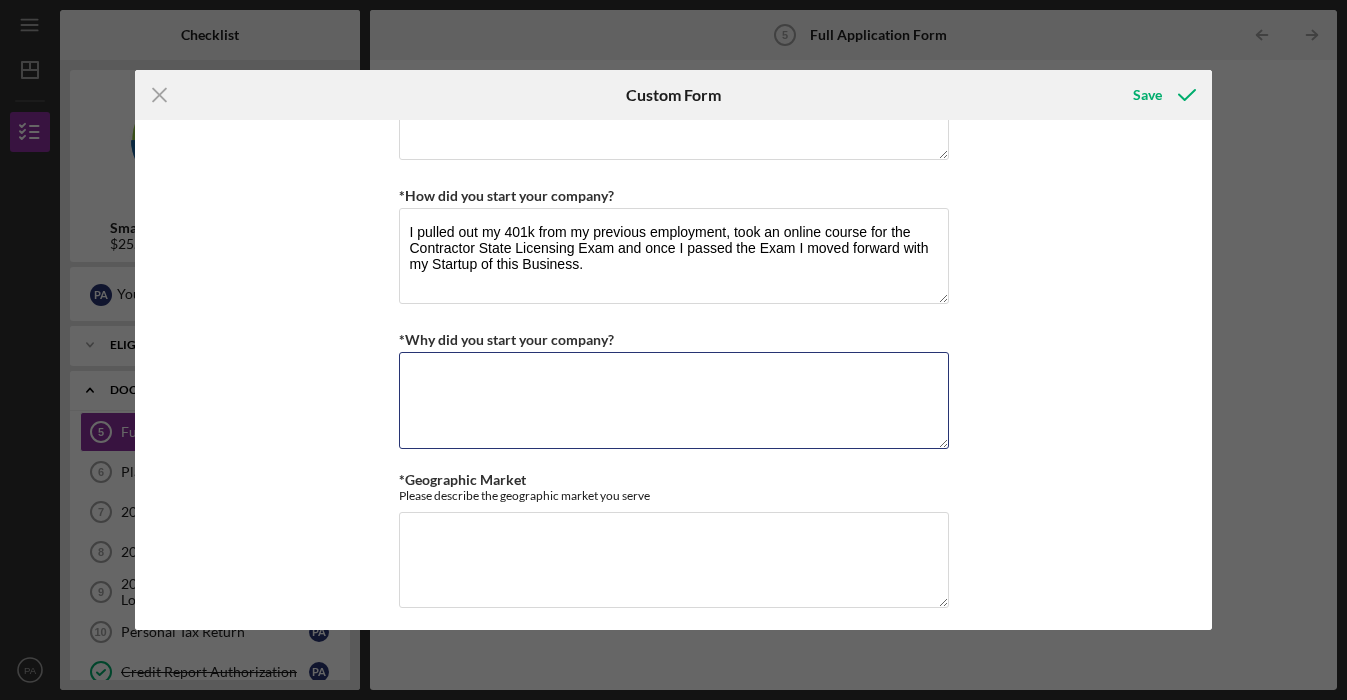 paste on "I wanted to opperate a Business in the way I knew worked from my years of experience, provide a stand up Service which was something I had seen fade over the years, and hire employees that I could provide an environment for that I always looked for in a Company." 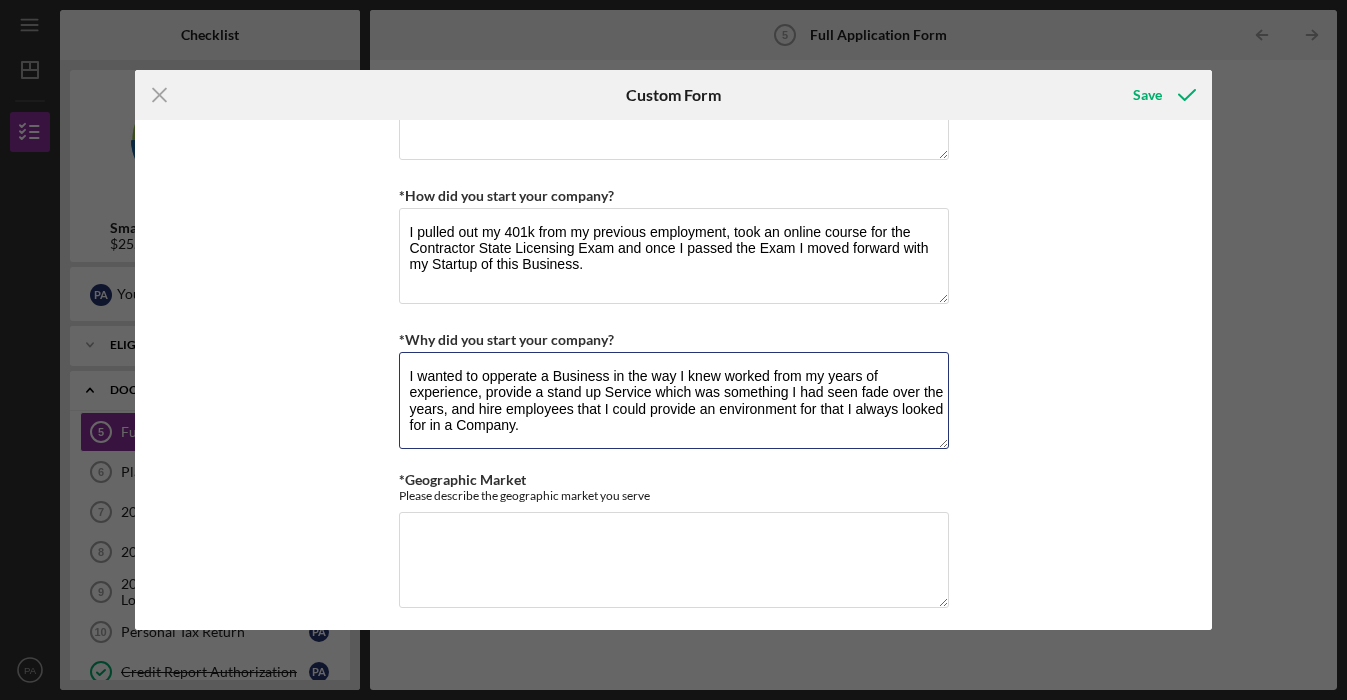 type on "I wanted to opperate a Business in the way I knew worked from my years of experience, provide a stand up Service which was something I had seen fade over the years, and hire employees that I could provide an environment for that I always looked for in a Company." 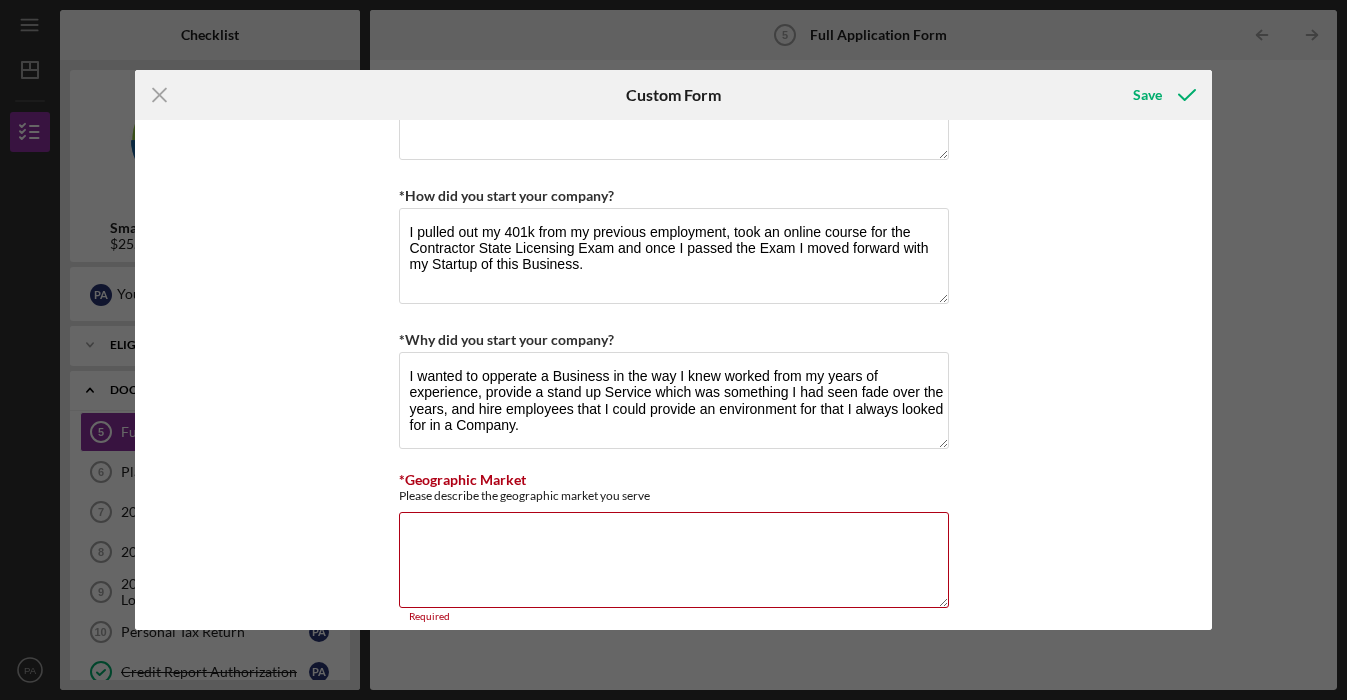 paste on "Residential and Commercial Construction Projects in the Southern California Region." 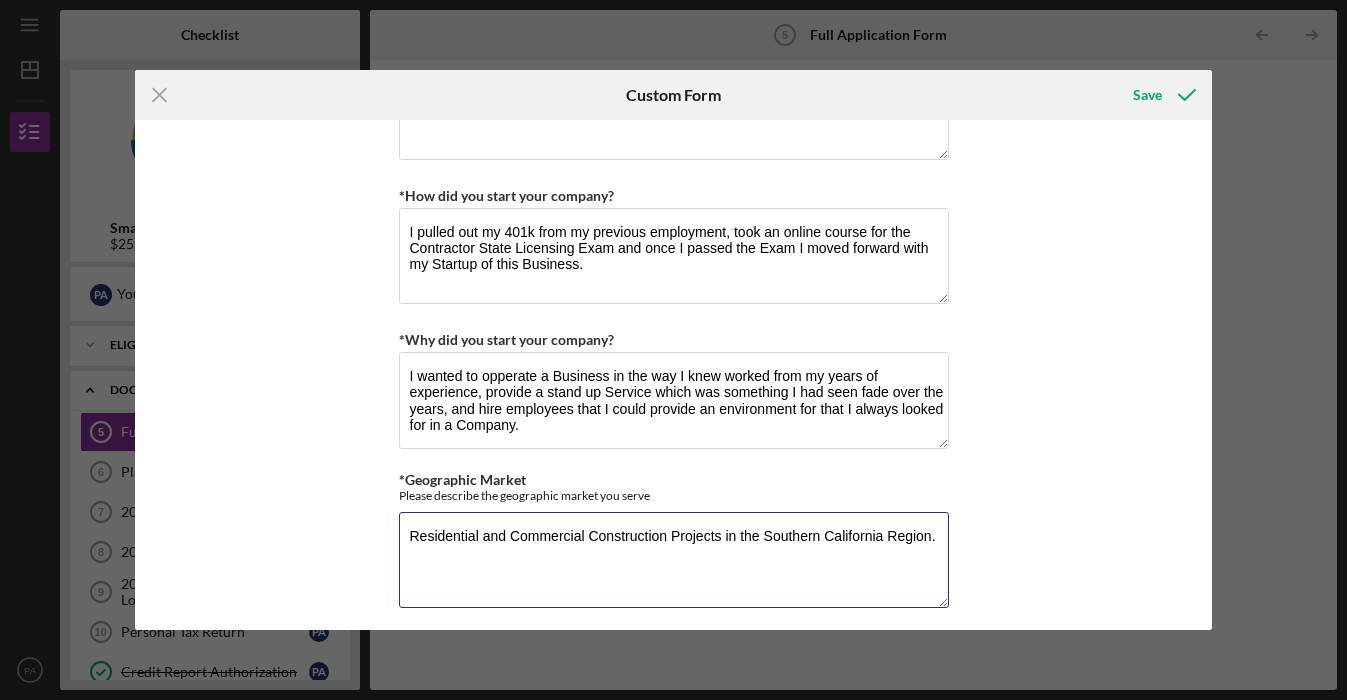type on "Residential and Commercial Construction Projects in the Southern California Region." 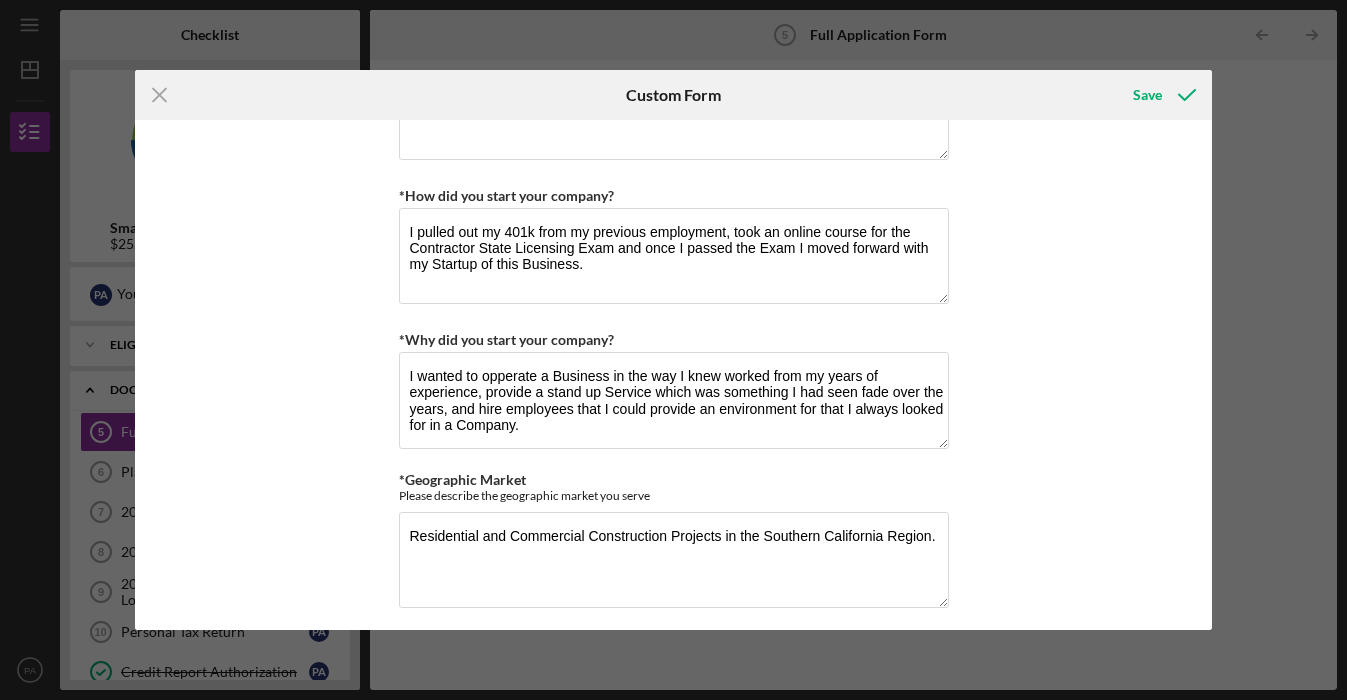 scroll, scrollTop: 1254, scrollLeft: 0, axis: vertical 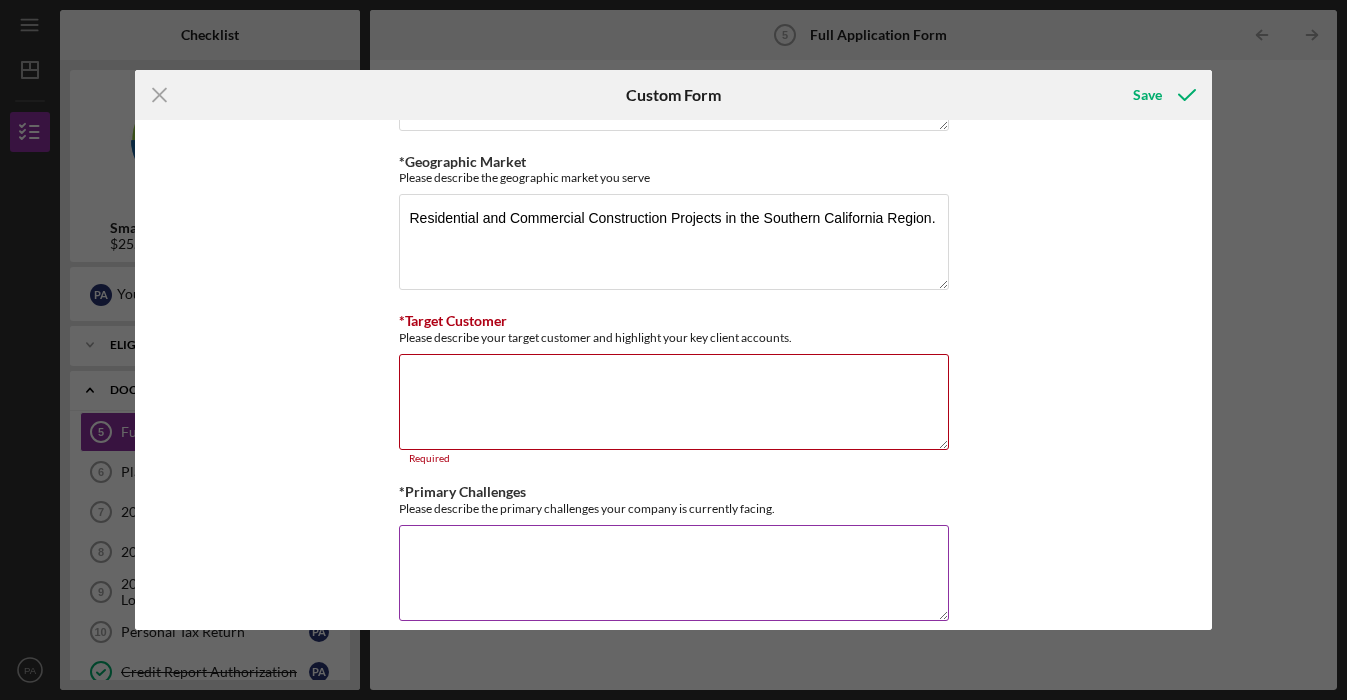 paste on "We enjoy doing larger remodels in personal residences where we work one on one with the clients to bring their ideas to life and provide them with the best service possible. A key client currently had a fire break out in the walls of thier residence due to an electrical fire and we are tasked with removing all the damaged materials and building it back for them to have a roof over their head again (literally)." 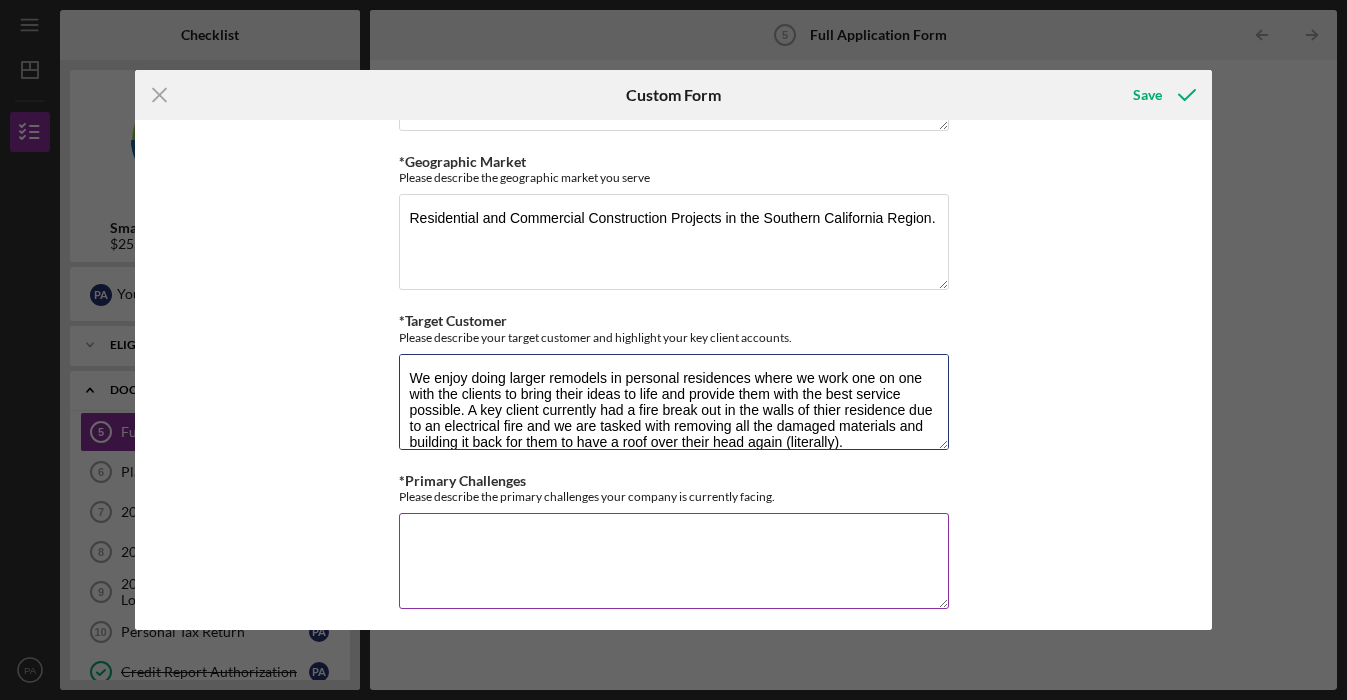 scroll, scrollTop: 1, scrollLeft: 0, axis: vertical 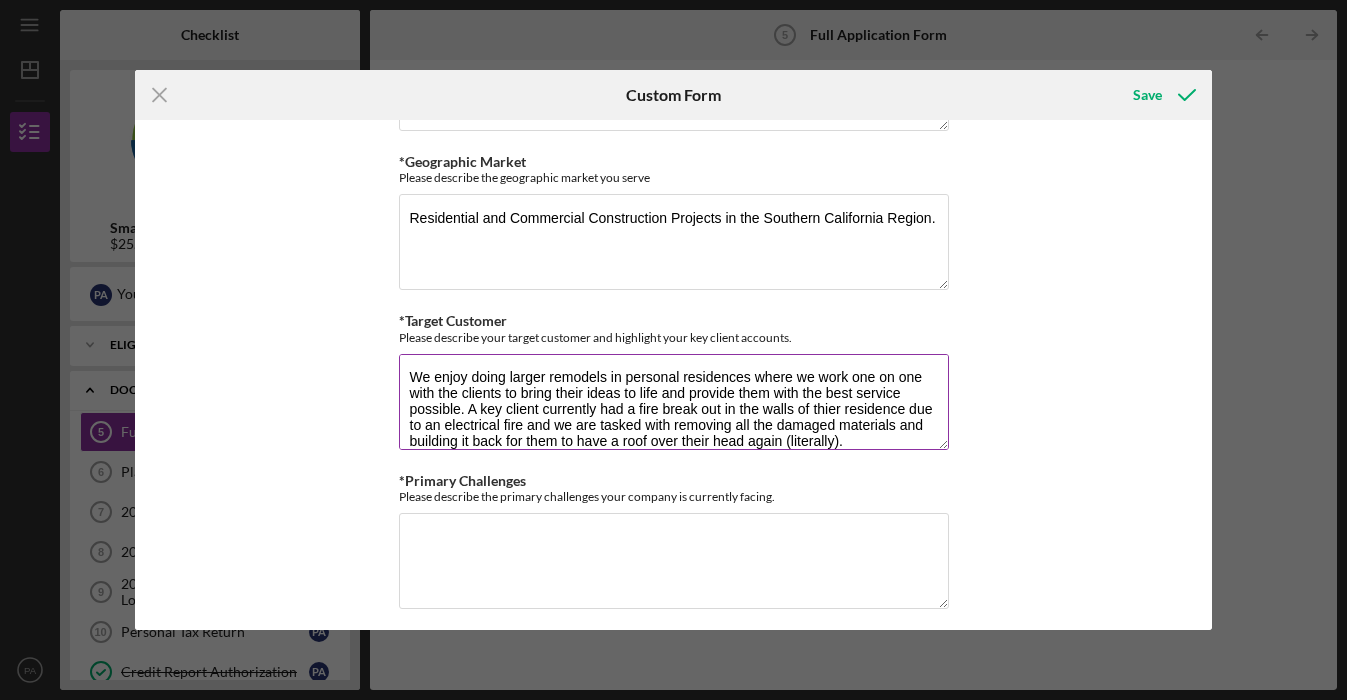click on "We enjoy doing larger remodels in personal residences where we work one on one with the clients to bring their ideas to life and provide them with the best service possible. A key client currently had a fire break out in the walls of thier residence due to an electrical fire and we are tasked with removing all the damaged materials and building it back for them to have a roof over their head again (literally)." at bounding box center (674, 402) 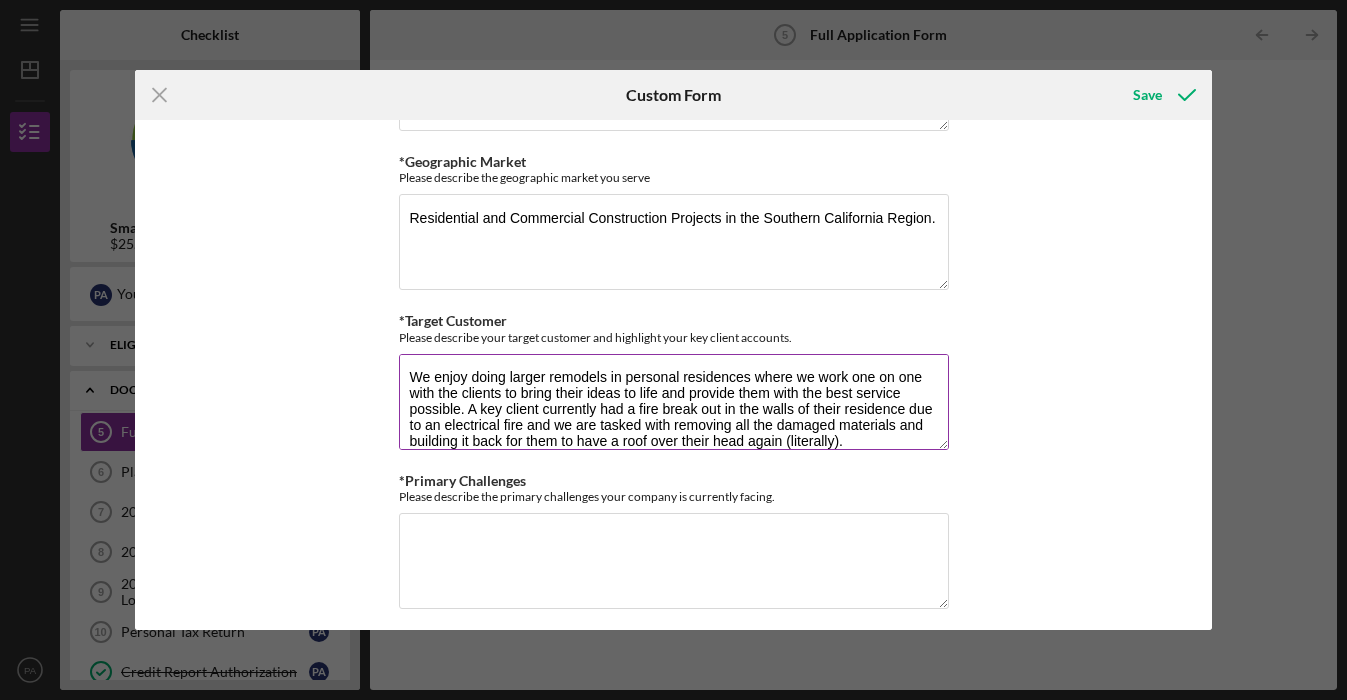 type on "We enjoy doing larger remodels in personal residences where we work one on one with the clients to bring their ideas to life and provide them with the best service possible. A key client currently had a fire break out in the walls of their residence due to an electrical fire and we are tasked with removing all the damaged materials and building it back for them to have a roof over their head again (literally)." 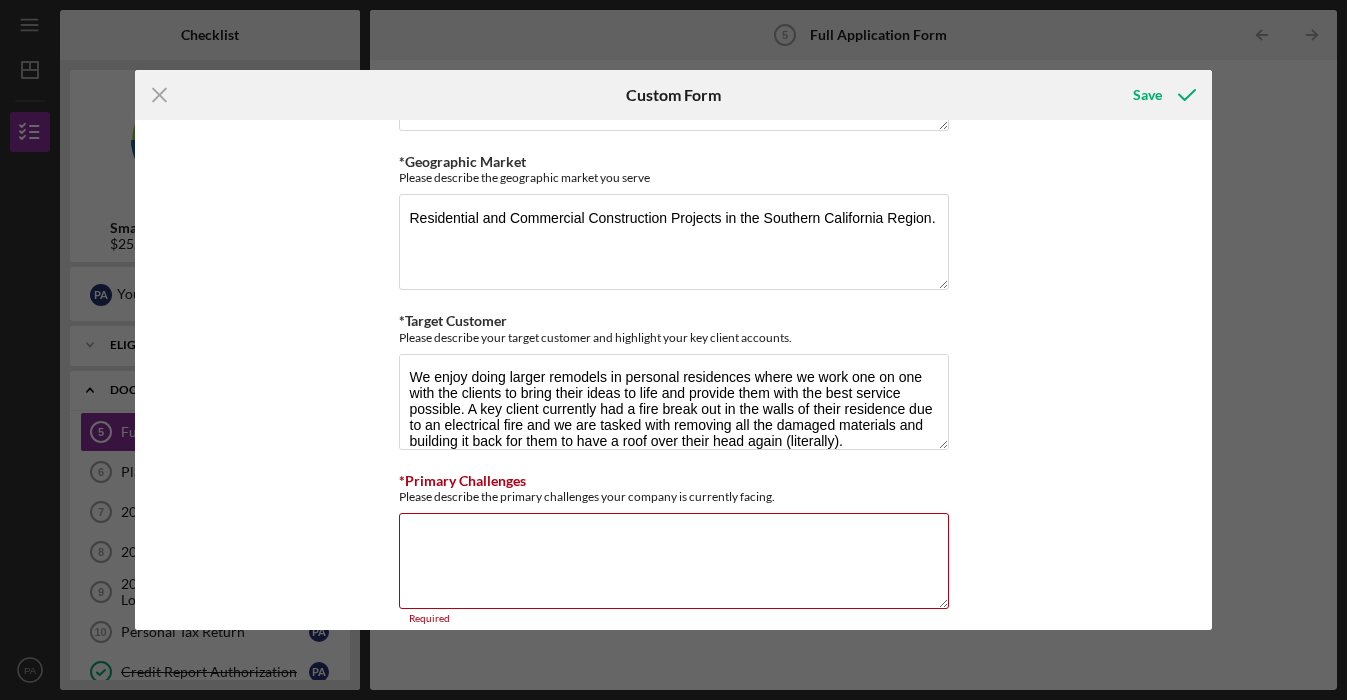 paste on "As we progress with multiple projects and build a reputation locally, manpower is becoming the key factor in meeting these goals and scaling the business. Good help is hard to find and it is not cheap, especially when it comes to this line of work. Keeping a crew paid on a weekly basis while we wait for payments to come through on some of the larger projects makes things a bit stressful at times." 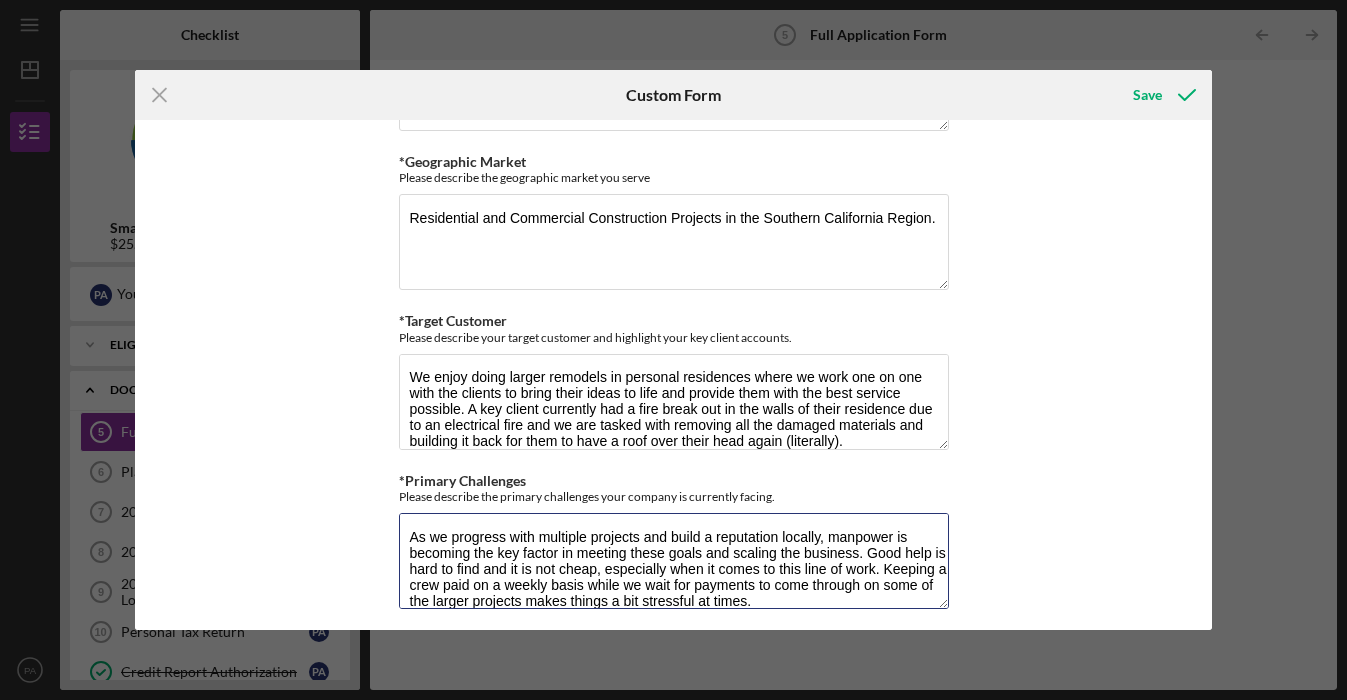 scroll, scrollTop: 1, scrollLeft: 0, axis: vertical 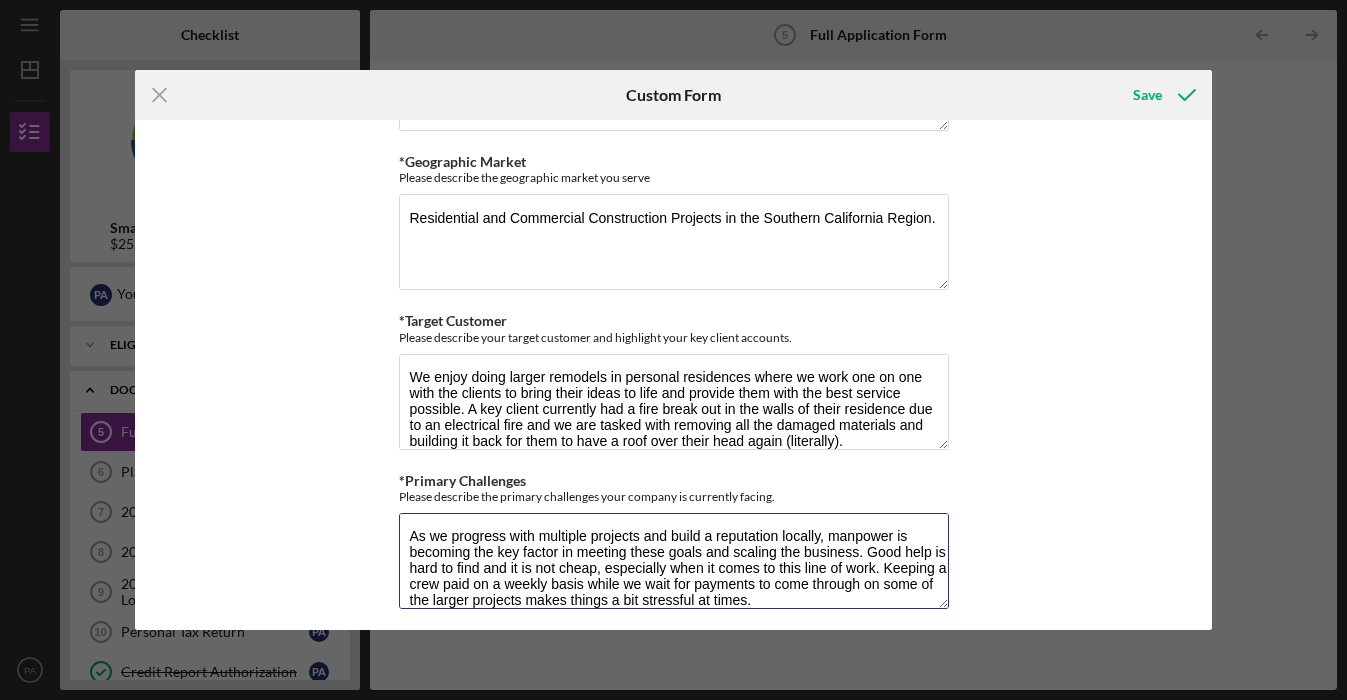 type on "As we progress with multiple projects and build a reputation locally, manpower is becoming the key factor in meeting these goals and scaling the business. Good help is hard to find and it is not cheap, especially when it comes to this line of work. Keeping a crew paid on a weekly basis while we wait for payments to come through on some of the larger projects makes things a bit stressful at times." 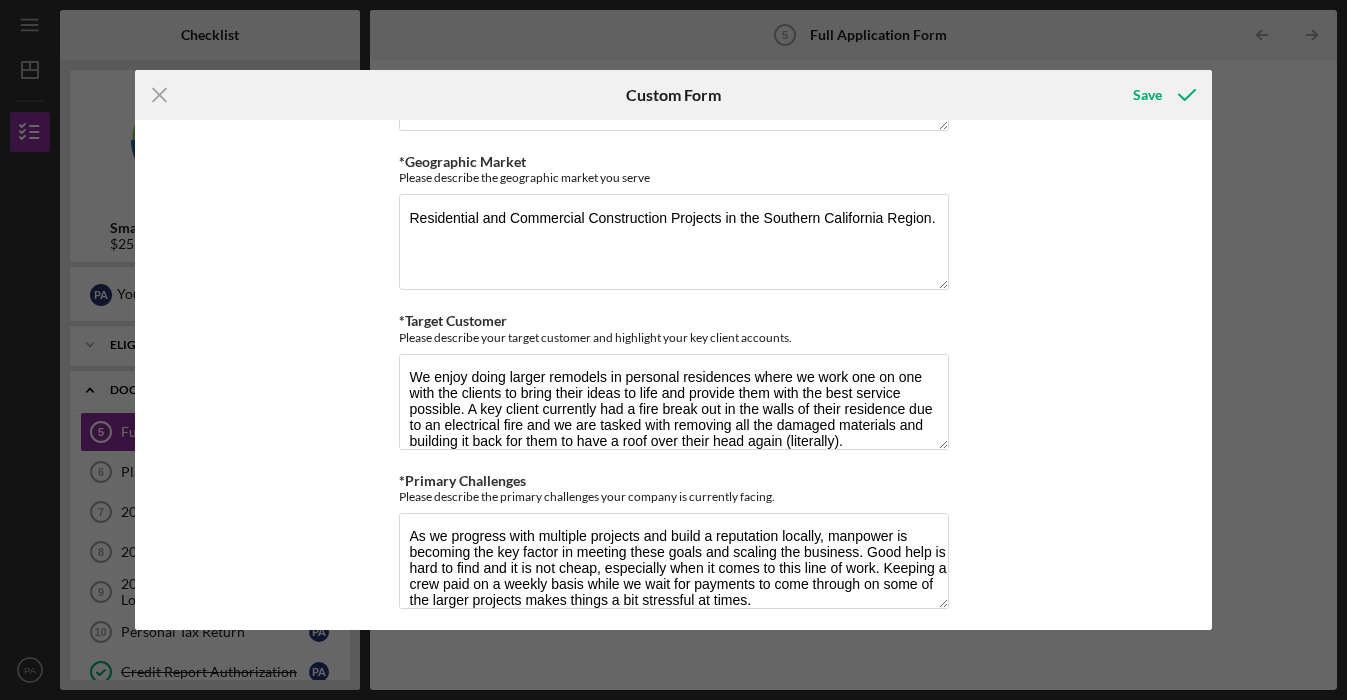 scroll, scrollTop: 1557, scrollLeft: 0, axis: vertical 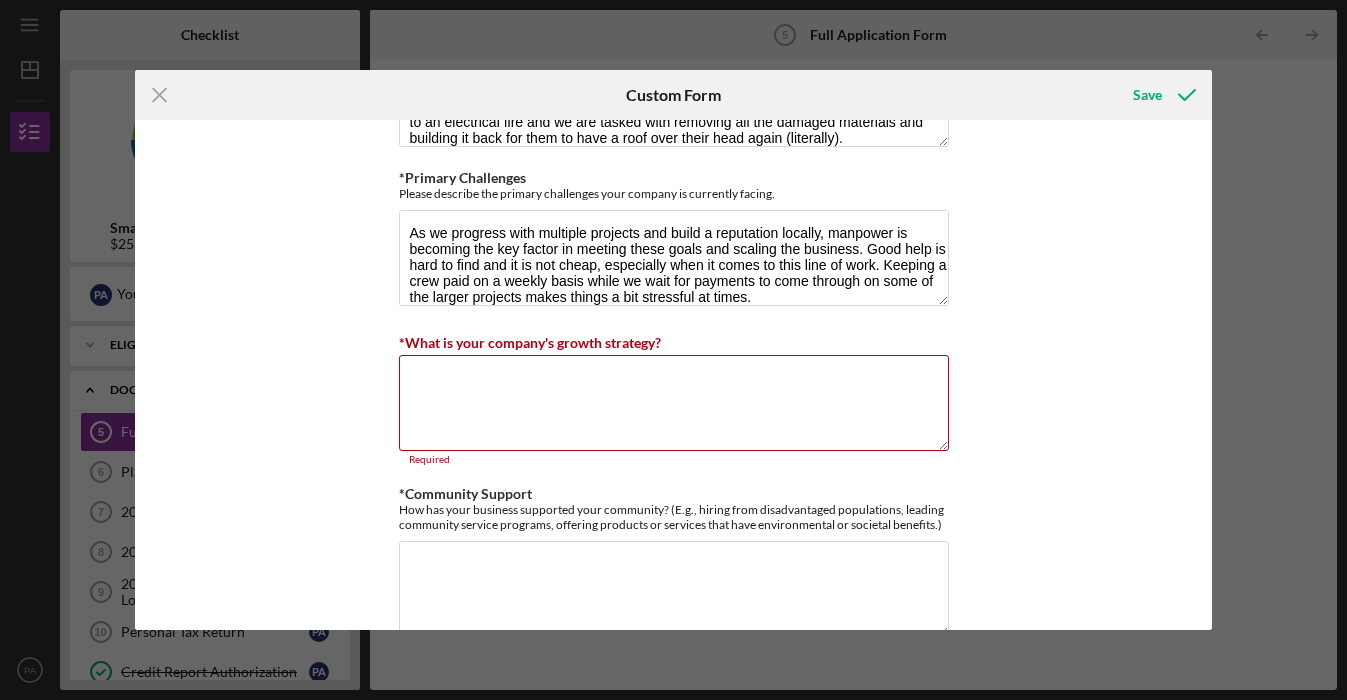 paste on "One Project at a time..." 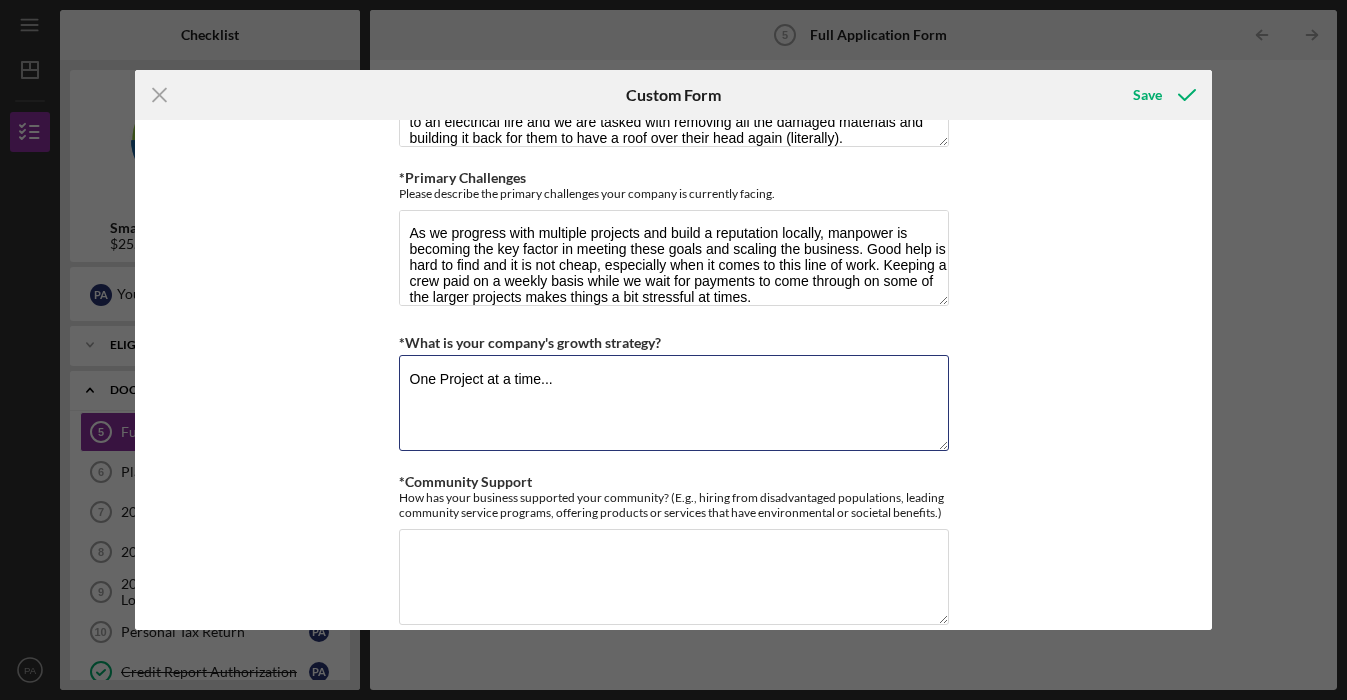type on "One Project at a time..." 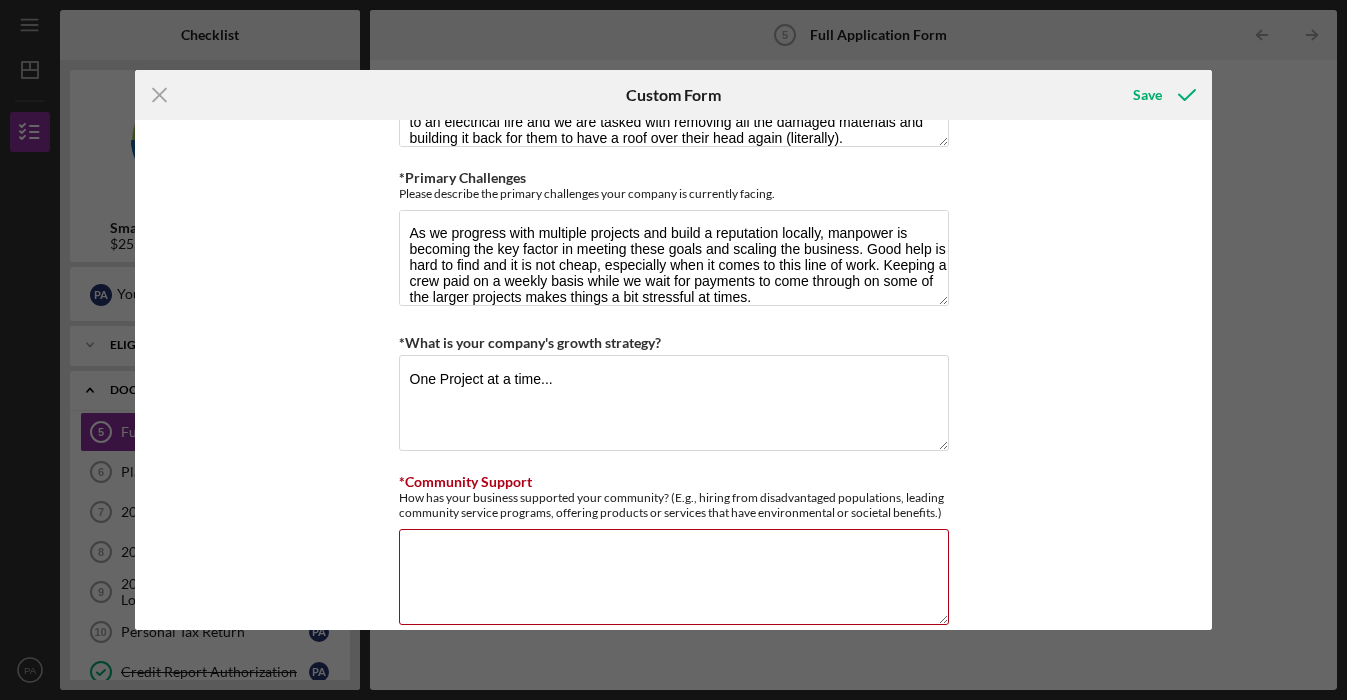 paste on "We provide the community with an honest, skilled service." 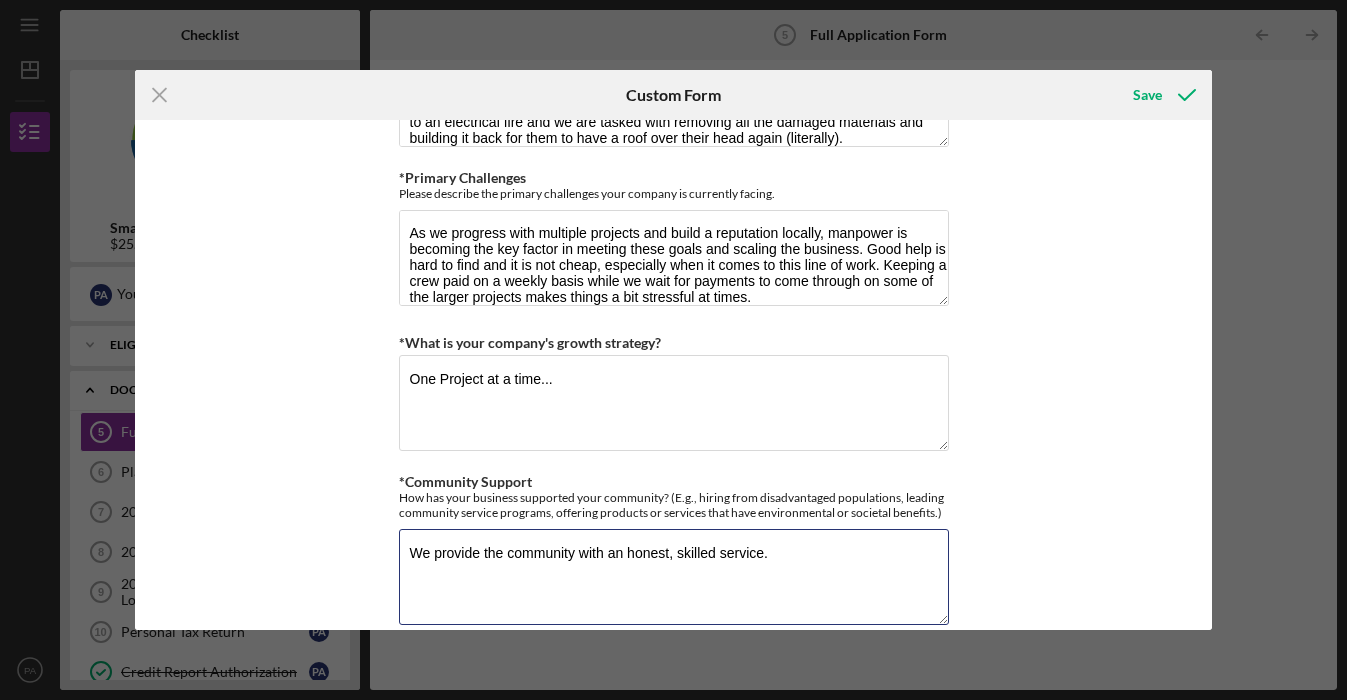 type on "We provide the community with an honest, skilled service." 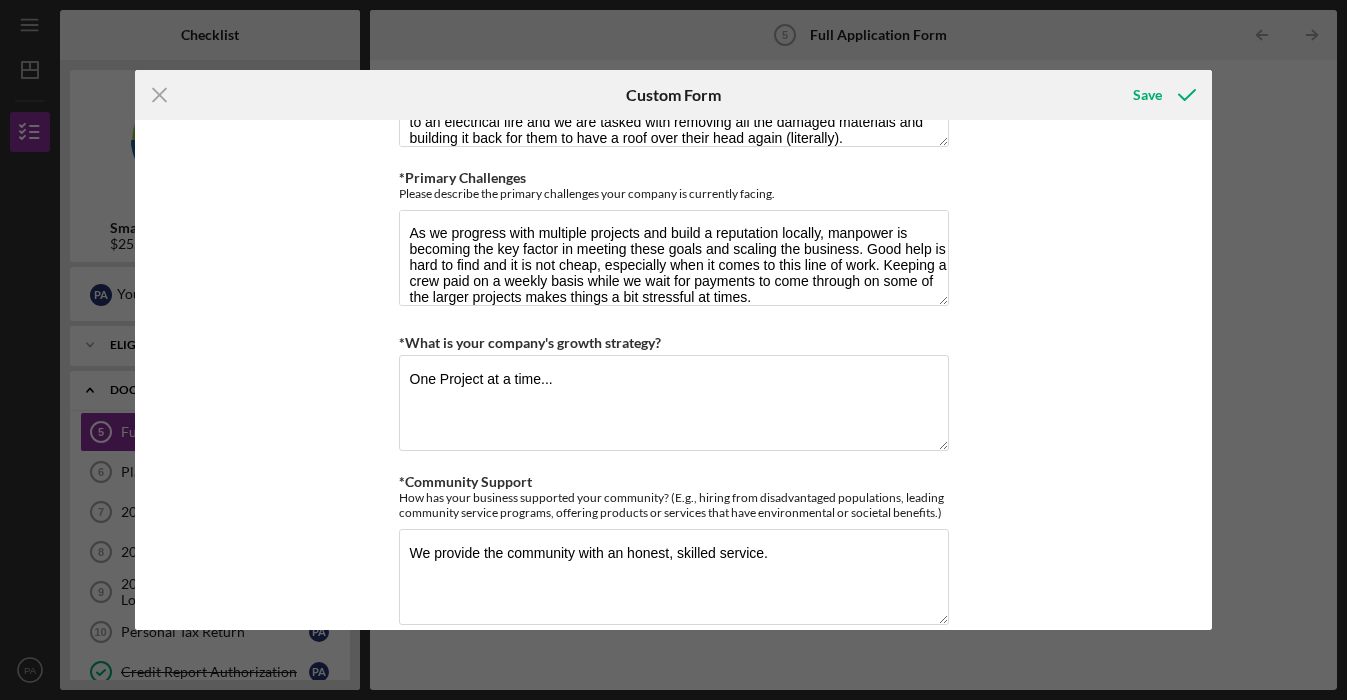 scroll, scrollTop: 1890, scrollLeft: 0, axis: vertical 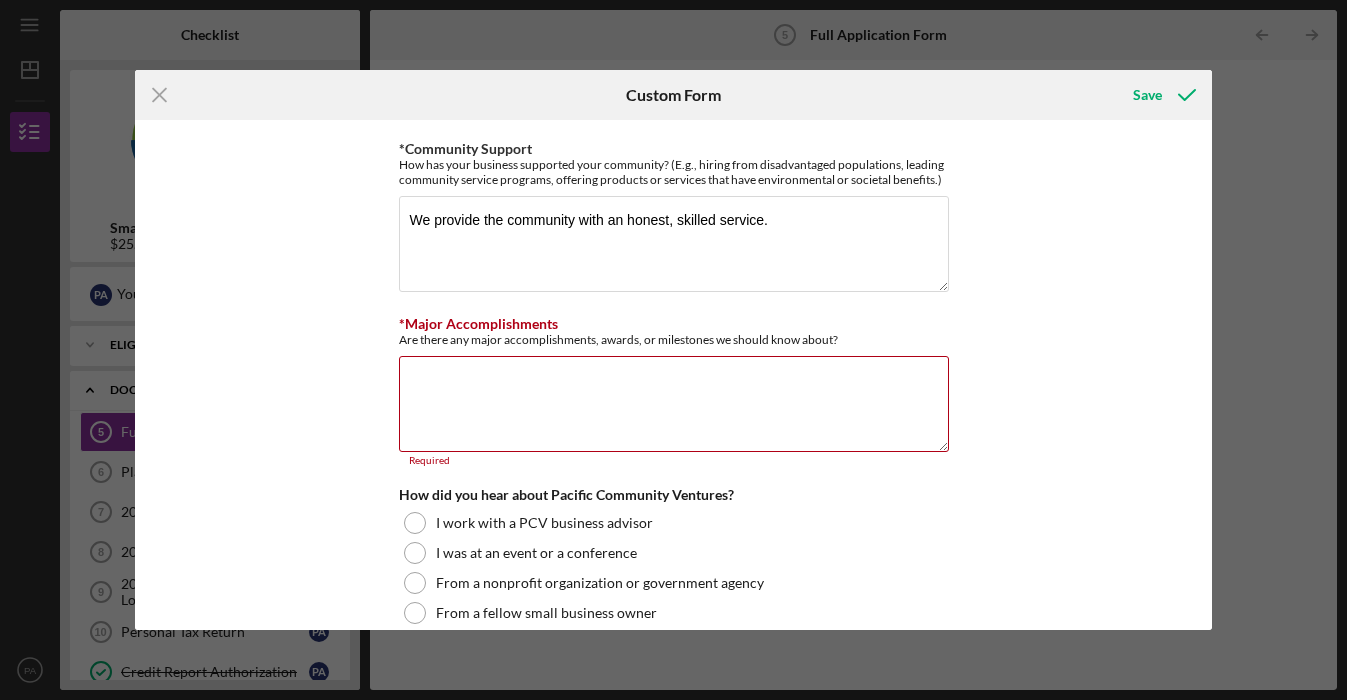 paste on "Every Day is a Milestone towards the future of this Company." 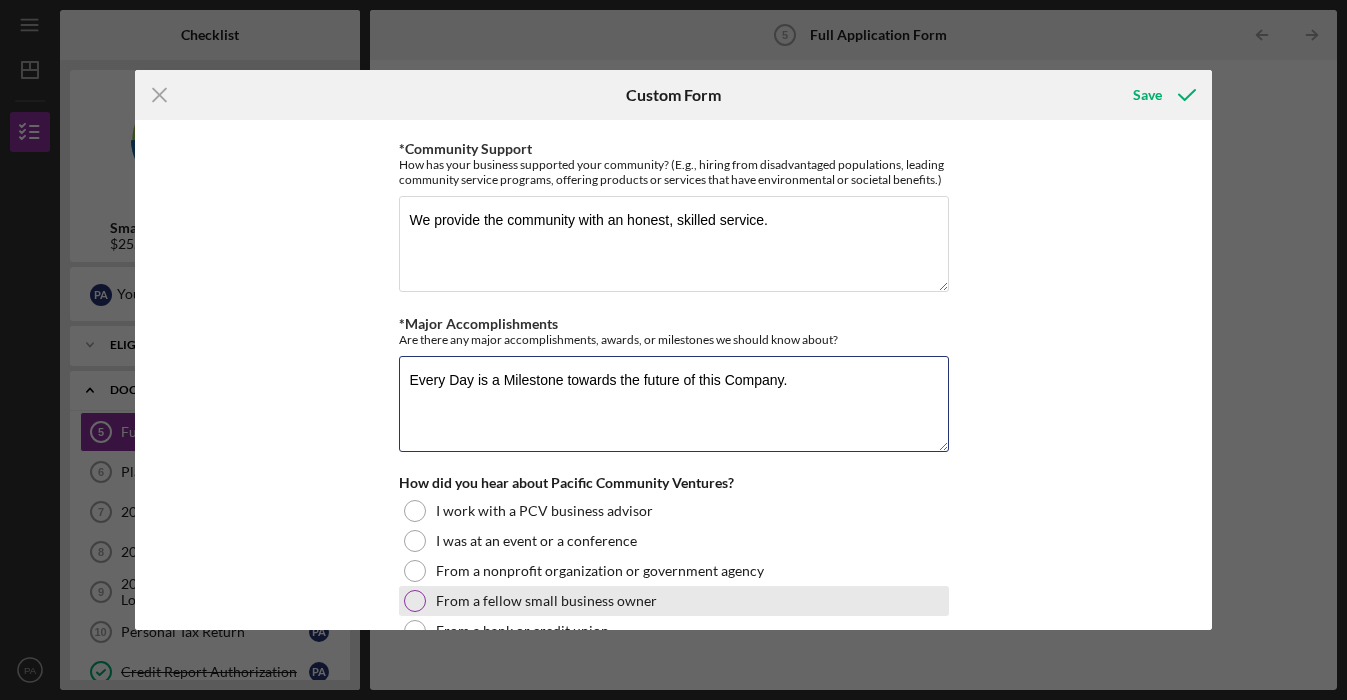 type on "Every Day is a Milestone towards the future of this Company." 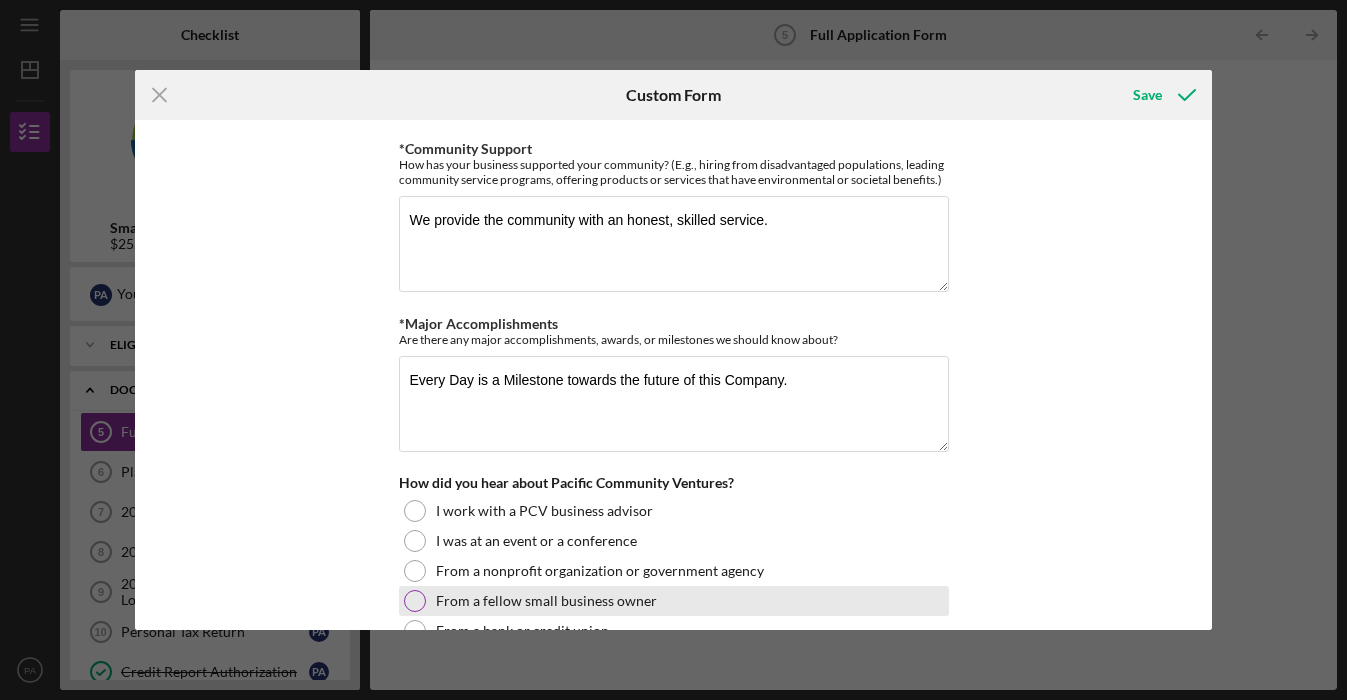 click at bounding box center (415, 601) 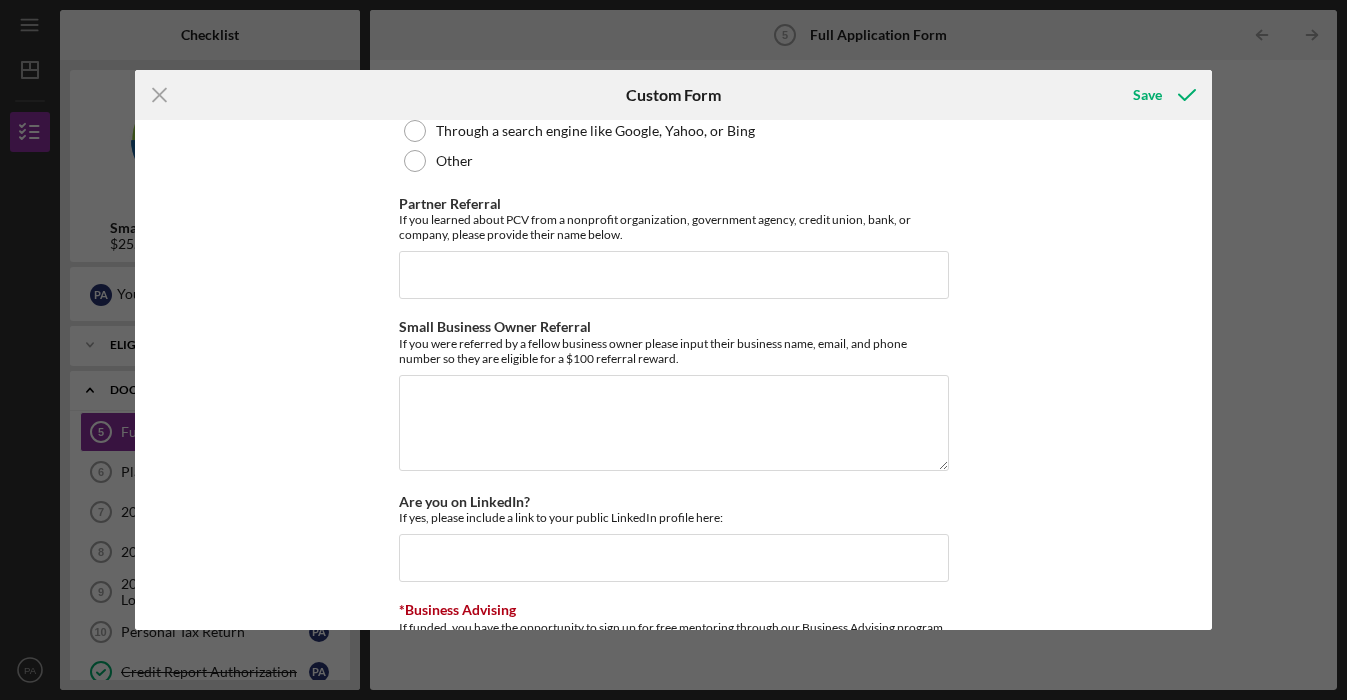 scroll, scrollTop: 2514, scrollLeft: 0, axis: vertical 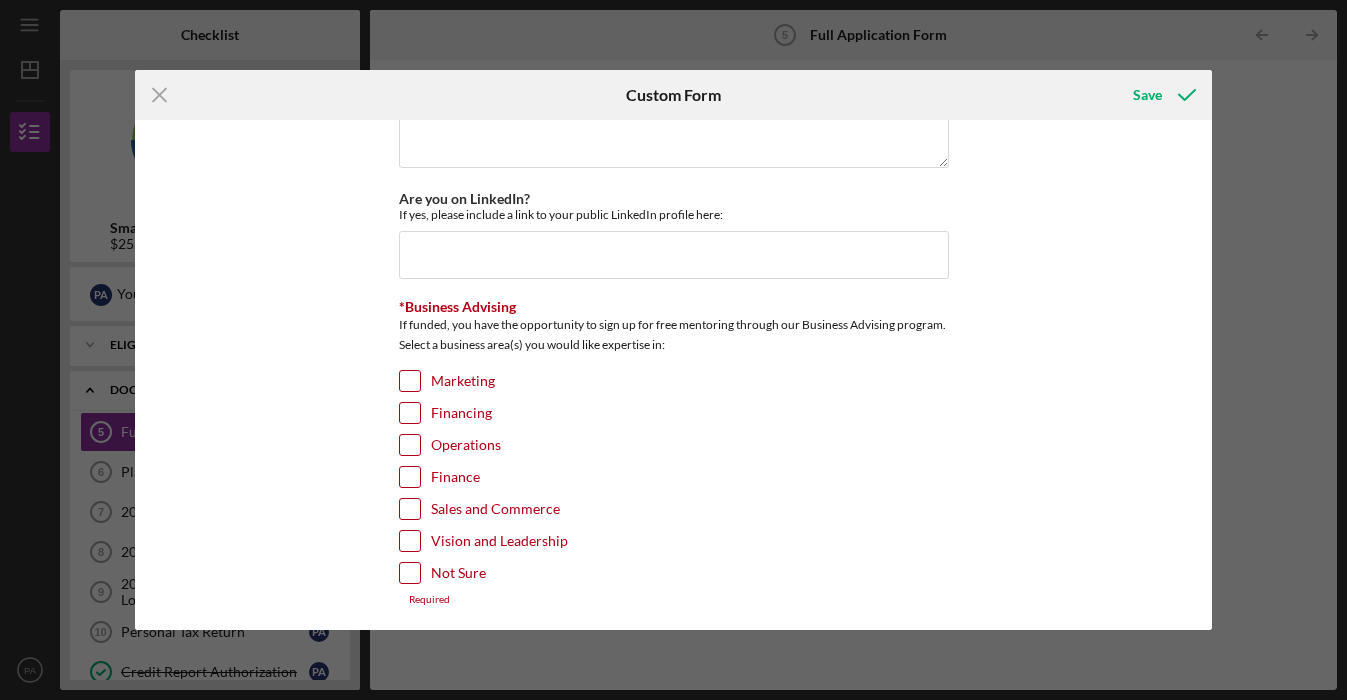 click on "Not Sure" at bounding box center (410, 573) 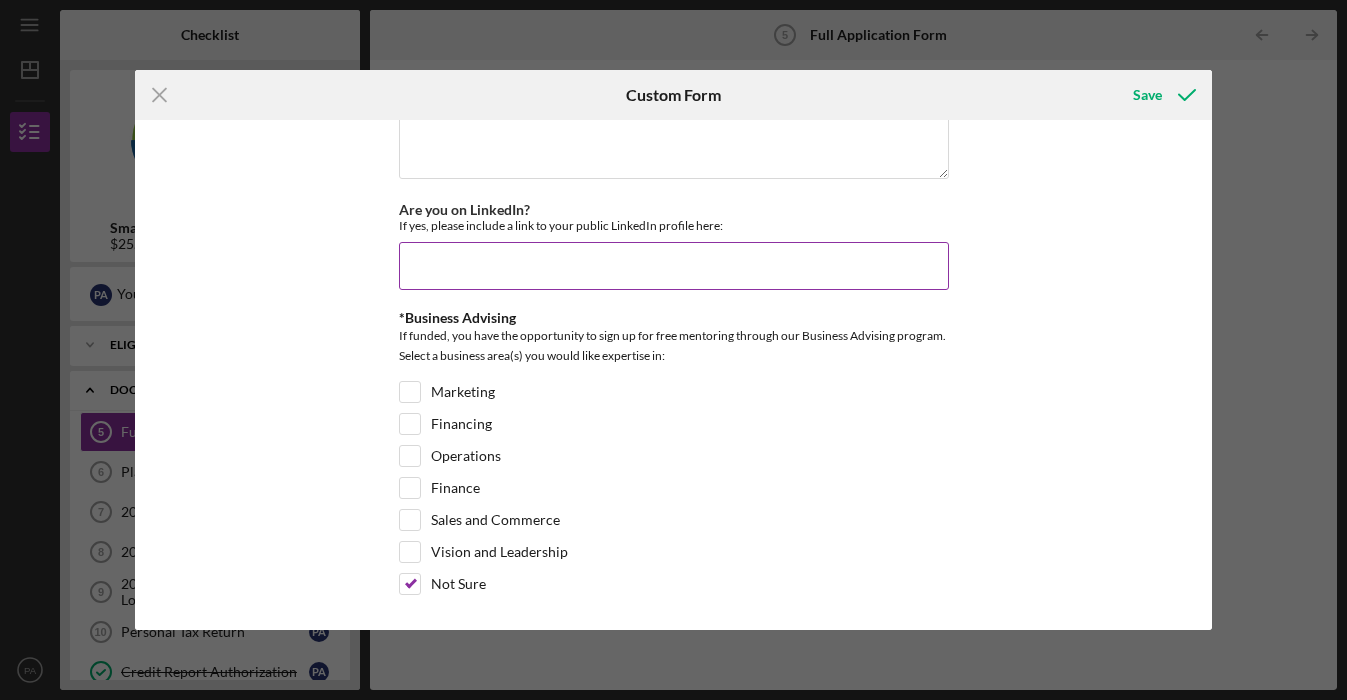 click on "Are you on LinkedIn?" at bounding box center [674, 266] 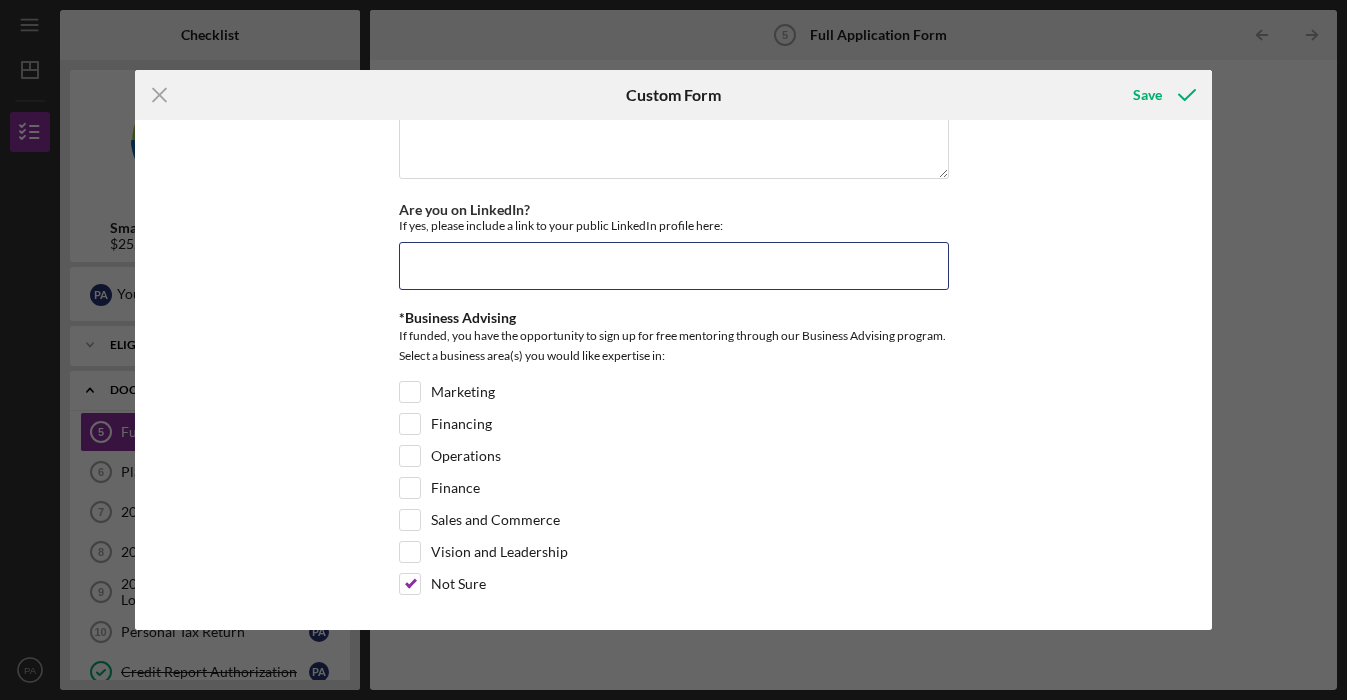 paste on "https://www.linkedin.com/in/[NAME]" 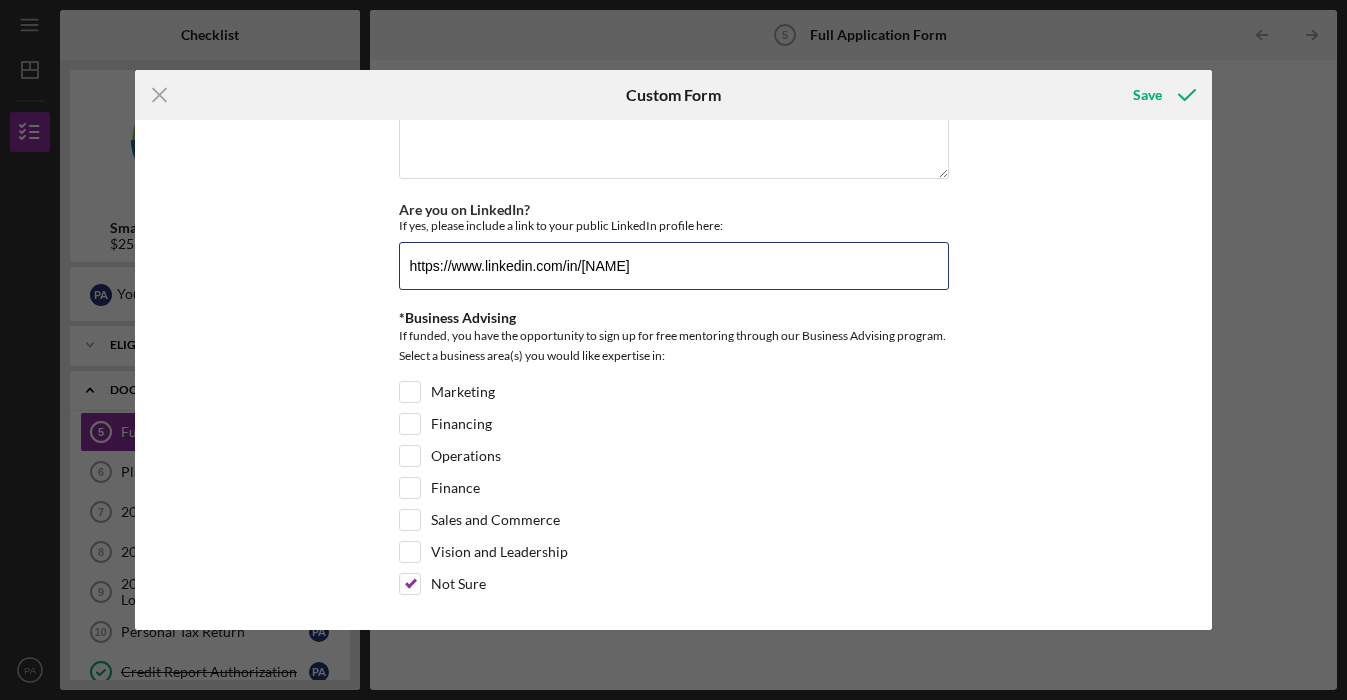 type on "https://www.linkedin.com/in/[NAME]" 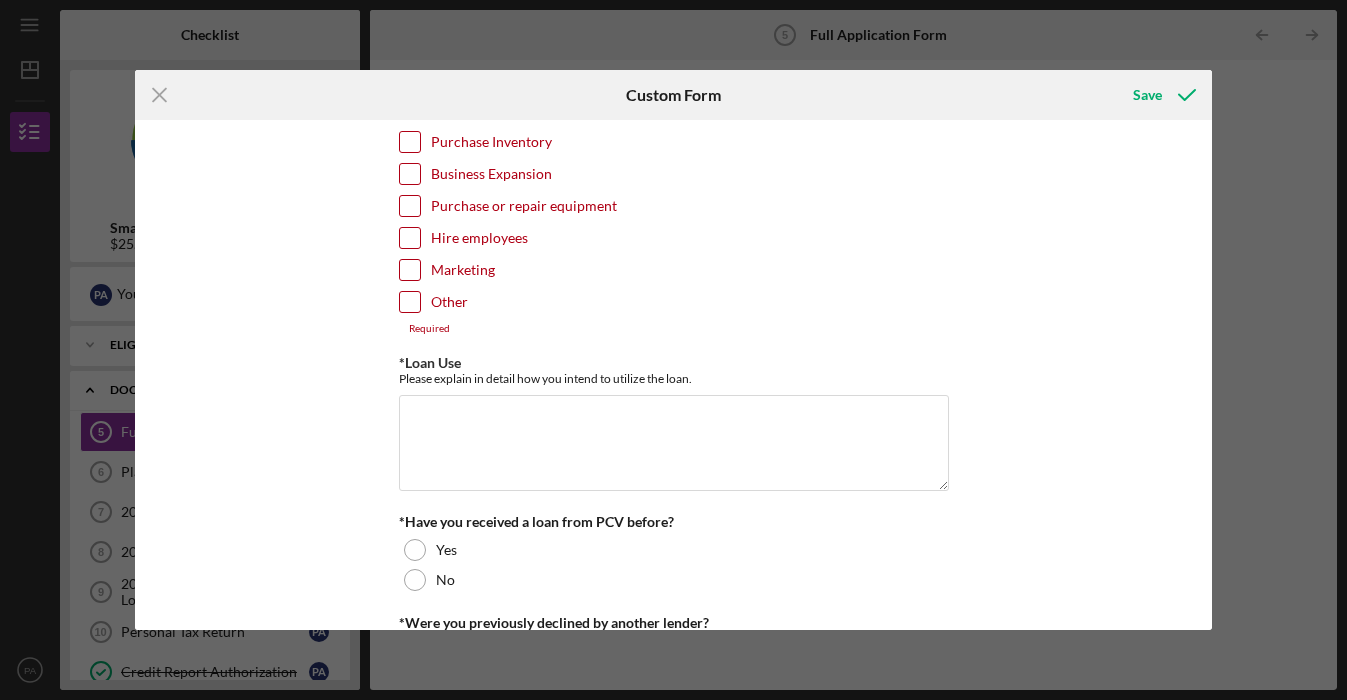 scroll, scrollTop: 0, scrollLeft: 0, axis: both 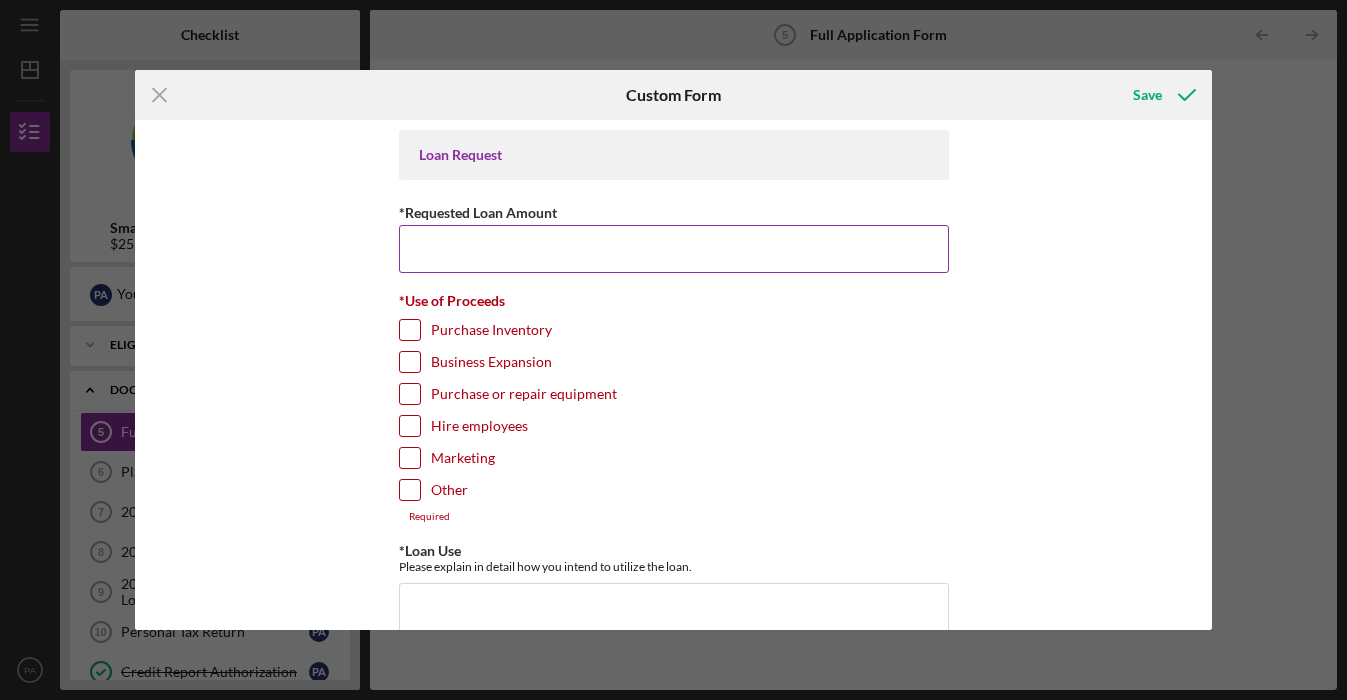 click on "*Requested Loan Amount" at bounding box center [674, 249] 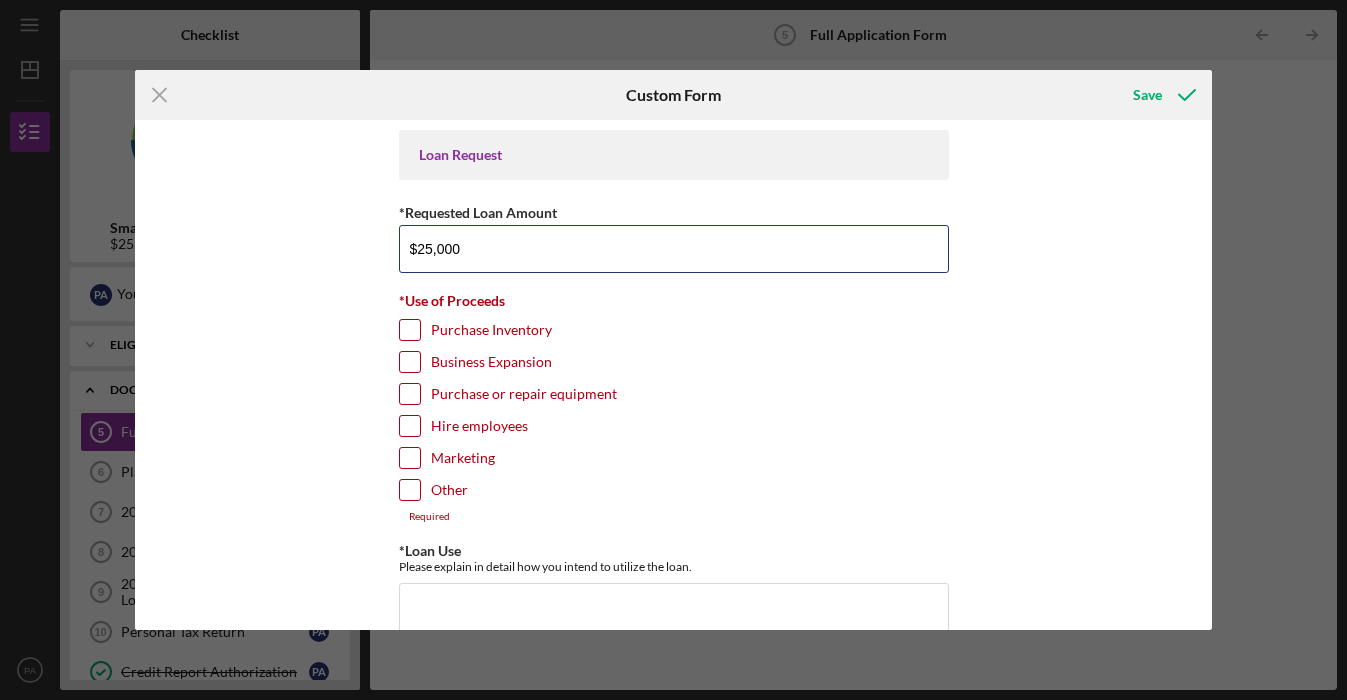 type on "$25,000" 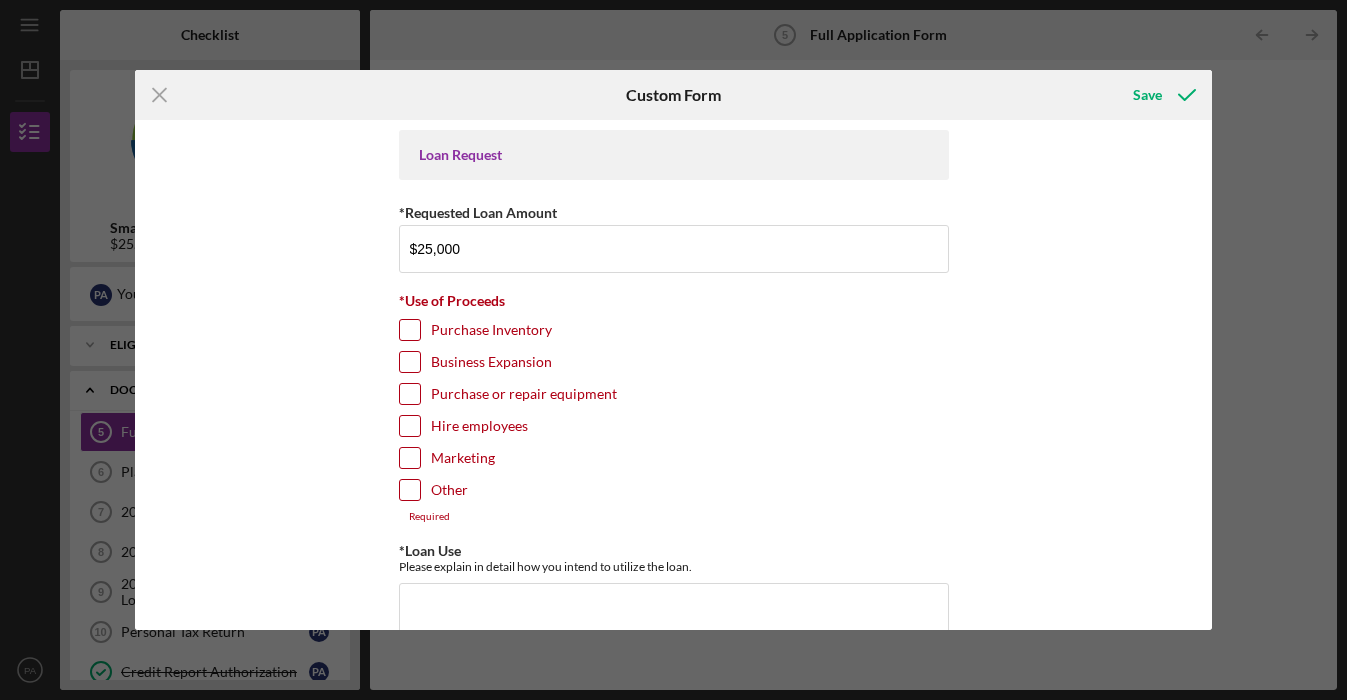 click on "Business Expansion" at bounding box center [410, 362] 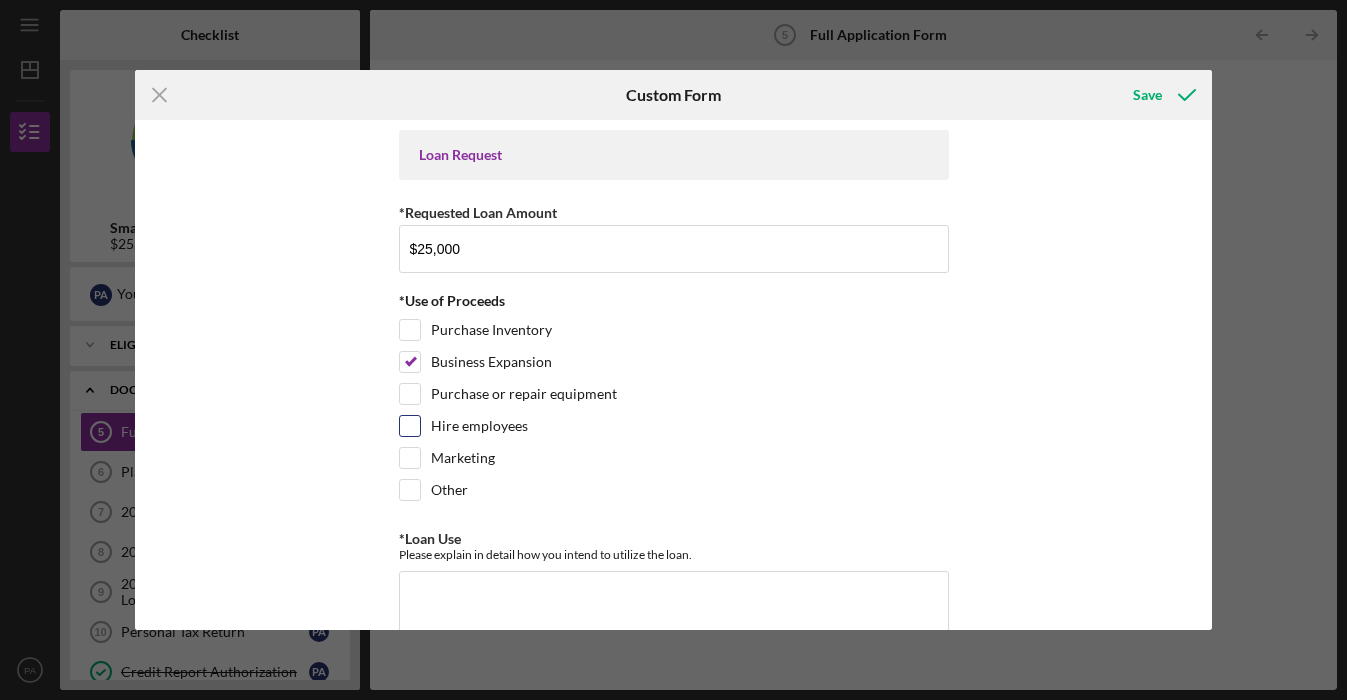 click on "Hire employees" at bounding box center [410, 426] 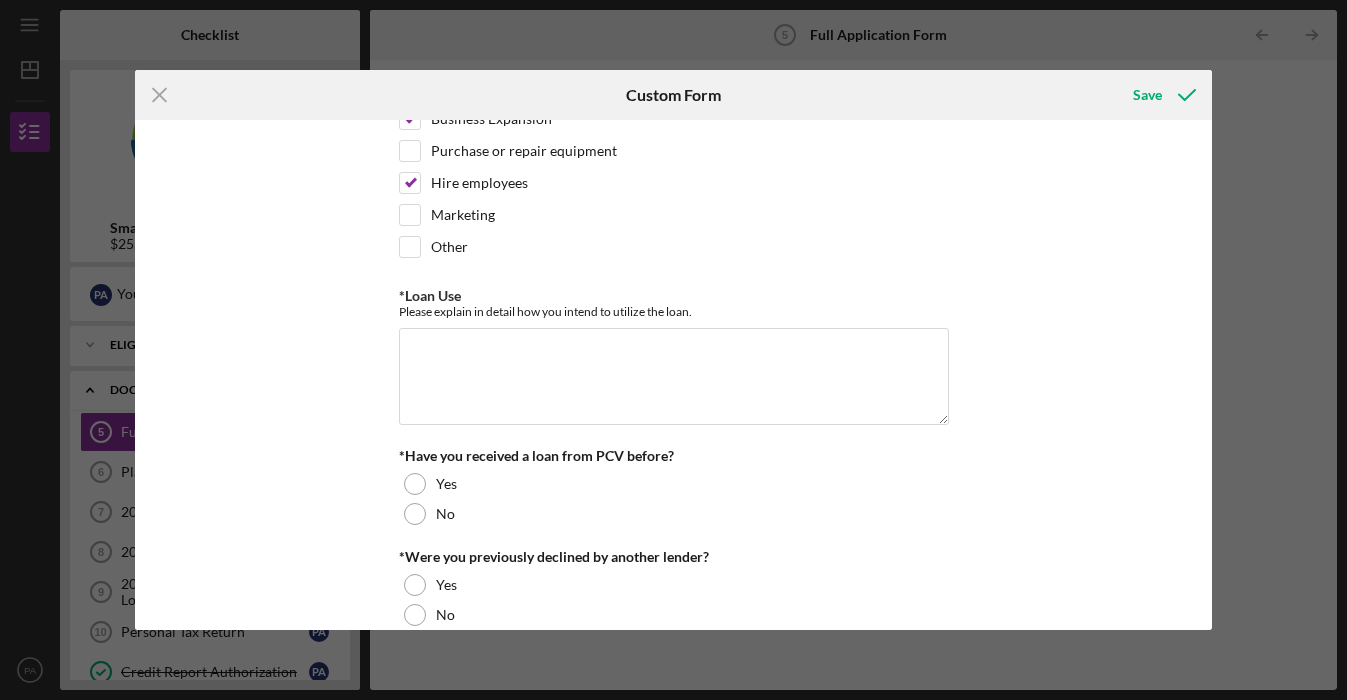 scroll, scrollTop: 246, scrollLeft: 0, axis: vertical 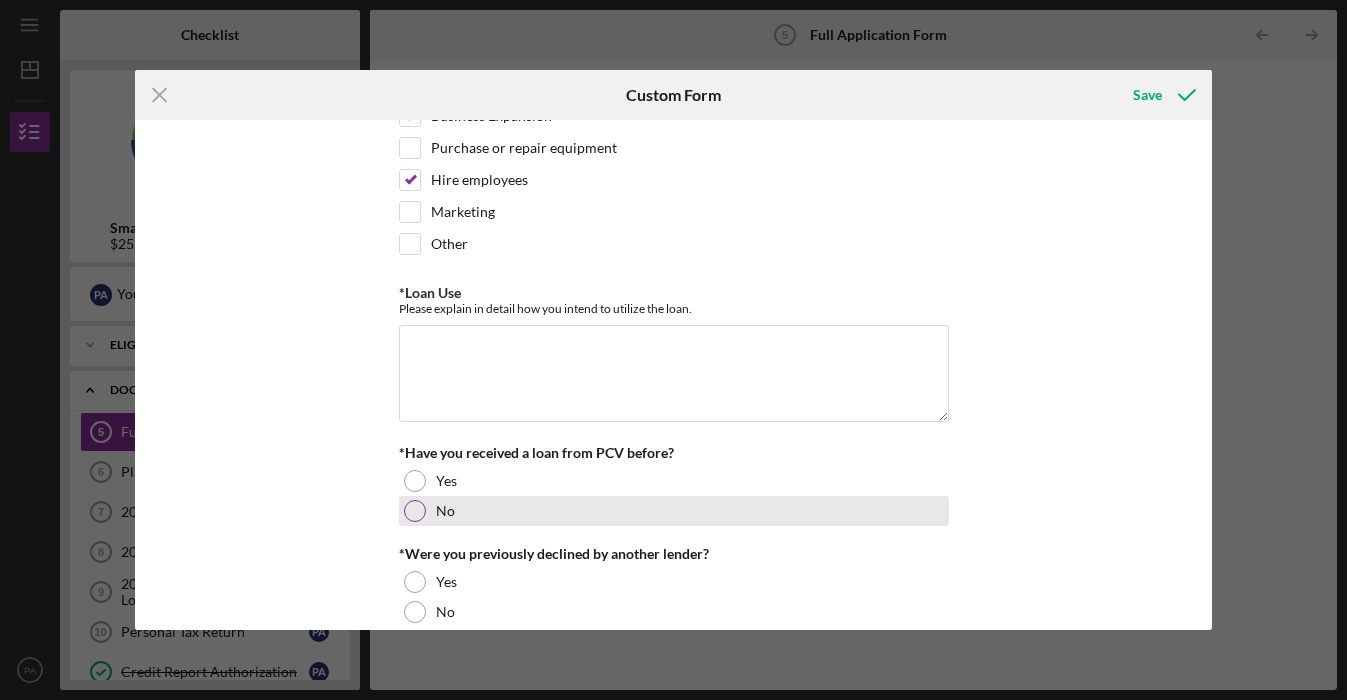 click at bounding box center [415, 511] 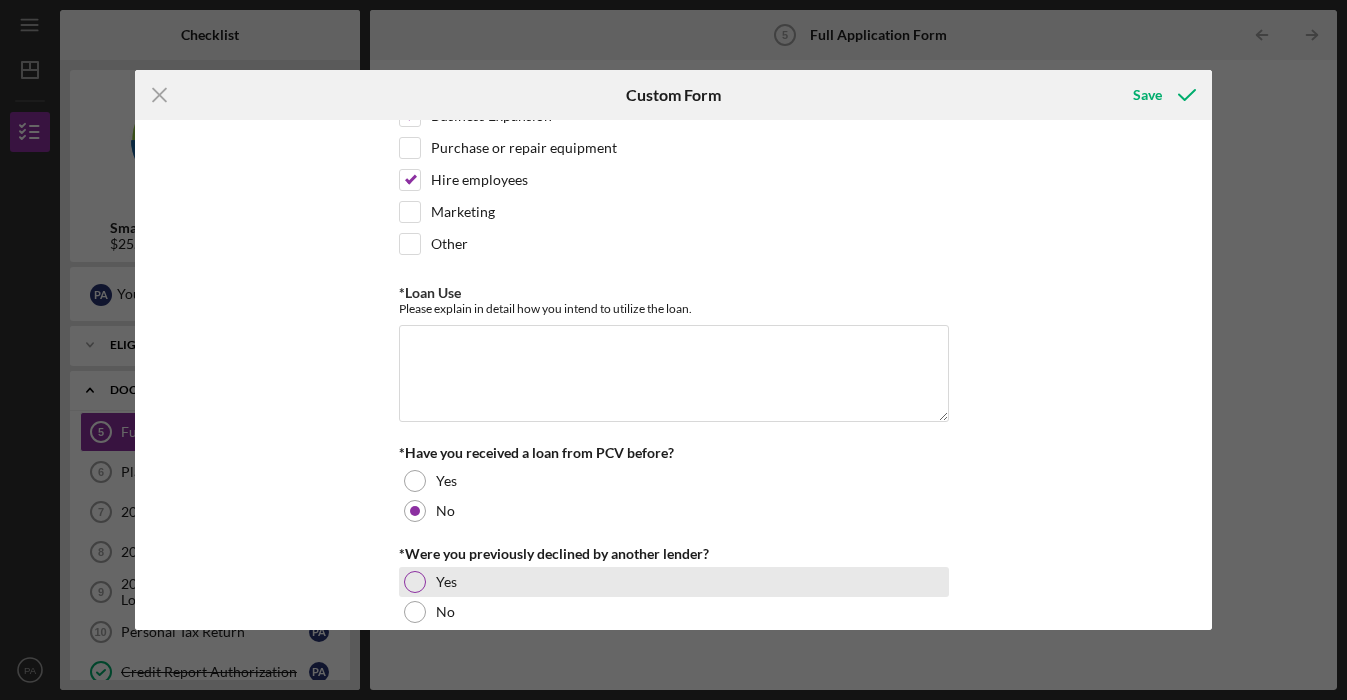 click at bounding box center [415, 582] 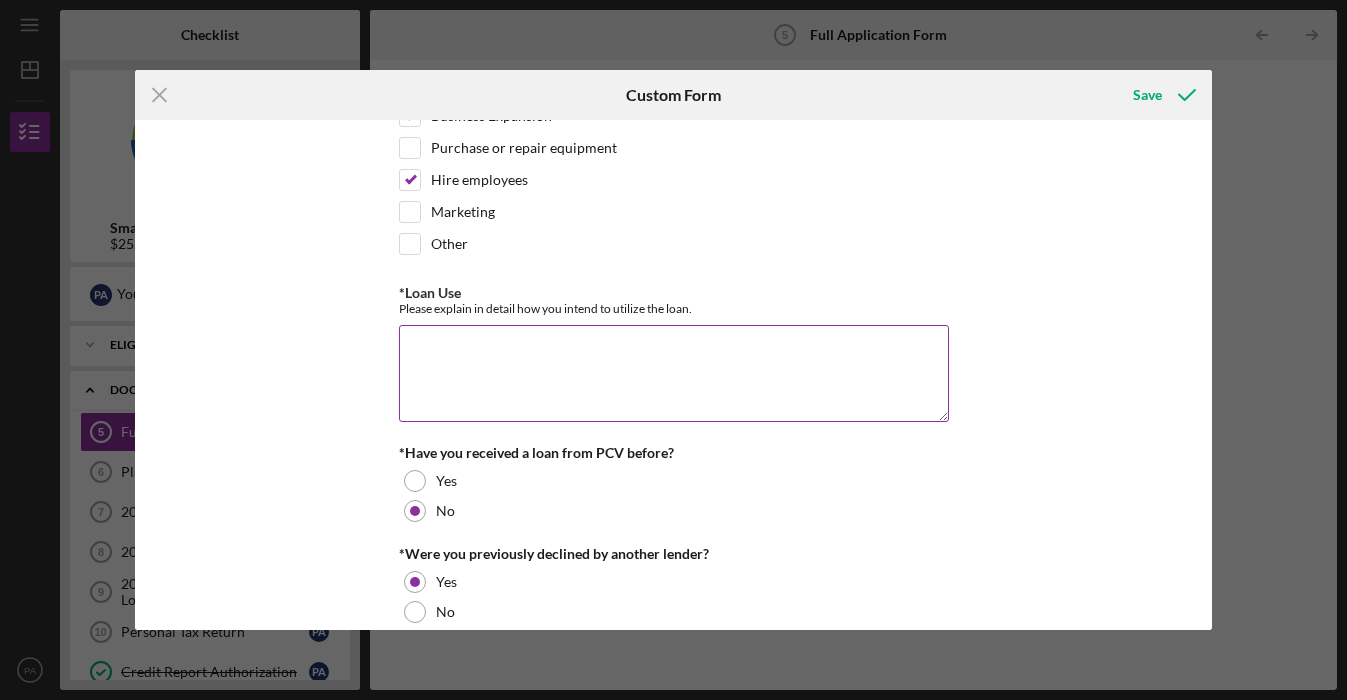 click on "*Loan Use" at bounding box center [674, 373] 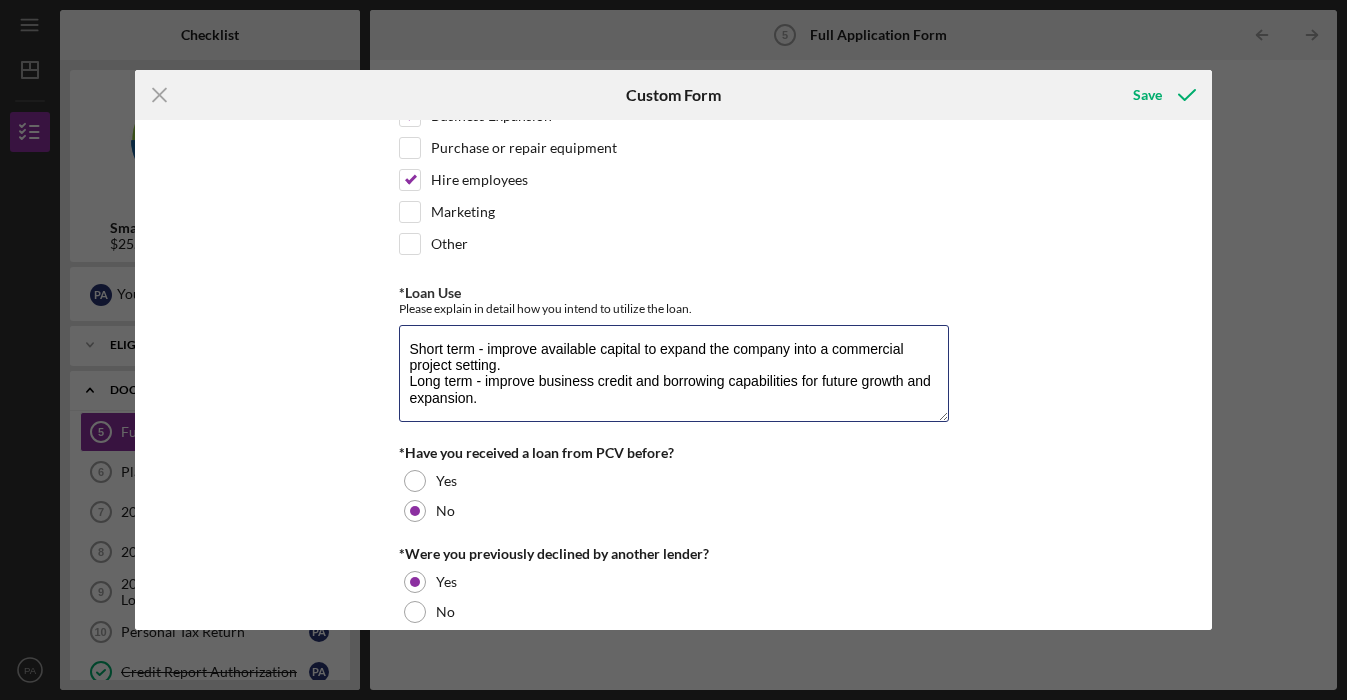 type on "Short term - improve available capital to expand the company into a commercial project setting.
Long term - improve business credit and borrowing capabilities for future growth and expansion." 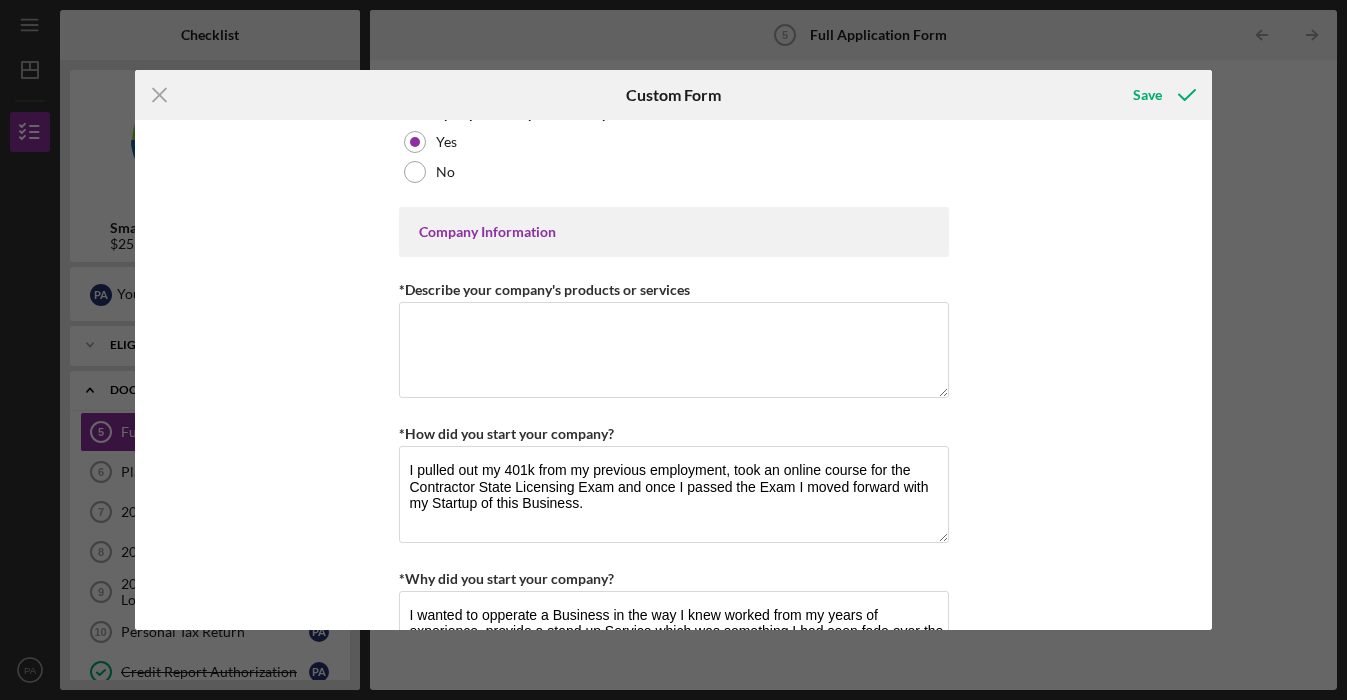 scroll, scrollTop: 705, scrollLeft: 0, axis: vertical 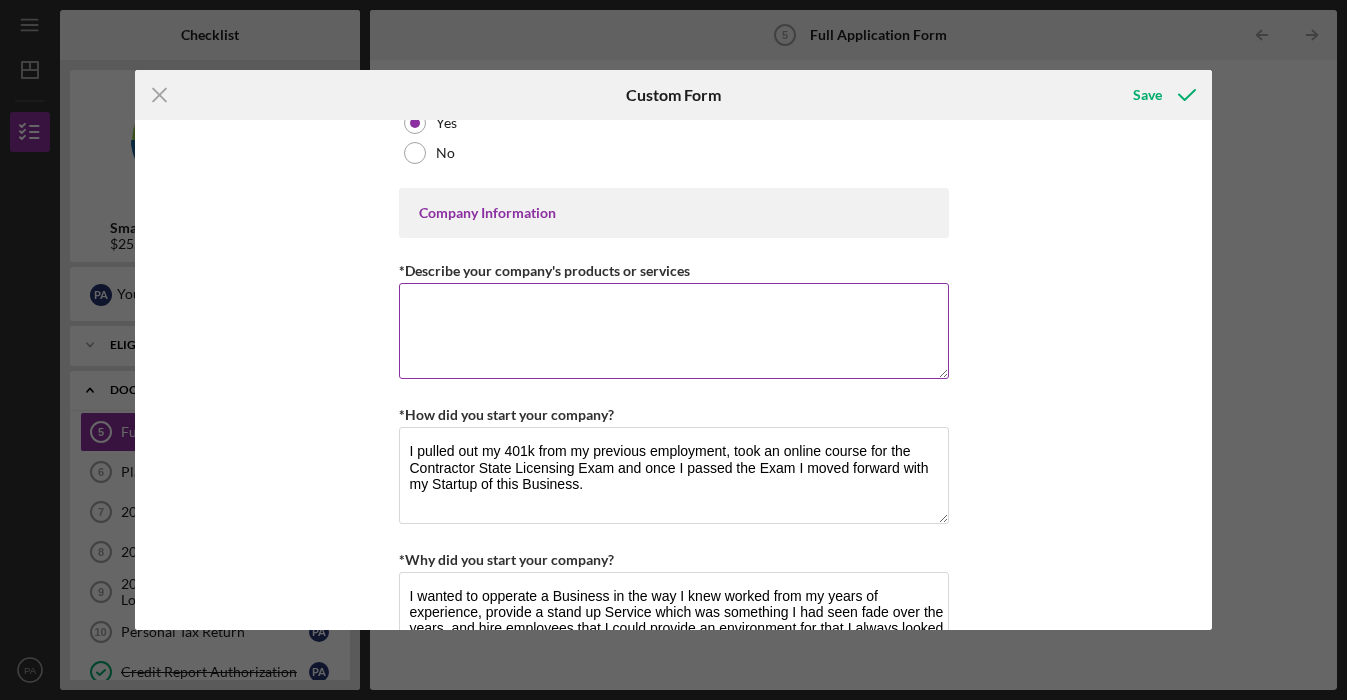 click on "*Describe your company's products or services" at bounding box center [544, 270] 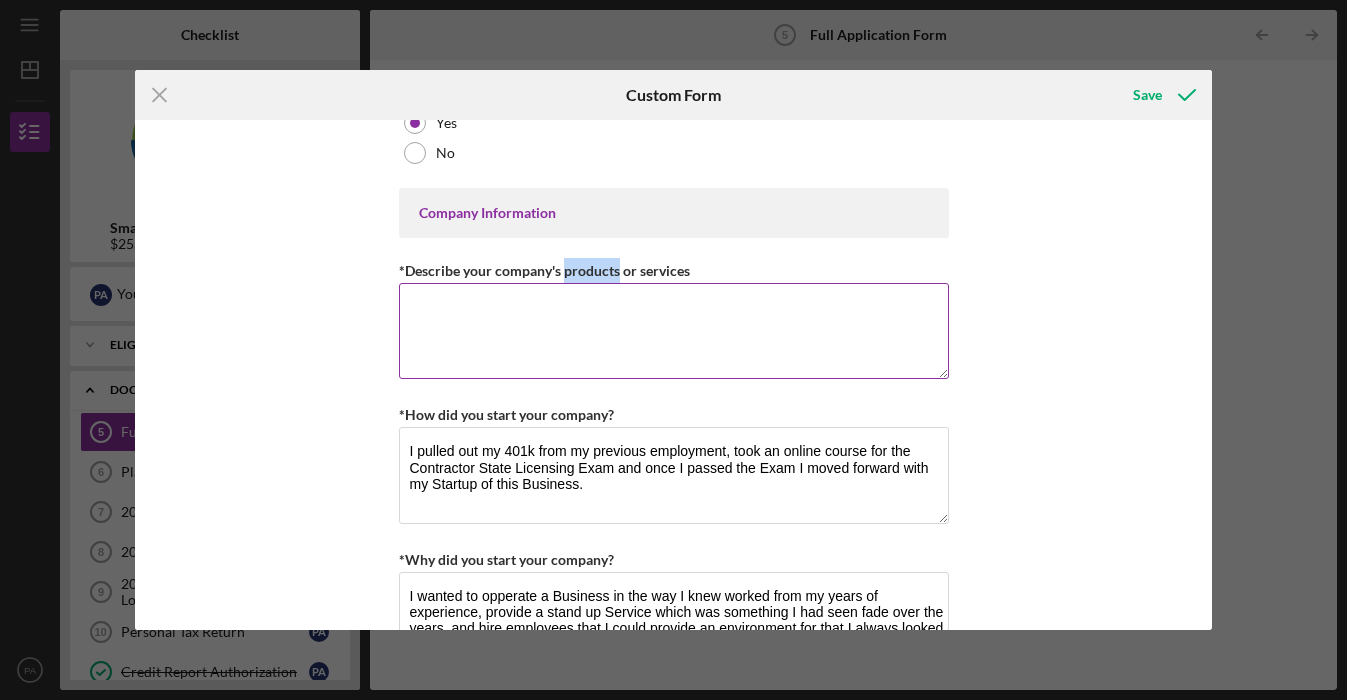 click on "*Describe your company's products or services" at bounding box center (544, 270) 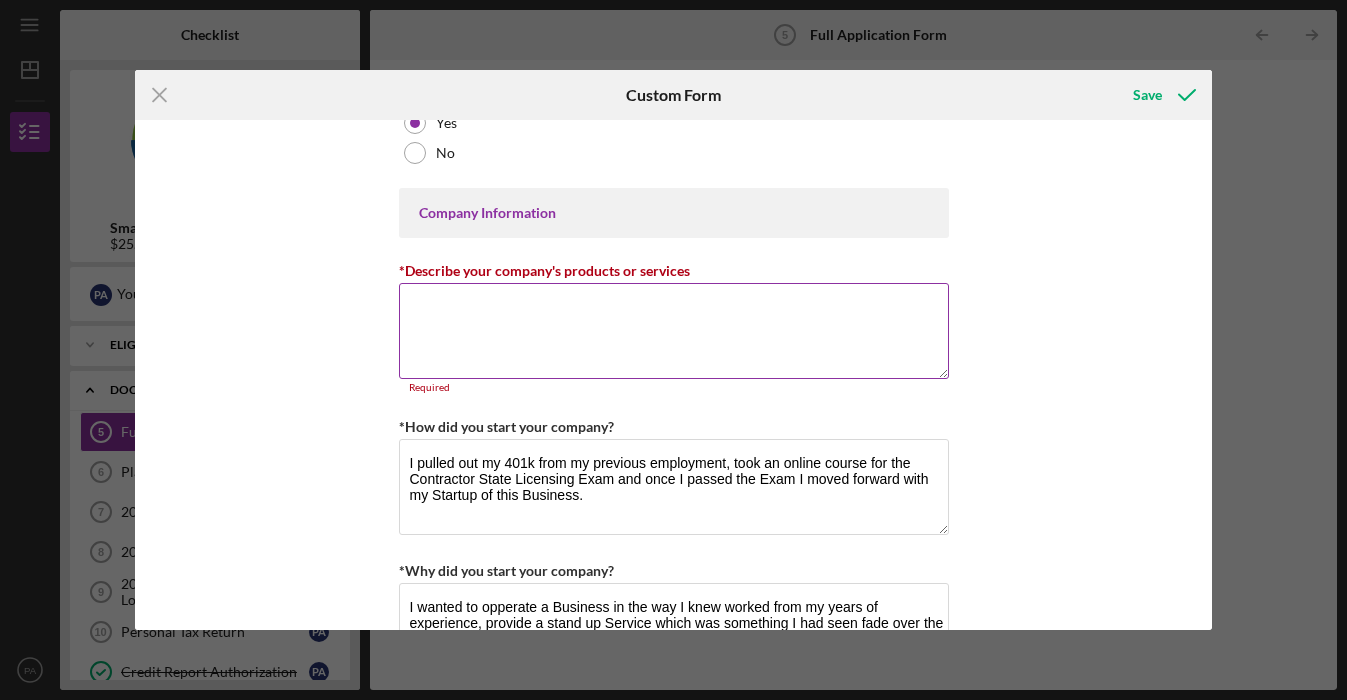 click on "*Describe your company's products or services" at bounding box center [544, 270] 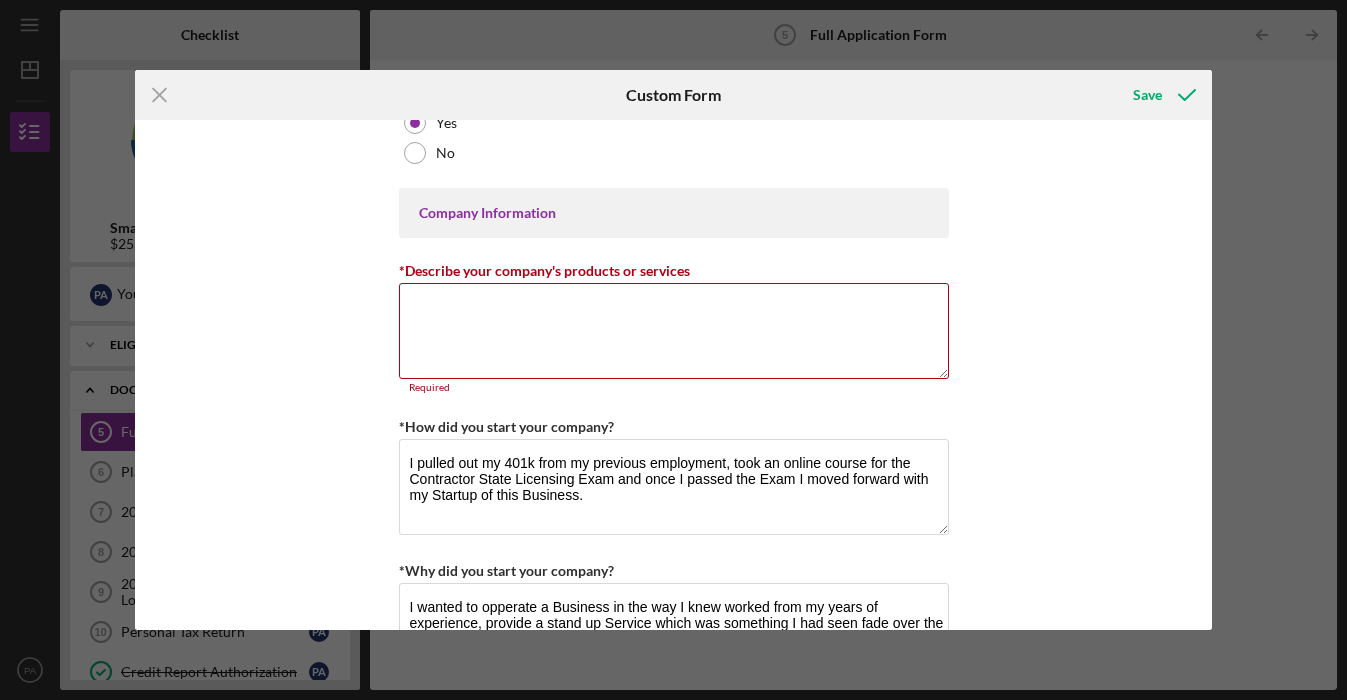 copy 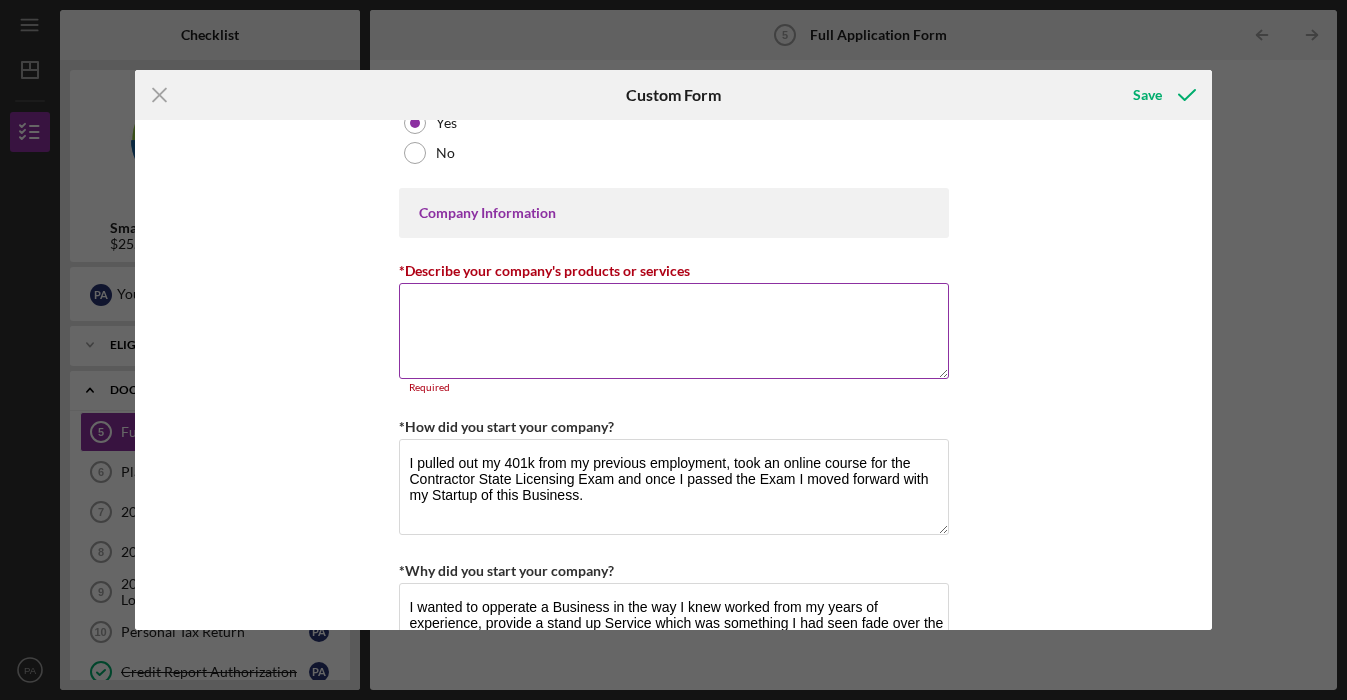 click on "*Describe your company's products or services" at bounding box center [674, 331] 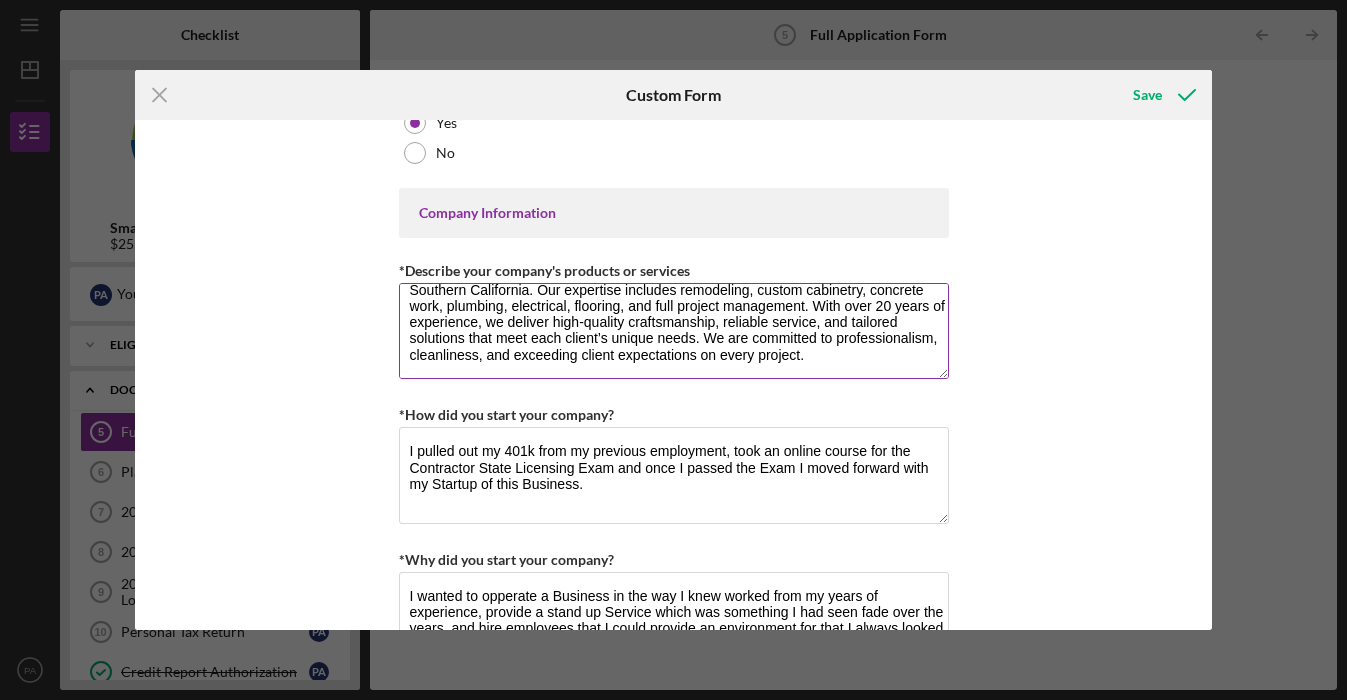 scroll, scrollTop: 48, scrollLeft: 0, axis: vertical 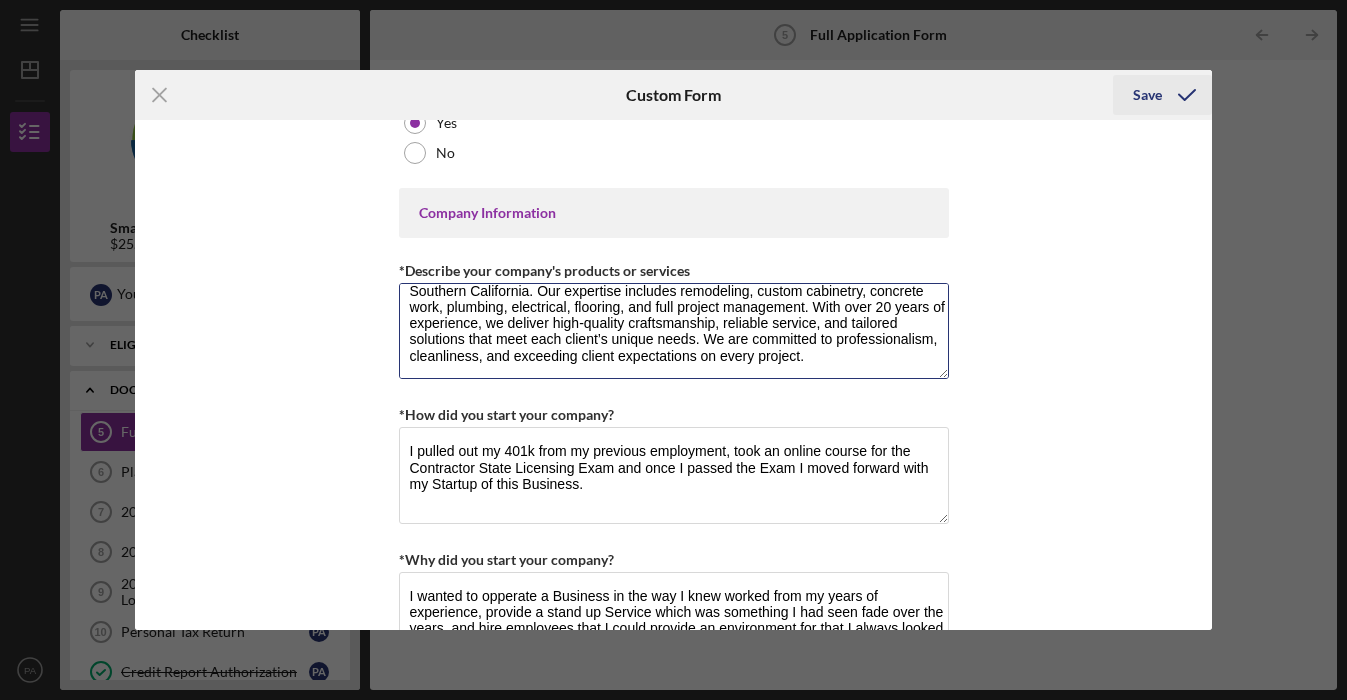 type on "PA Service Construction Inc. is a licensed general contractor based in [CITY], [STATE], offering comprehensive residential and commercial construction services across Southern California. Our expertise includes remodeling, custom cabinetry, concrete work, plumbing, electrical, flooring, and full project management. With over 20 years of experience, we deliver high-quality craftsmanship, reliable service, and tailored solutions that meet each client’s unique needs. We are committed to professionalism, cleanliness, and exceeding client expectations on every project." 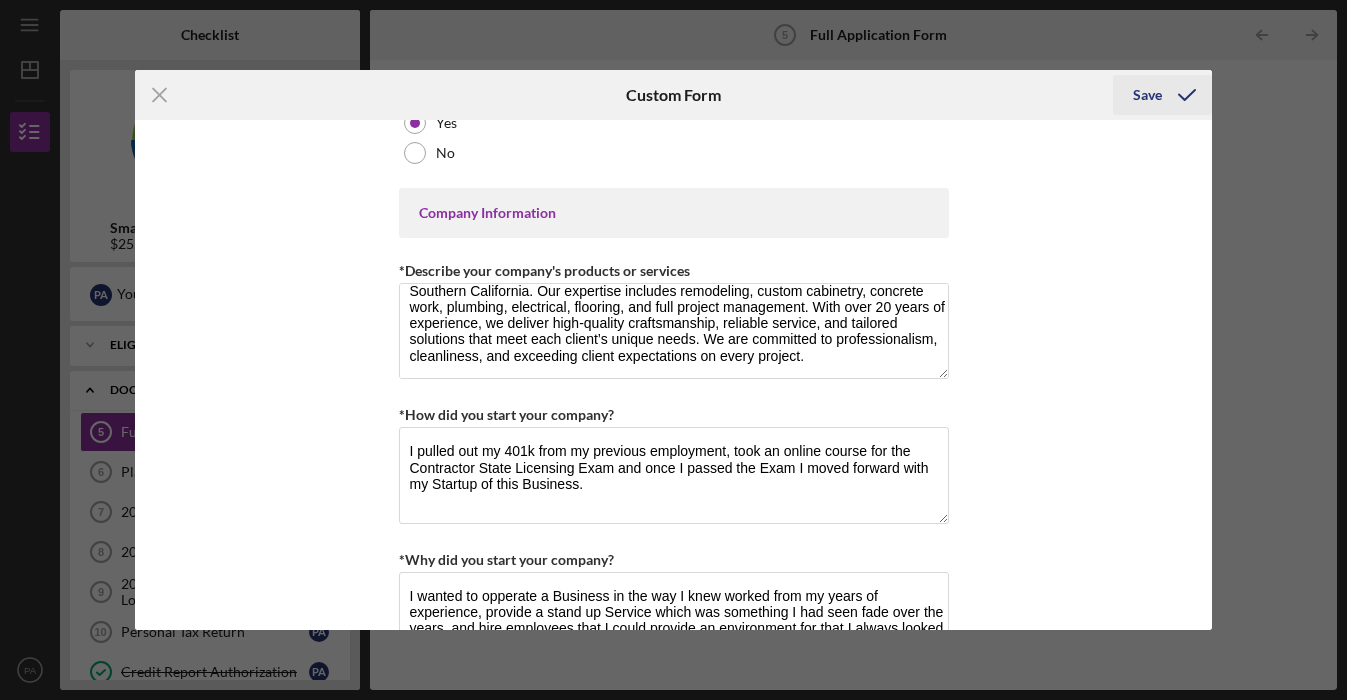 click on "Save" at bounding box center [1147, 95] 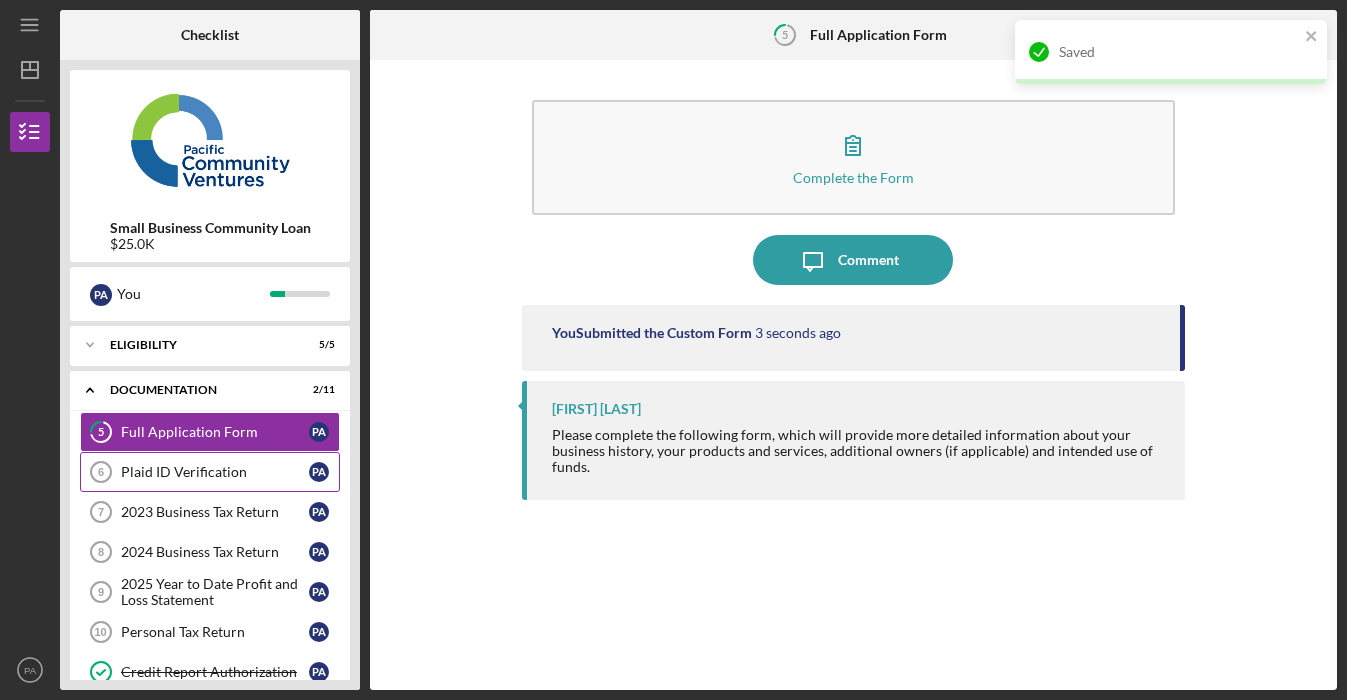 click on "Plaid ID Verification" at bounding box center [215, 472] 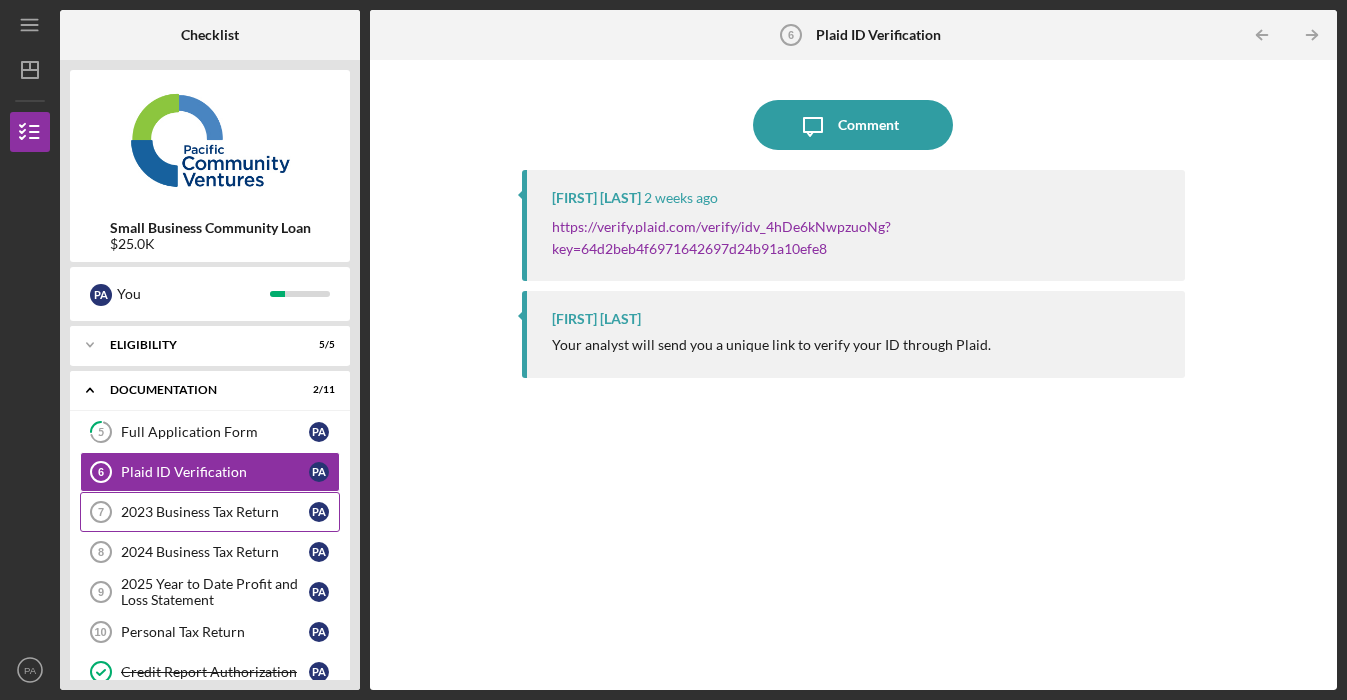 click on "2023 Business Tax Return" at bounding box center [215, 512] 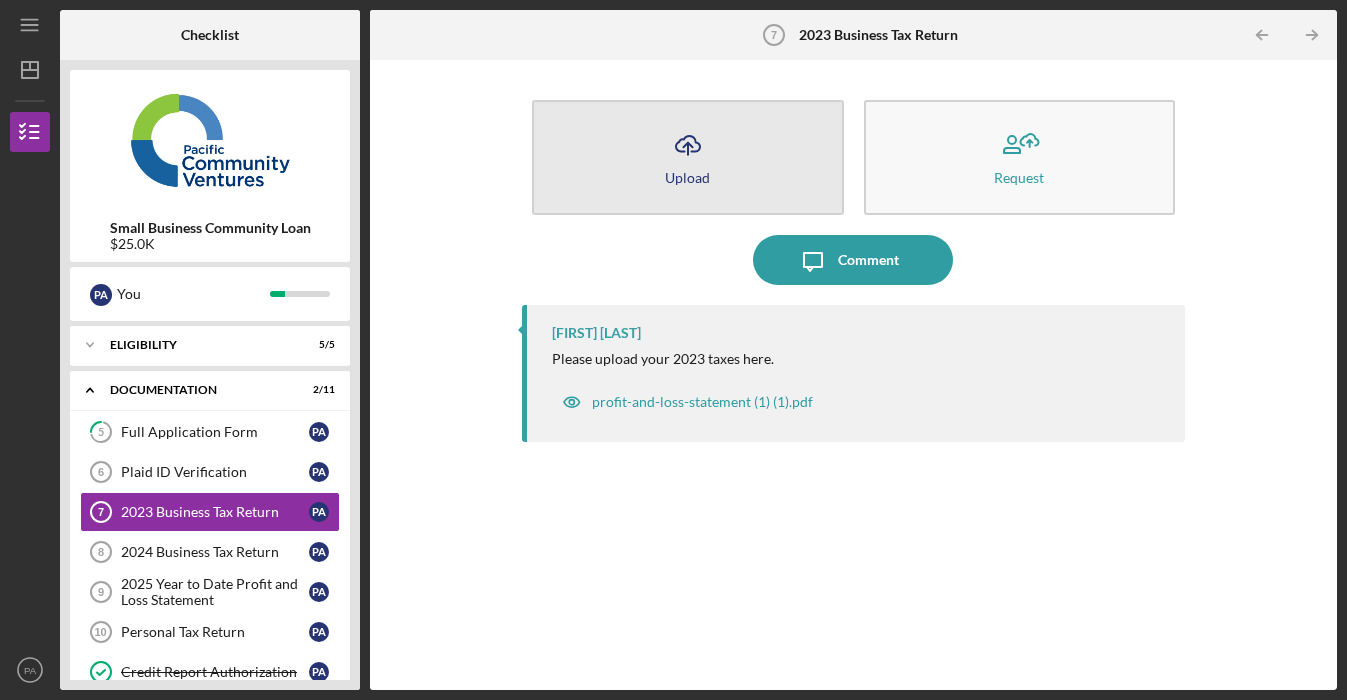 click 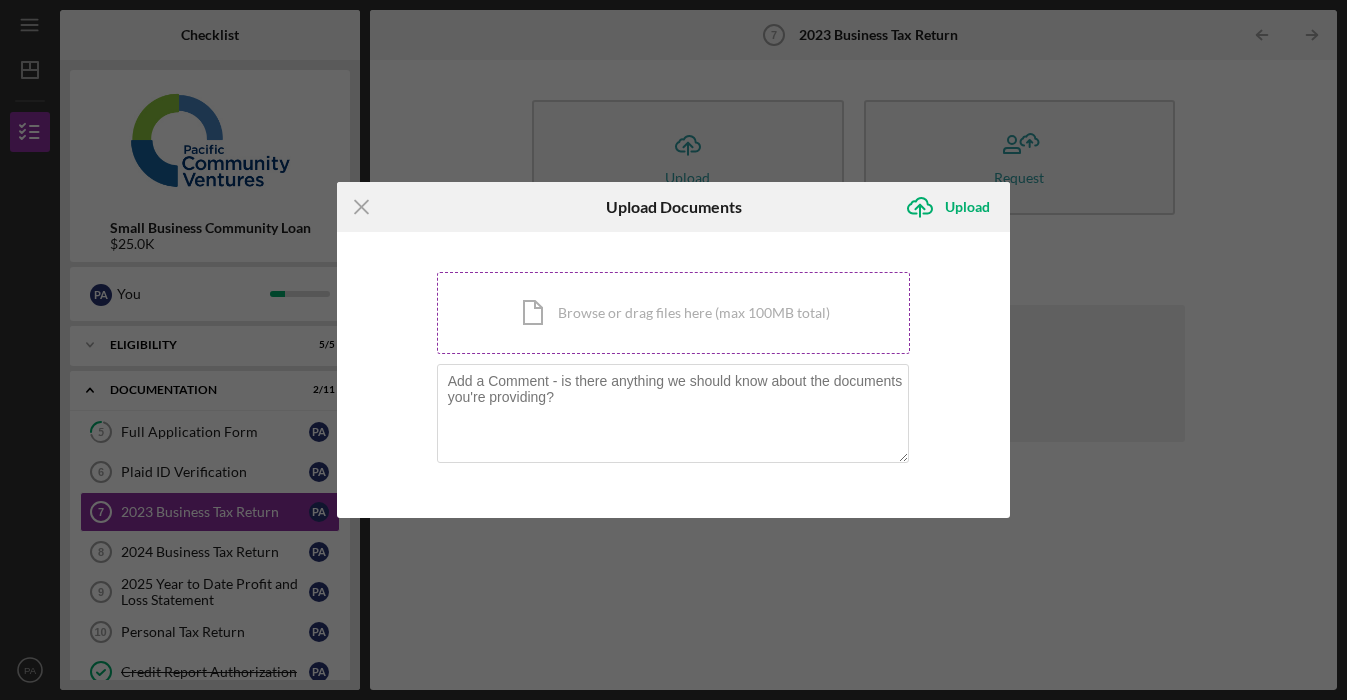 click on "Icon/Document Browse or drag files here (max 100MB total) Tap to choose files or take a photo" at bounding box center [674, 313] 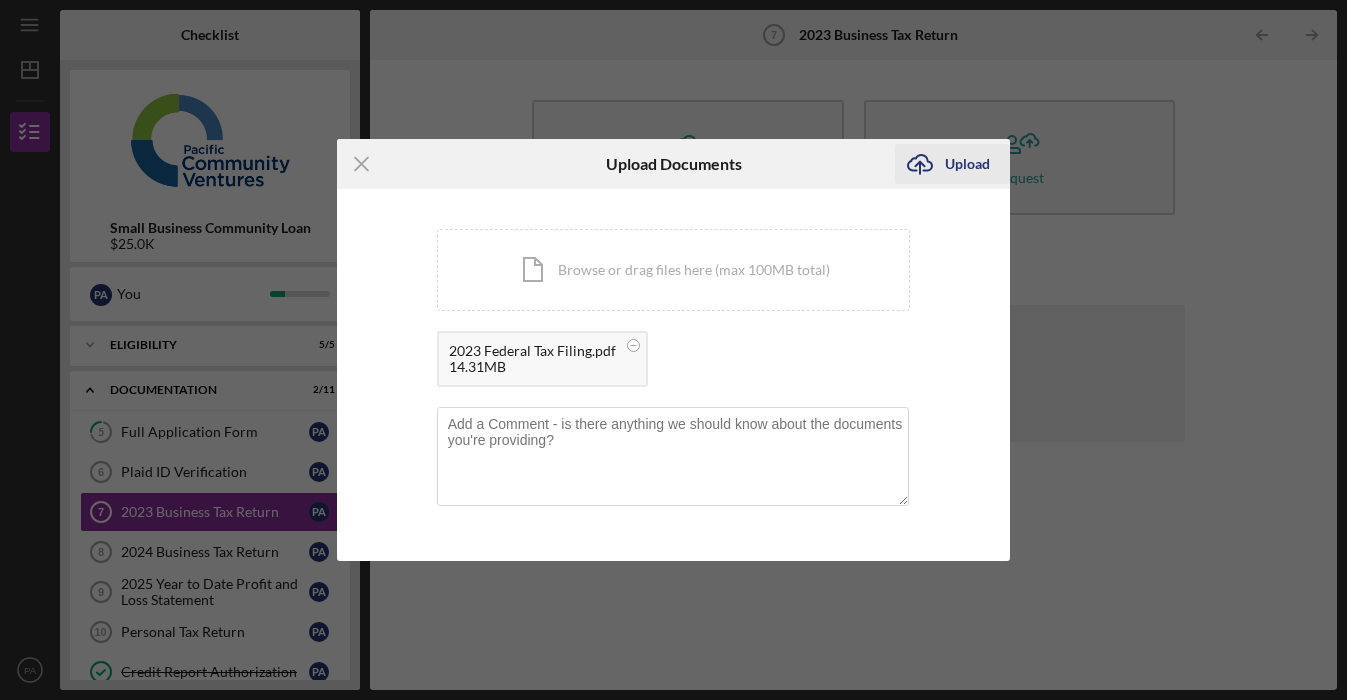 click on "Upload" at bounding box center [967, 164] 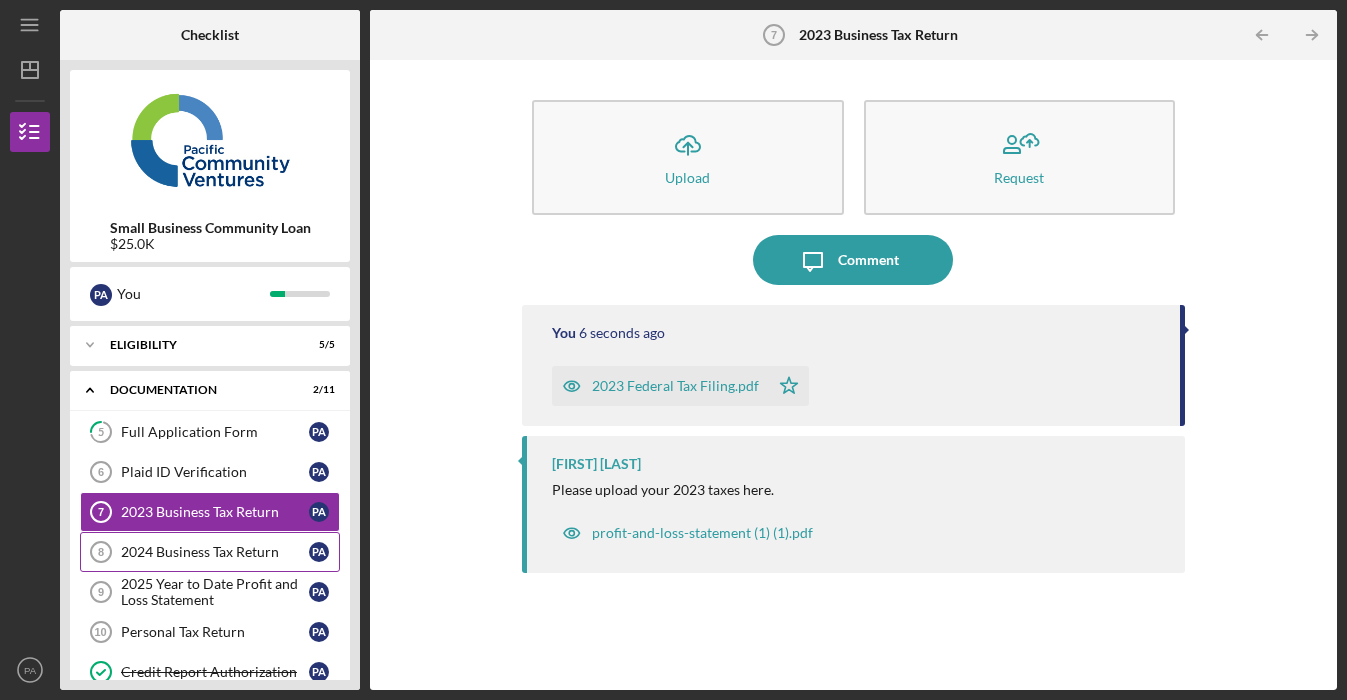 click on "2024 Business Tax Return" at bounding box center (215, 552) 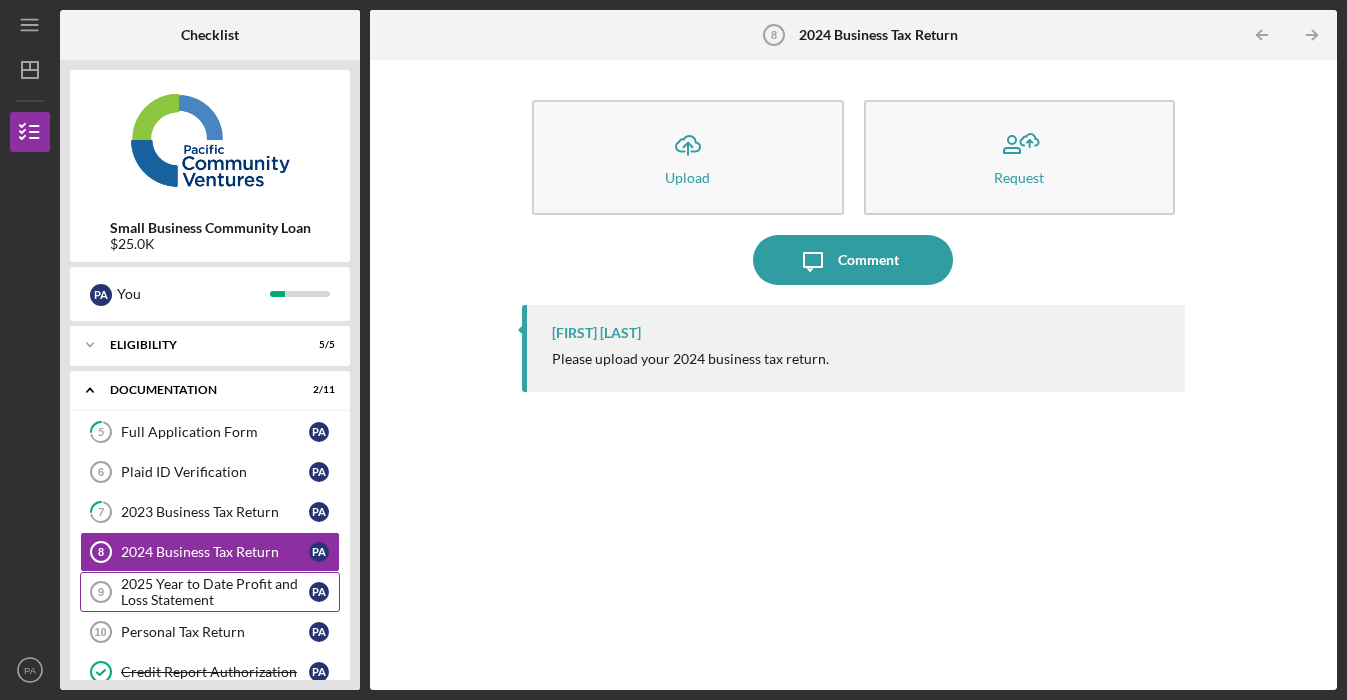 click on "2025 Year to Date Profit and Loss Statement" at bounding box center [215, 592] 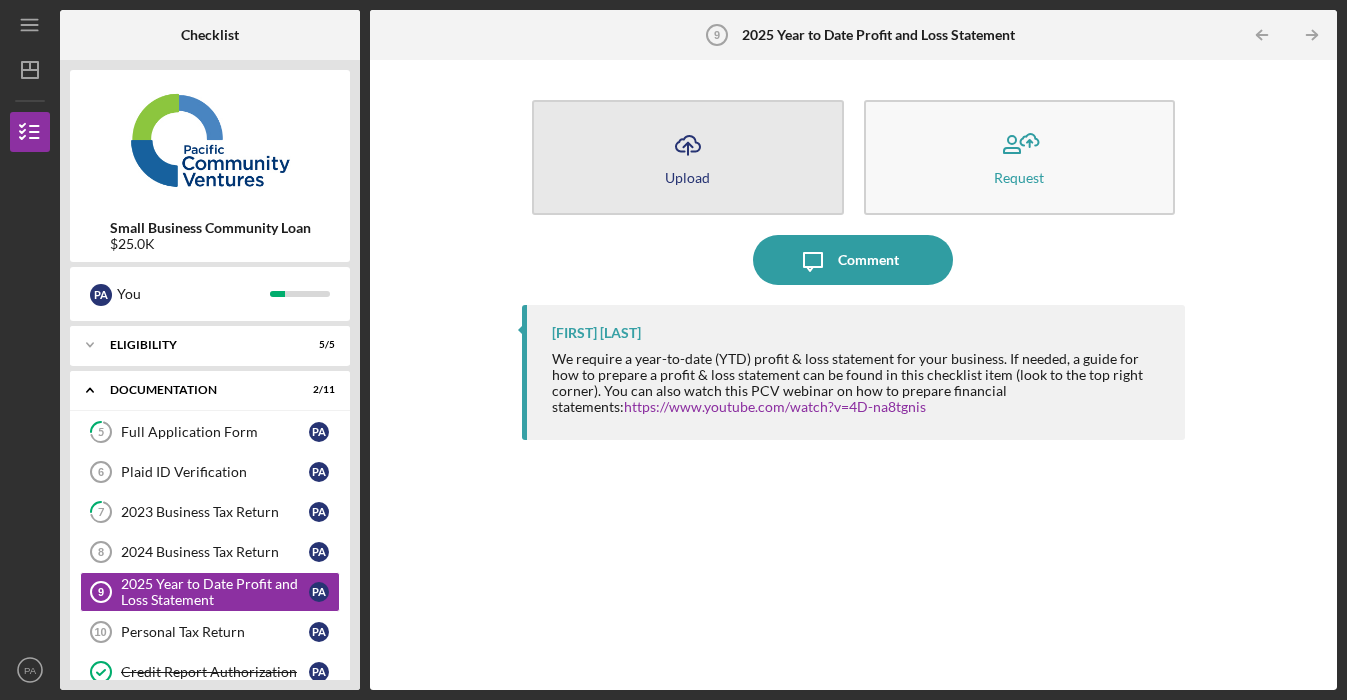 click on "Icon/Upload" 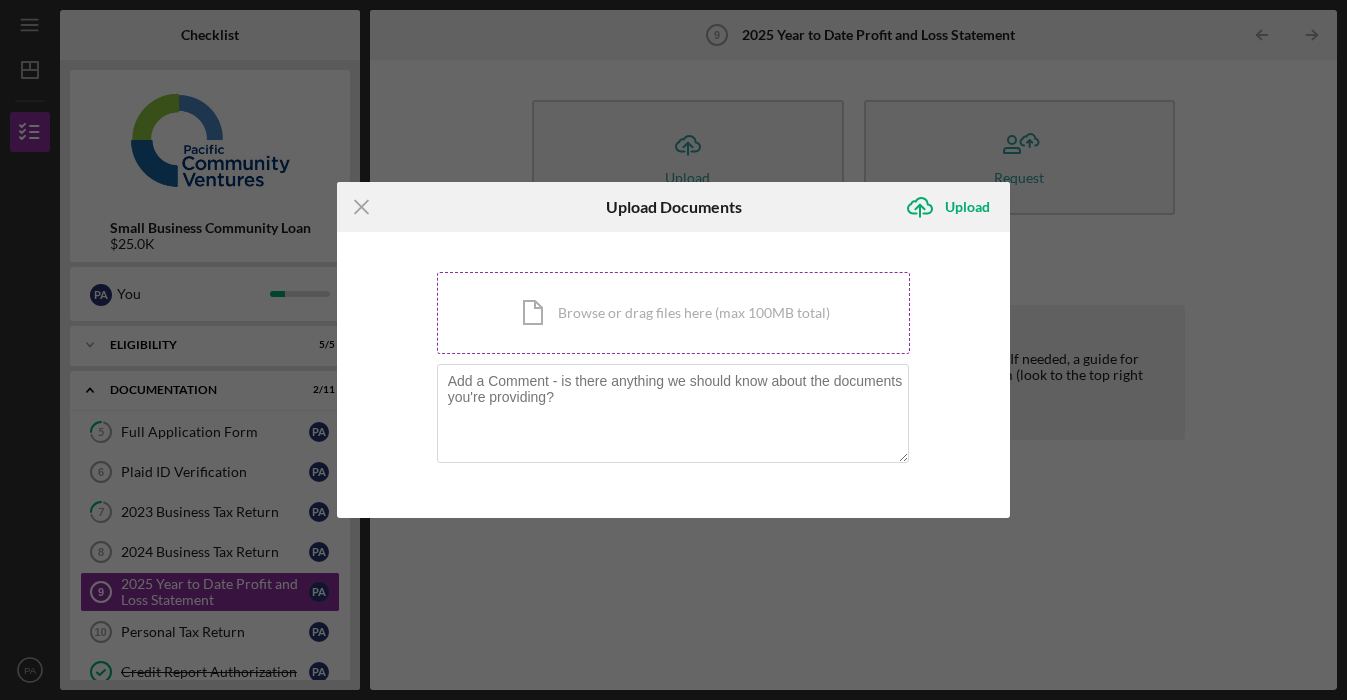 click on "Icon/Document Browse or drag files here (max 100MB total) Tap to choose files or take a photo" at bounding box center [674, 313] 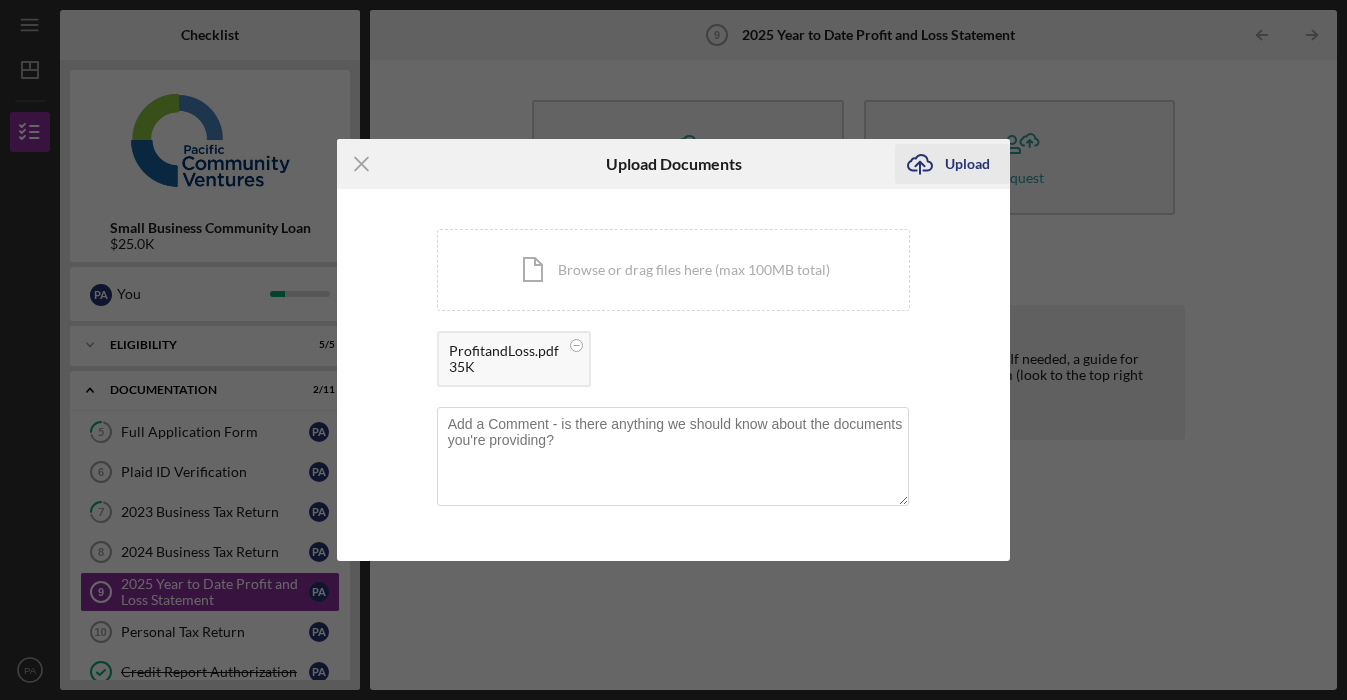 click on "Upload" at bounding box center [967, 164] 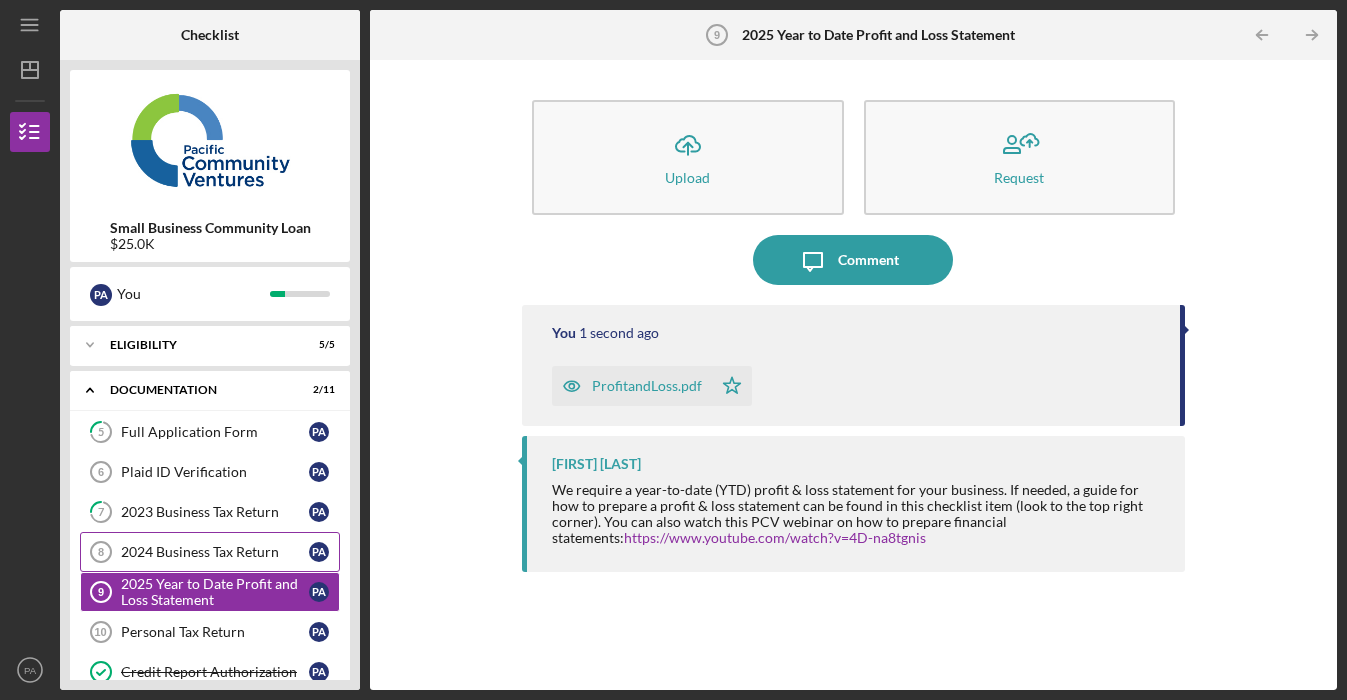 click on "2024 Business Tax Return" at bounding box center [215, 552] 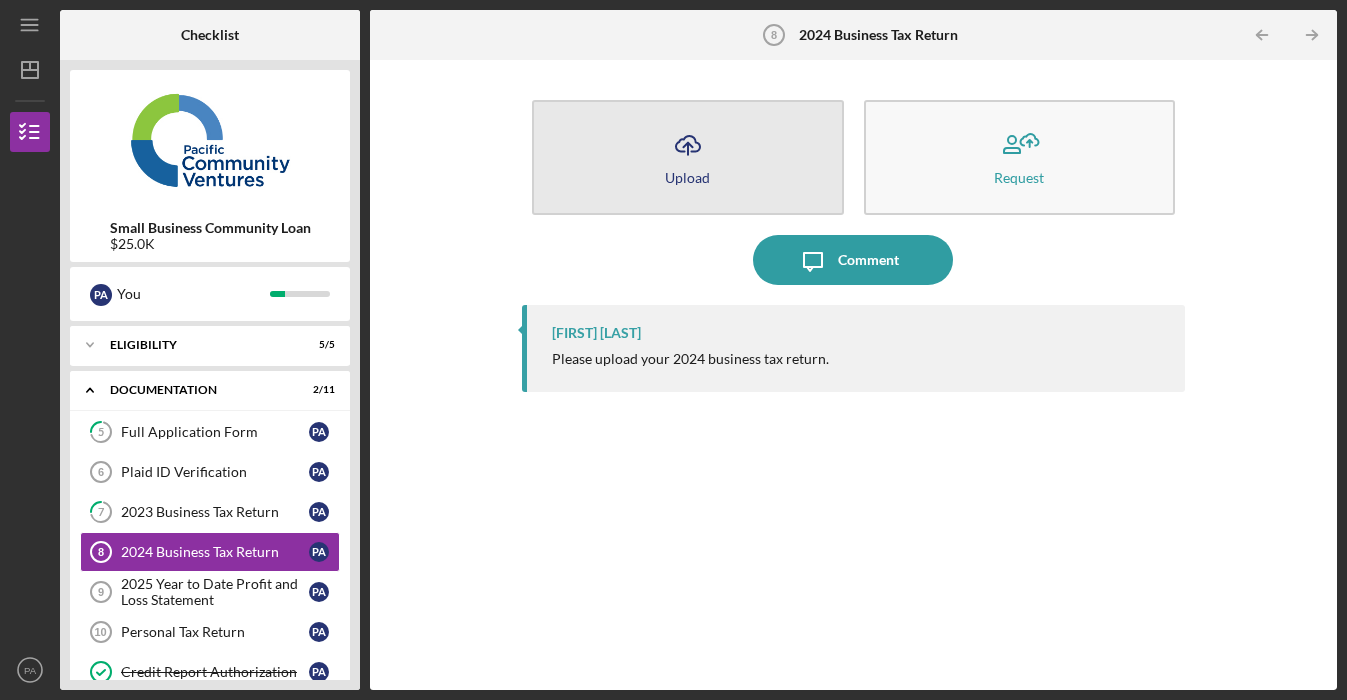 click on "Icon/Upload" 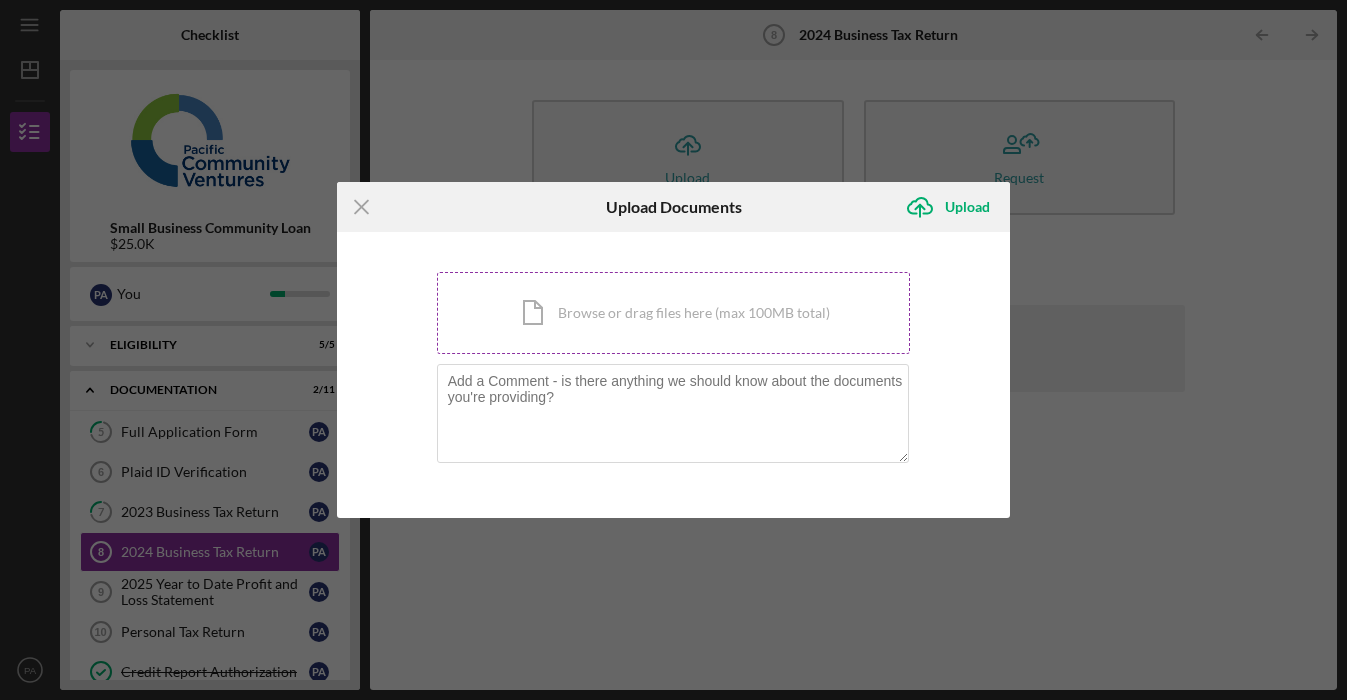 click on "Icon/Document Browse or drag files here (max 100MB total) Tap to choose files or take a photo" at bounding box center [674, 313] 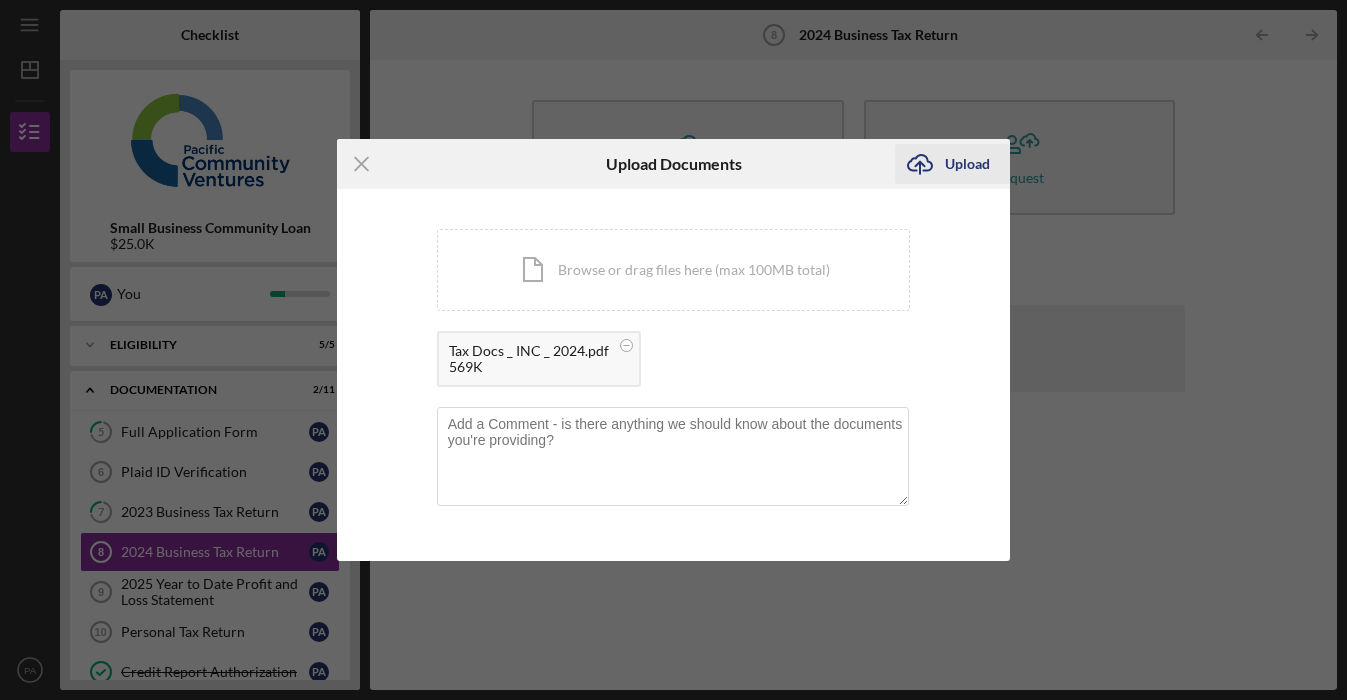 click on "Upload" at bounding box center (967, 164) 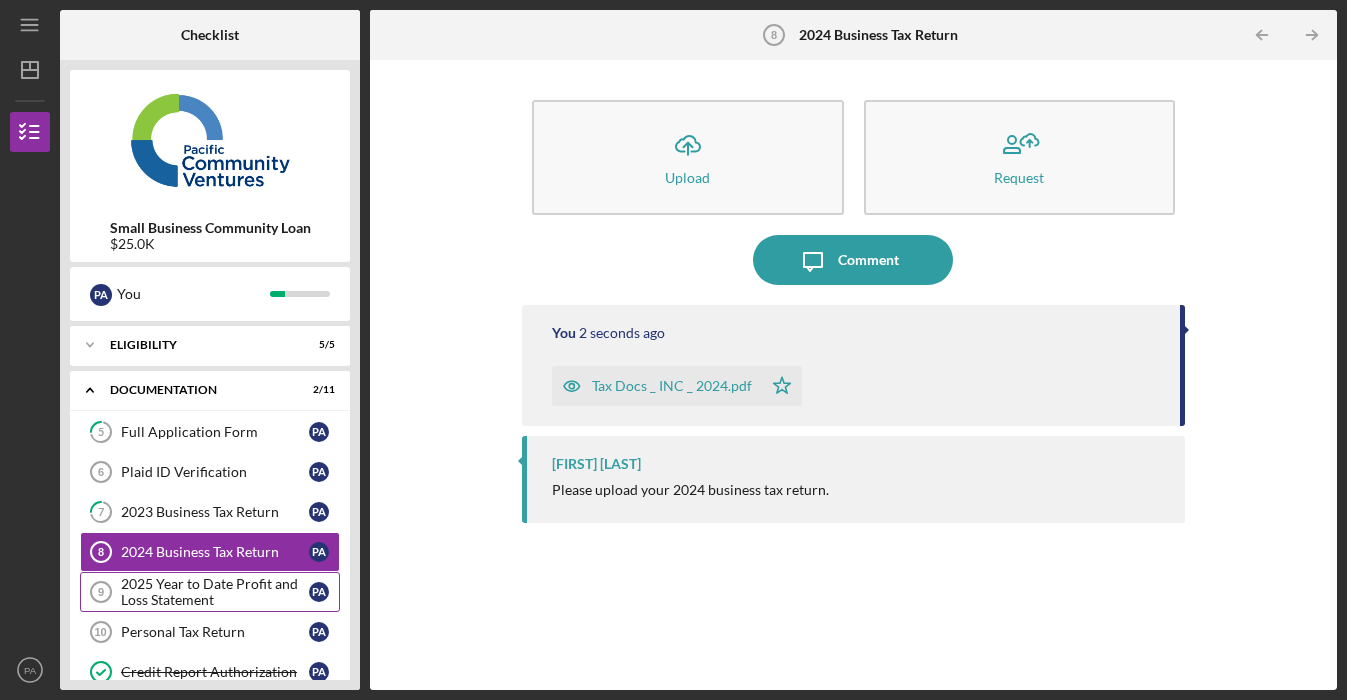 click on "2025 Year to Date Profit and Loss Statement" at bounding box center (215, 592) 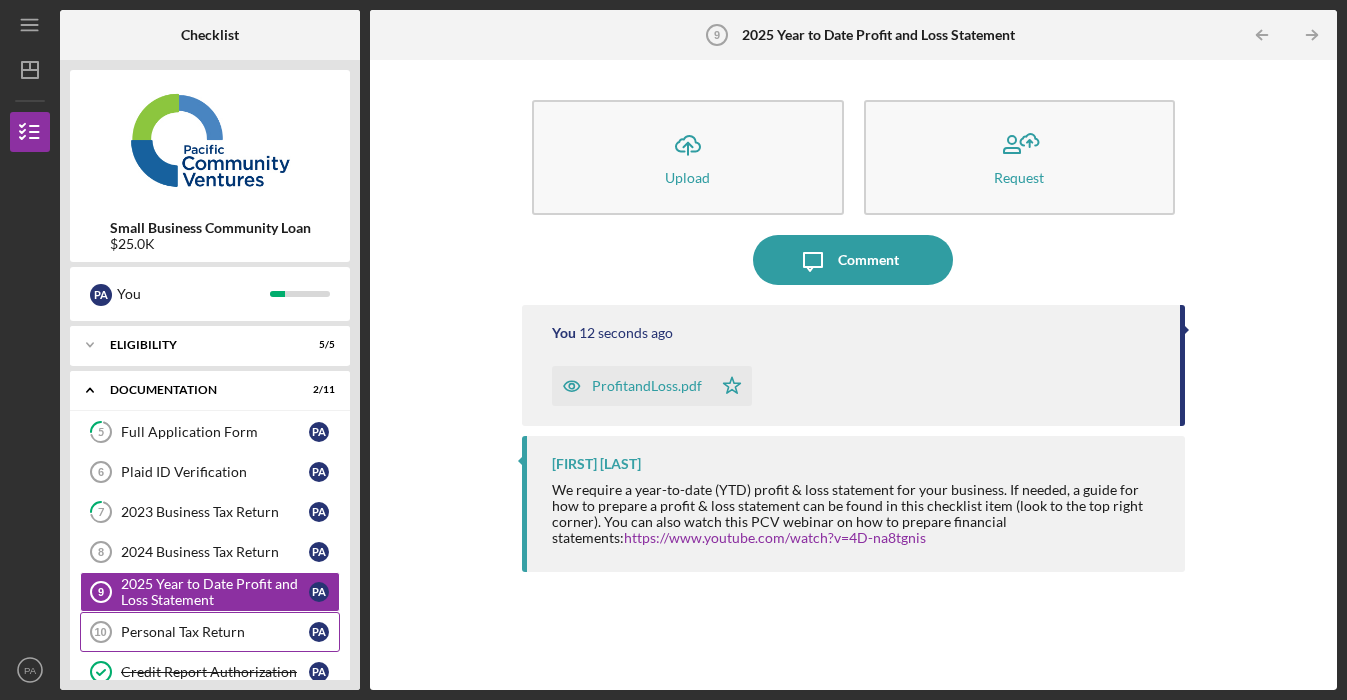click on "Personal Tax Return" at bounding box center [215, 632] 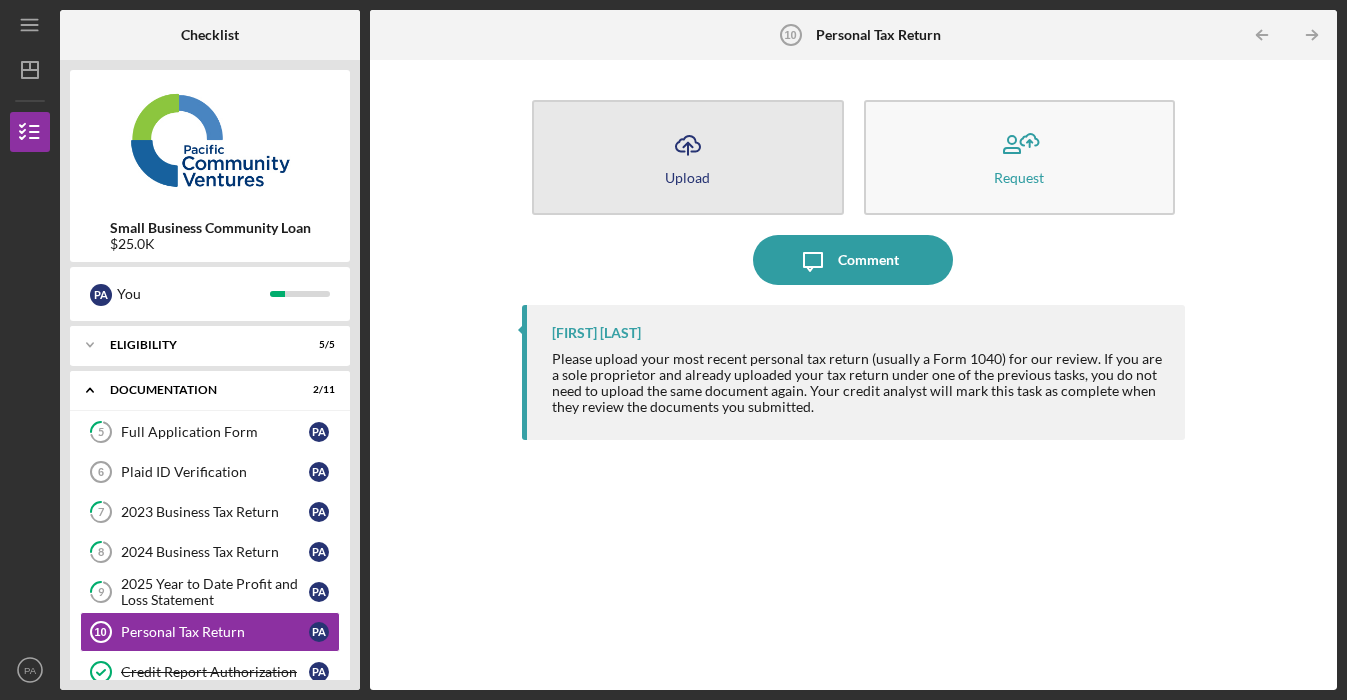 click on "Icon/Upload" 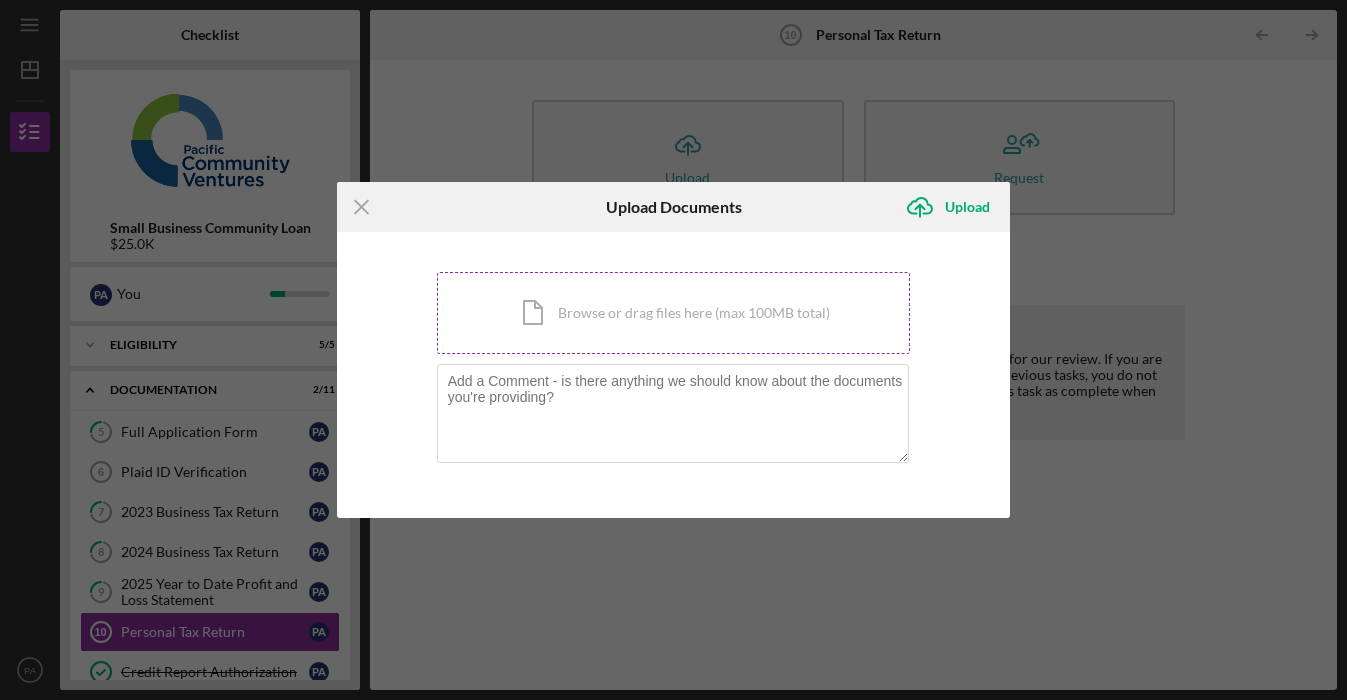 click on "Icon/Document Browse or drag files here (max 100MB total) Tap to choose files or take a photo" at bounding box center (674, 313) 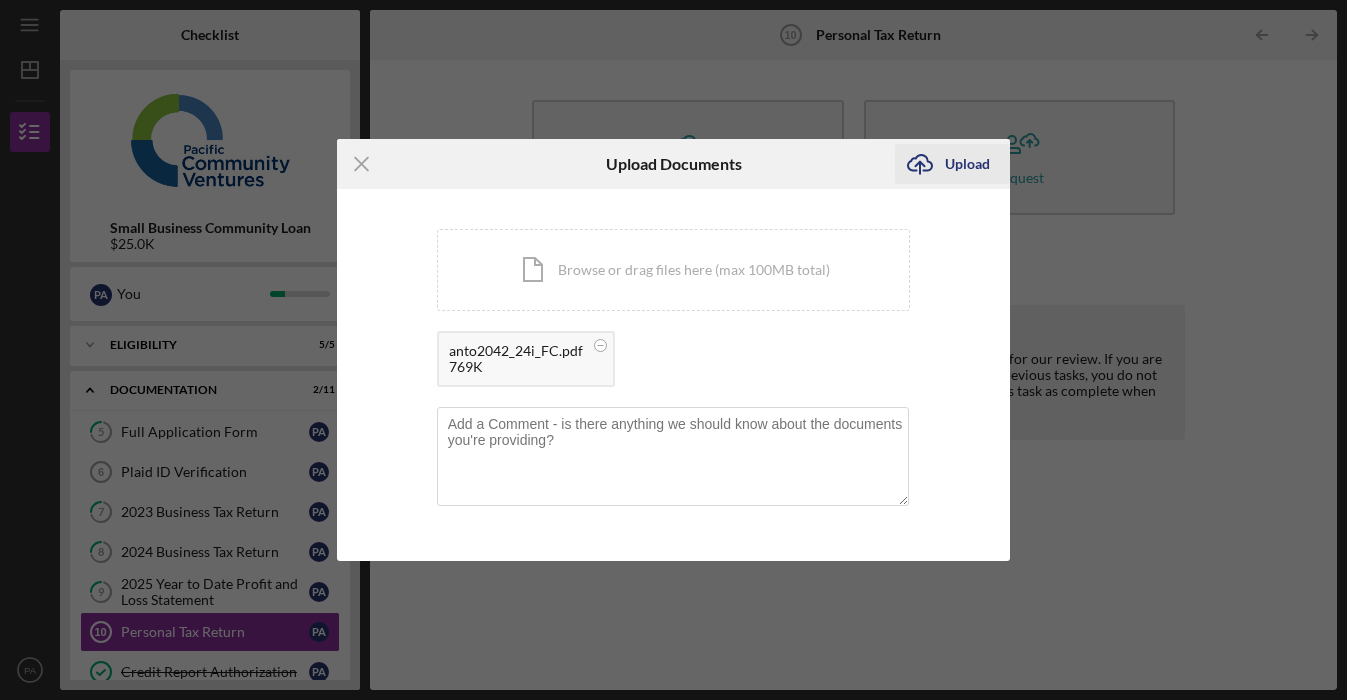 click on "Upload" at bounding box center (967, 164) 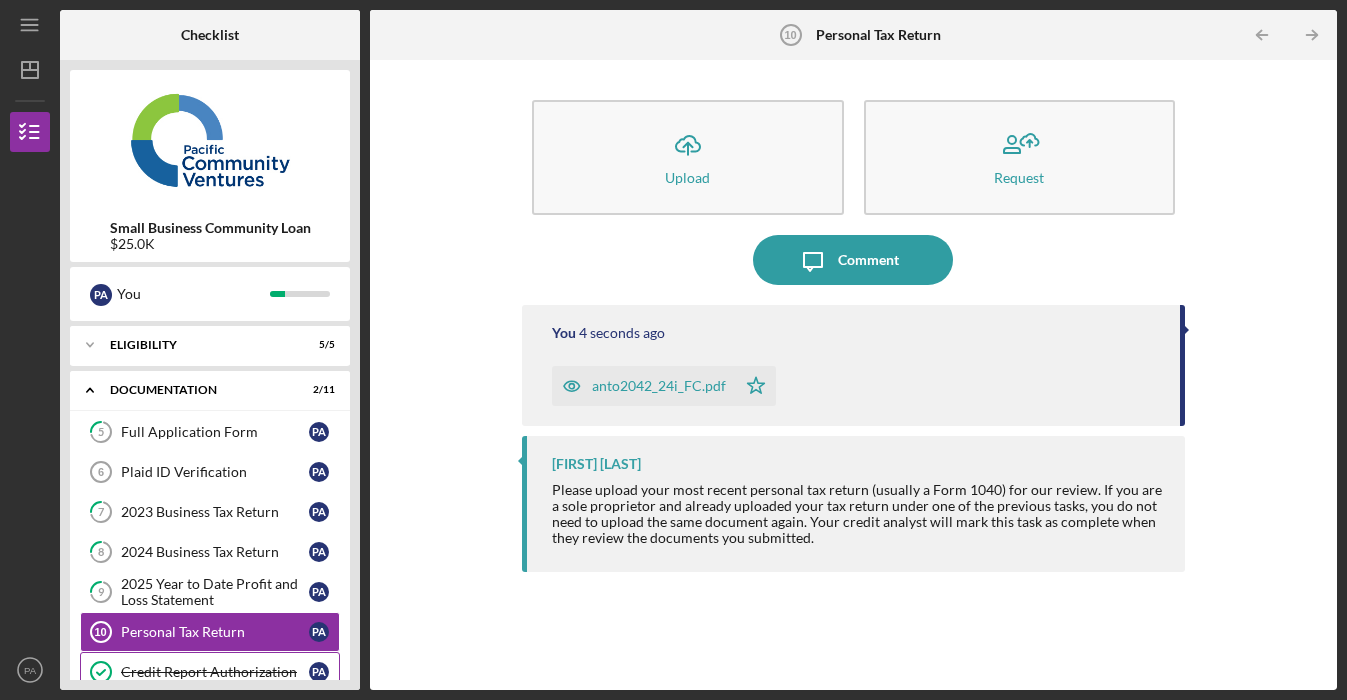 click on "Credit Report Authorization" at bounding box center [215, 672] 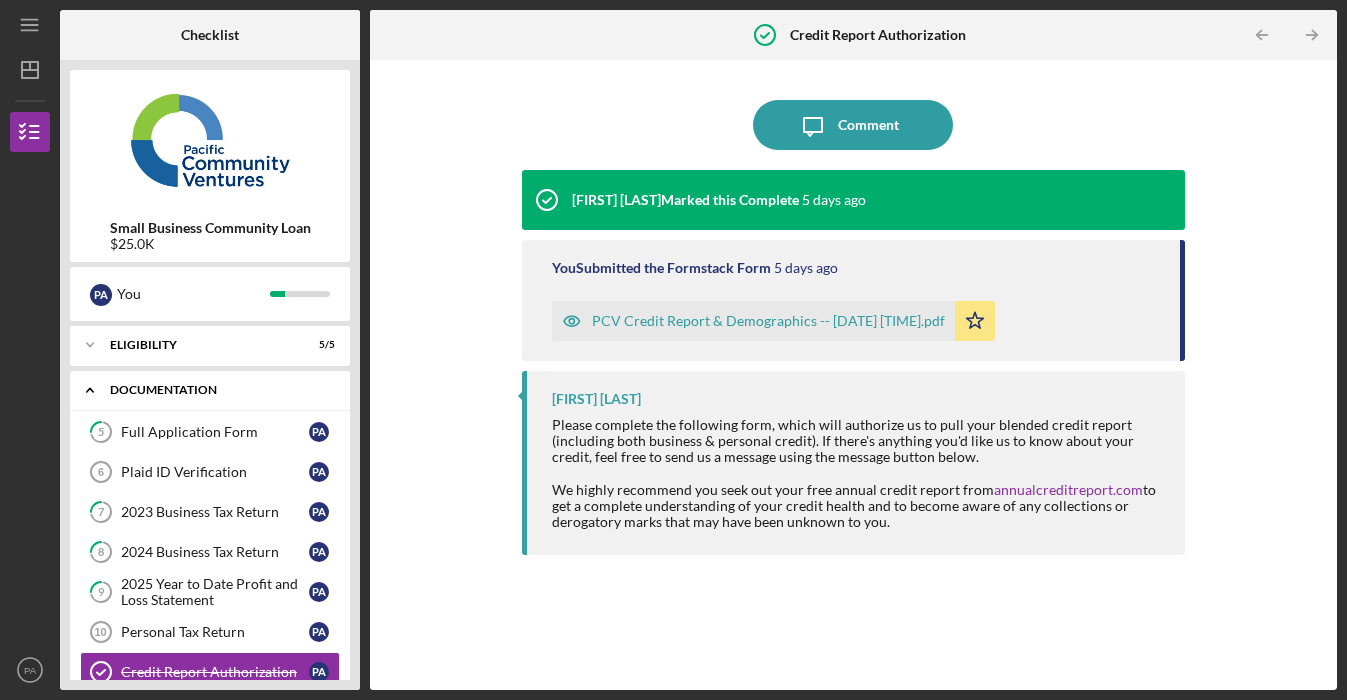 click on "Icon/Expander" 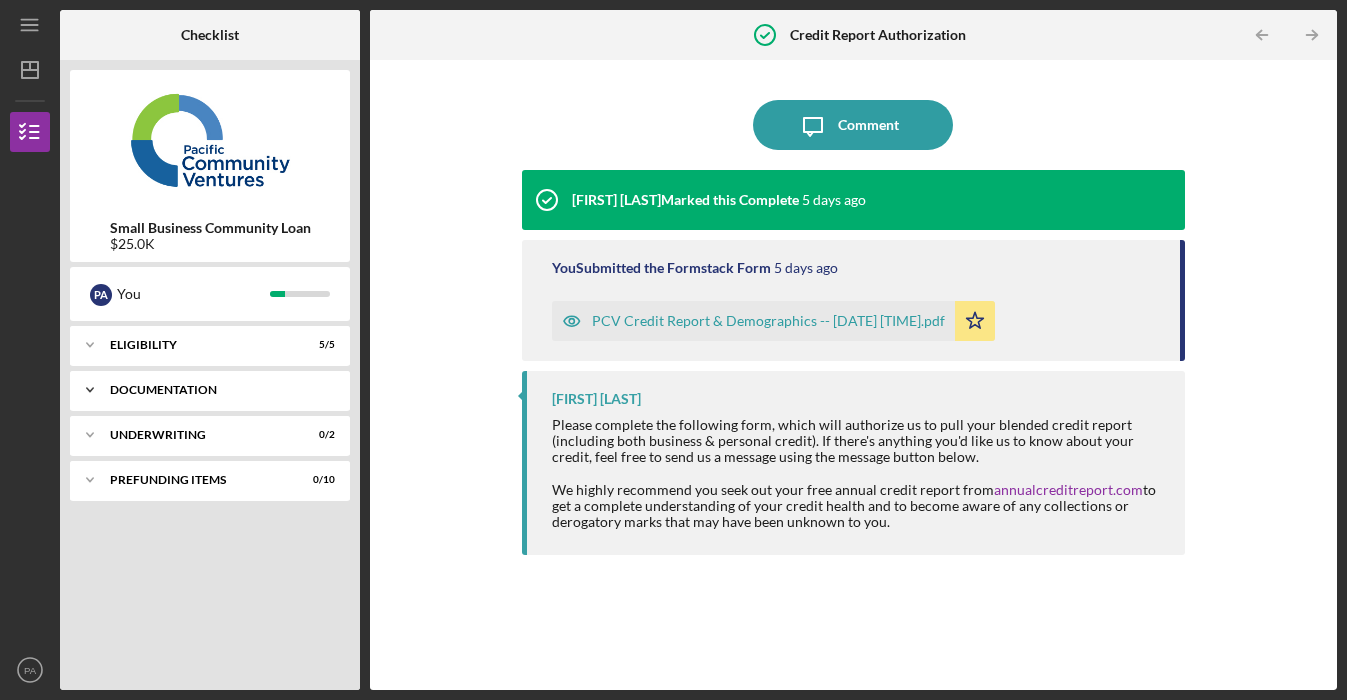 click on "Icon/Expander" 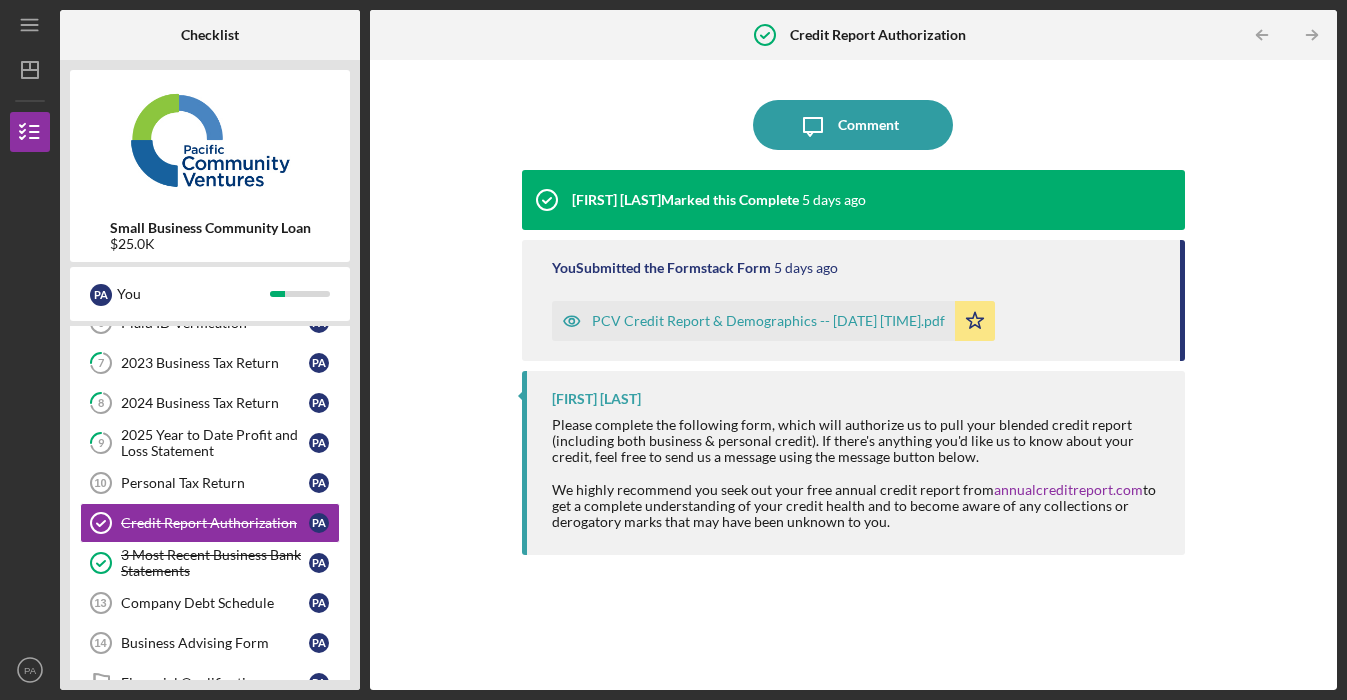 scroll, scrollTop: 169, scrollLeft: 0, axis: vertical 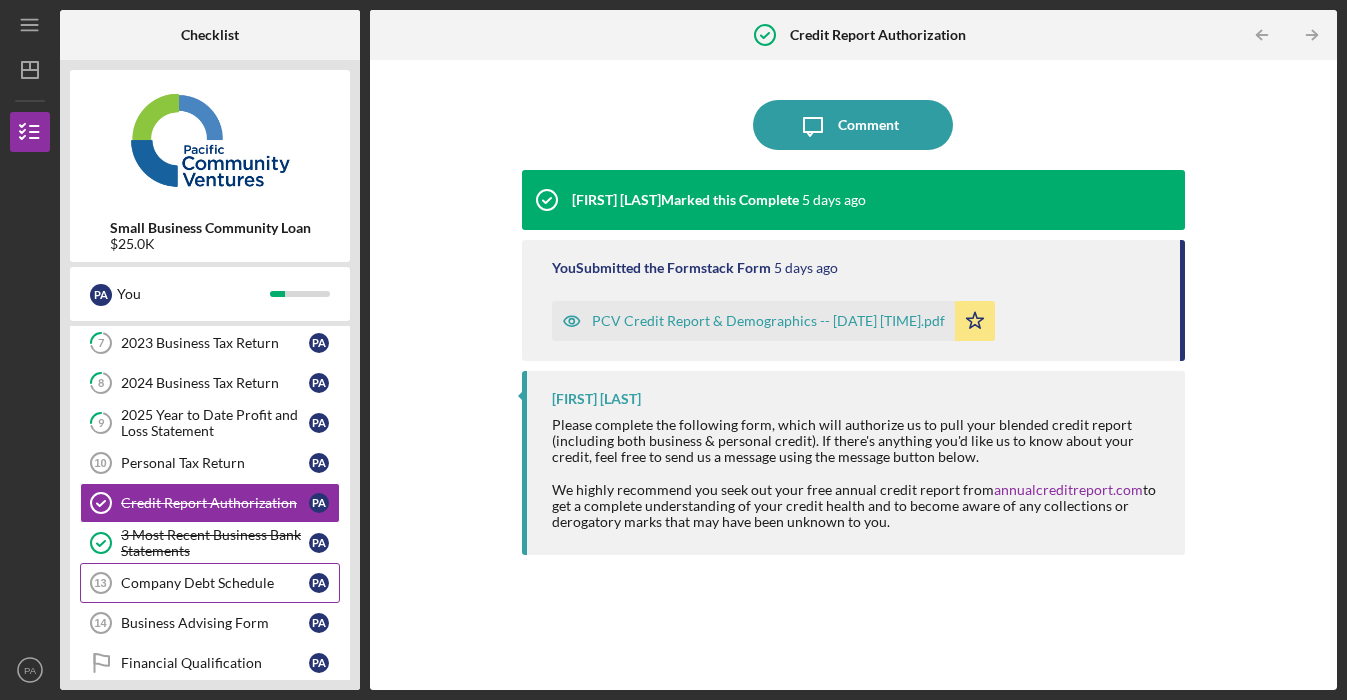click on "Company Debt Schedule" at bounding box center [215, 583] 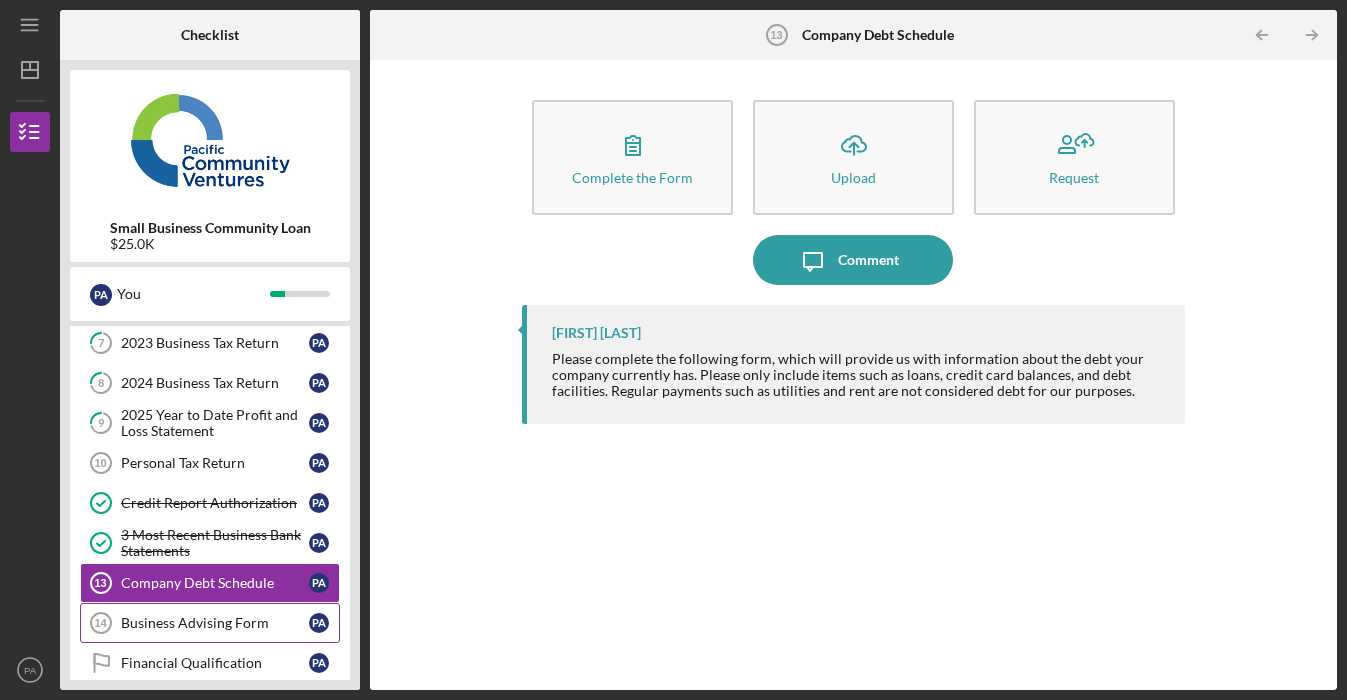 click on "Business Advising Form 14 Business Advising Form P A" at bounding box center (210, 623) 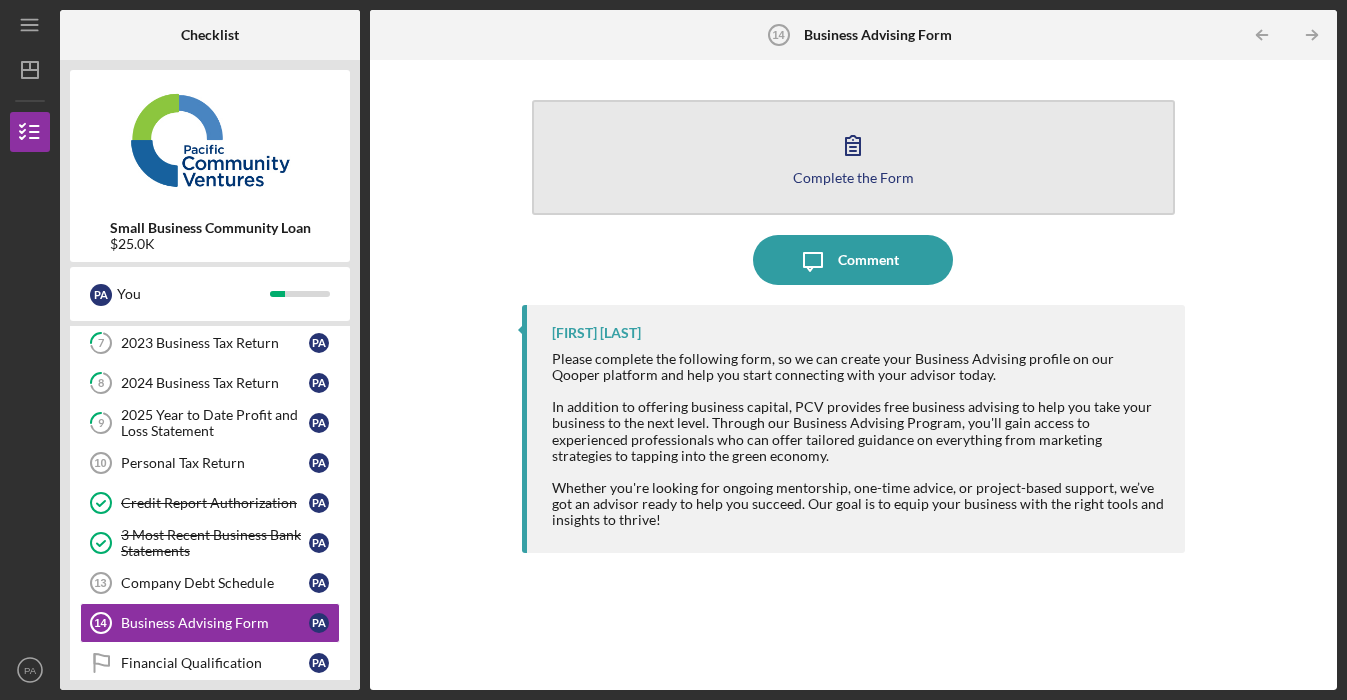 click 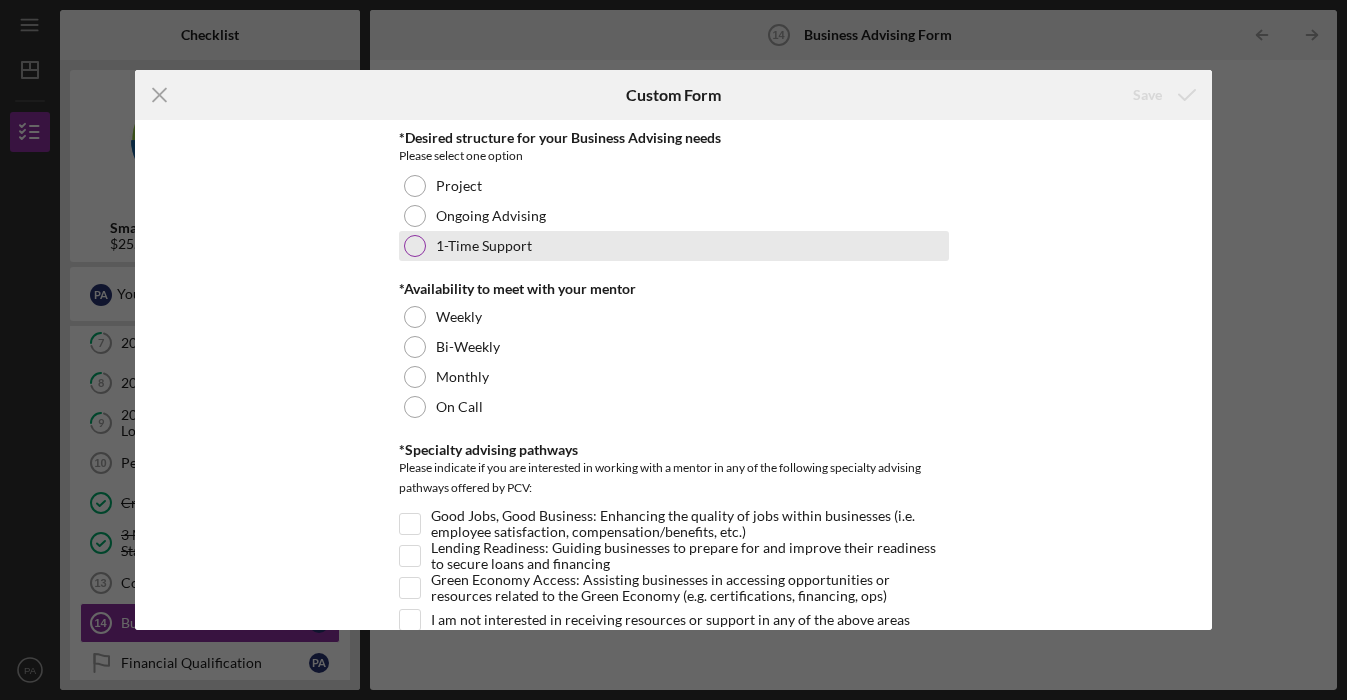 click at bounding box center [415, 246] 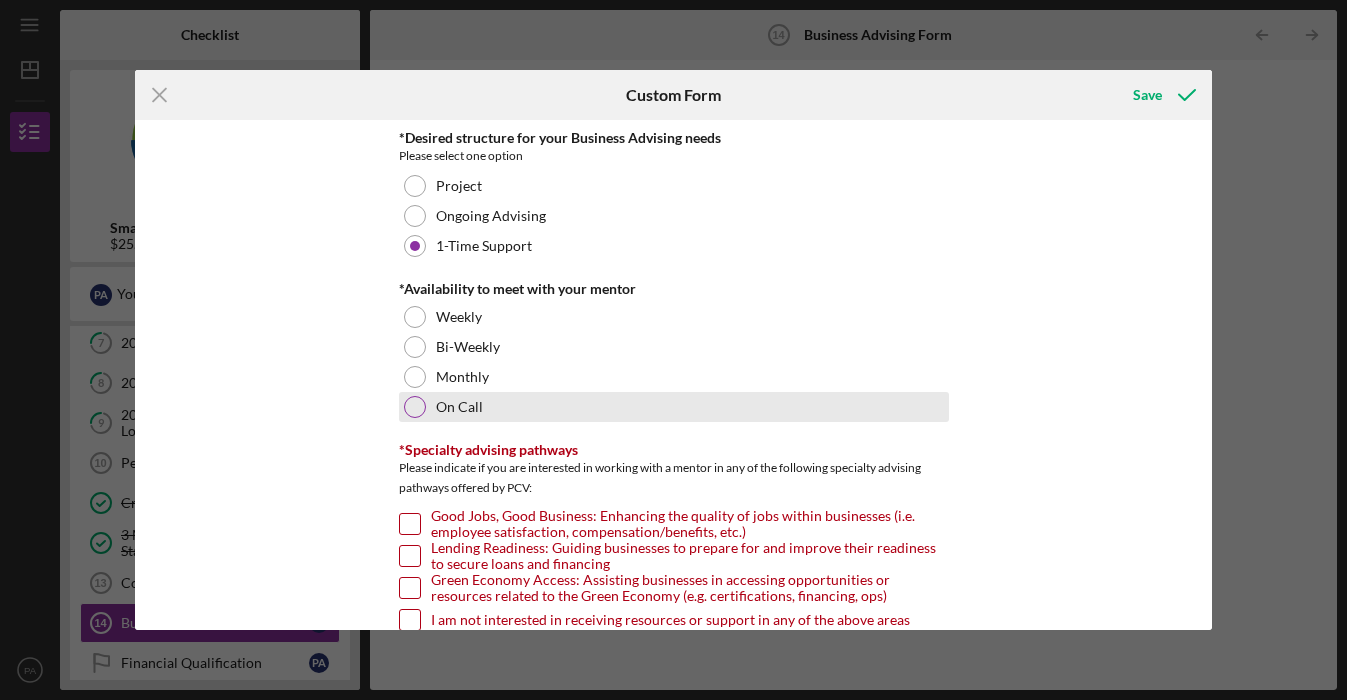click at bounding box center [415, 407] 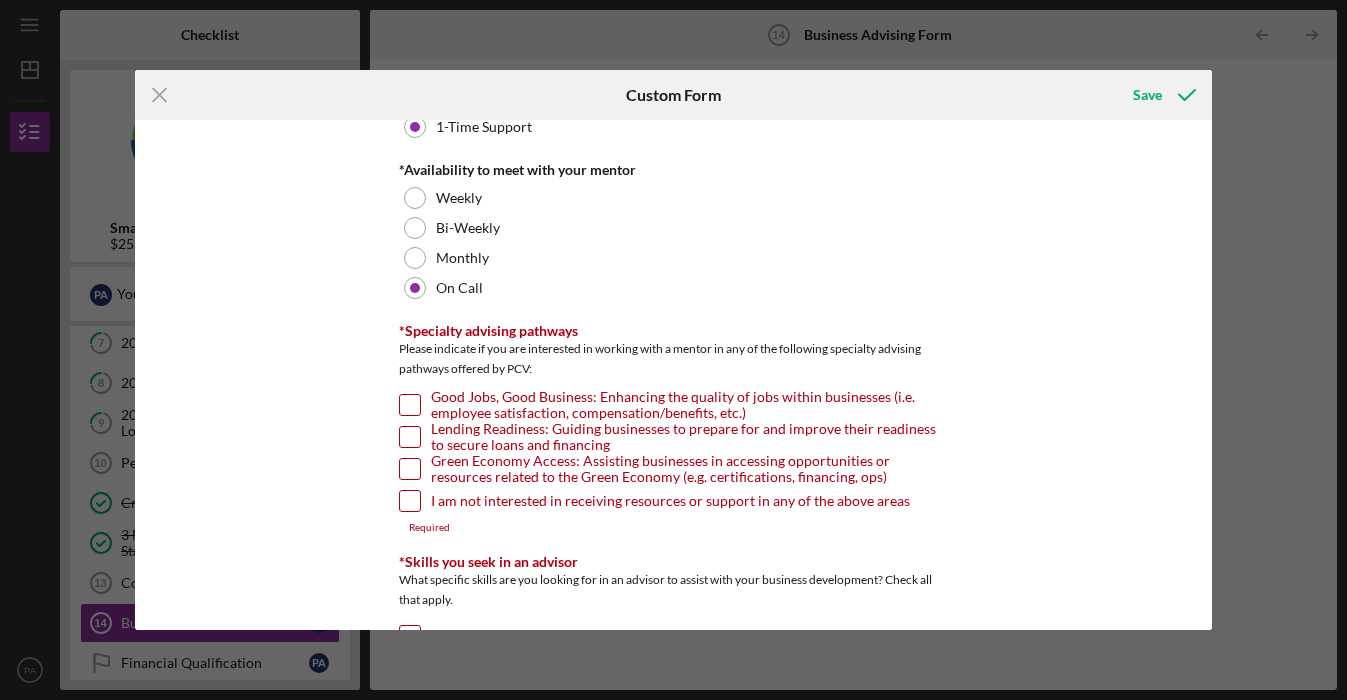 scroll, scrollTop: 138, scrollLeft: 0, axis: vertical 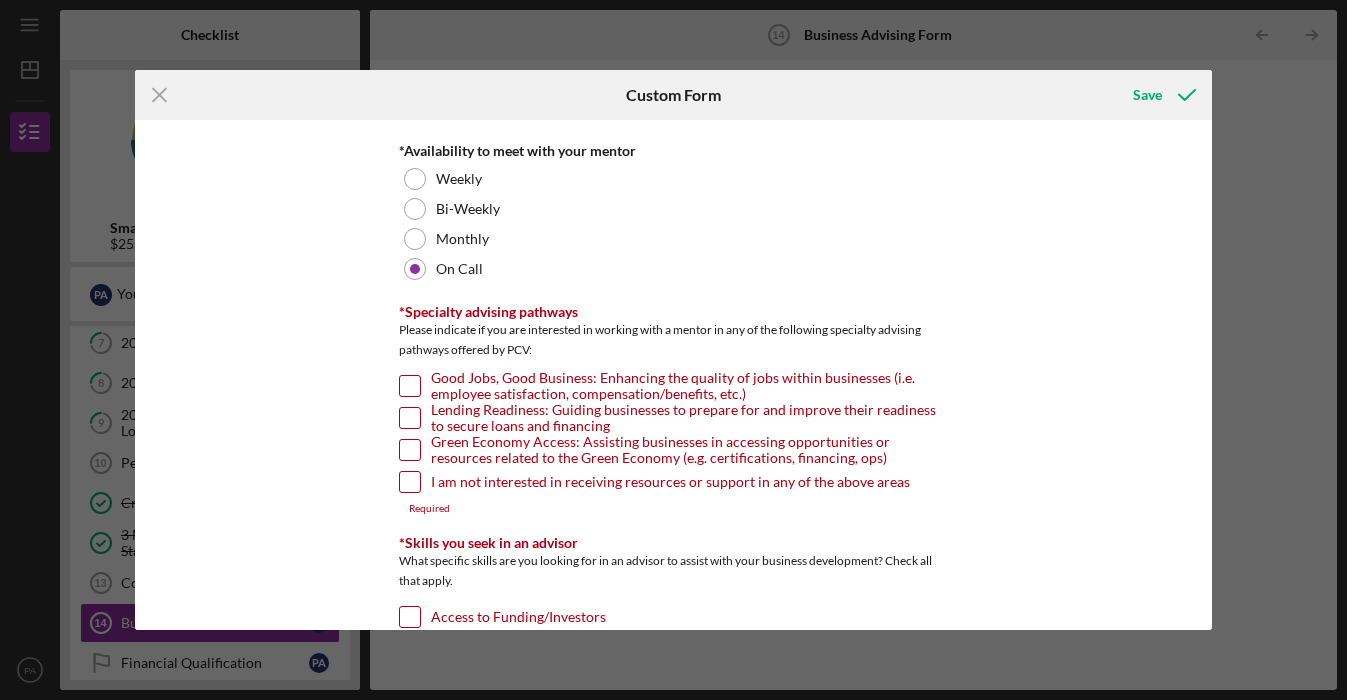 click on "I am not interested in receiving resources or support in any of the above areas" at bounding box center [410, 482] 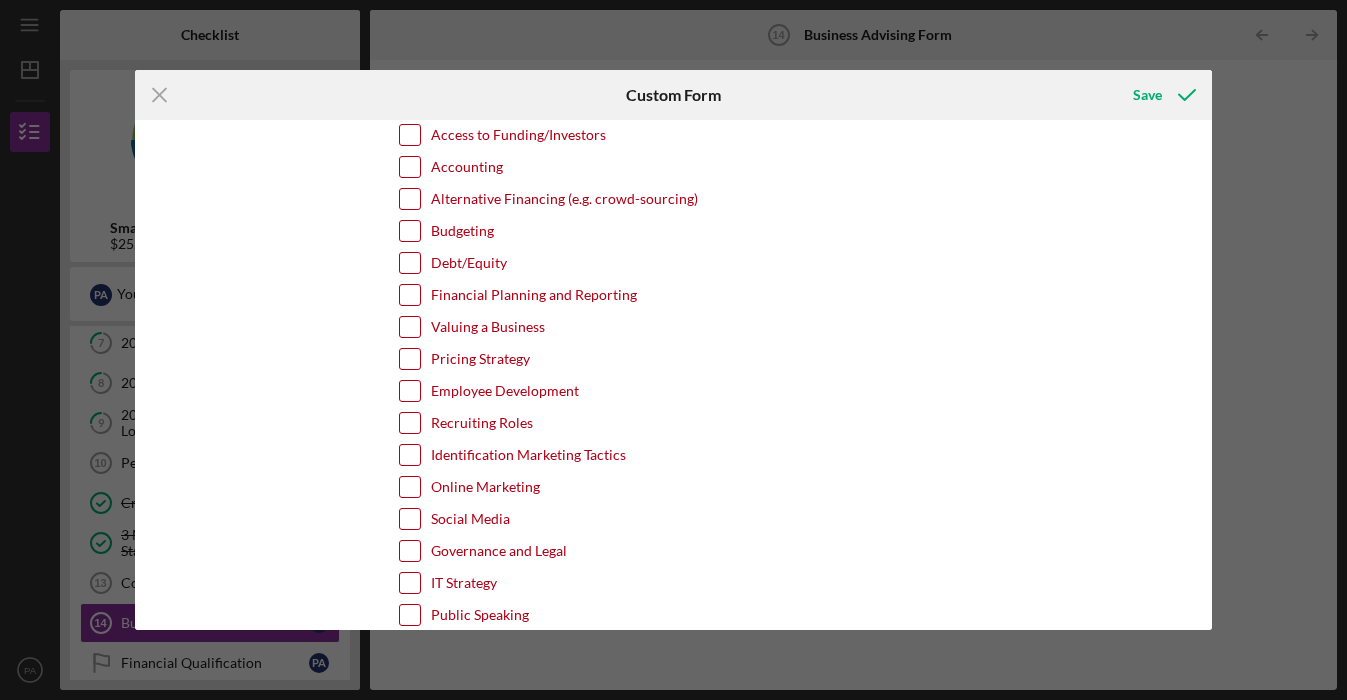 scroll, scrollTop: 568, scrollLeft: 0, axis: vertical 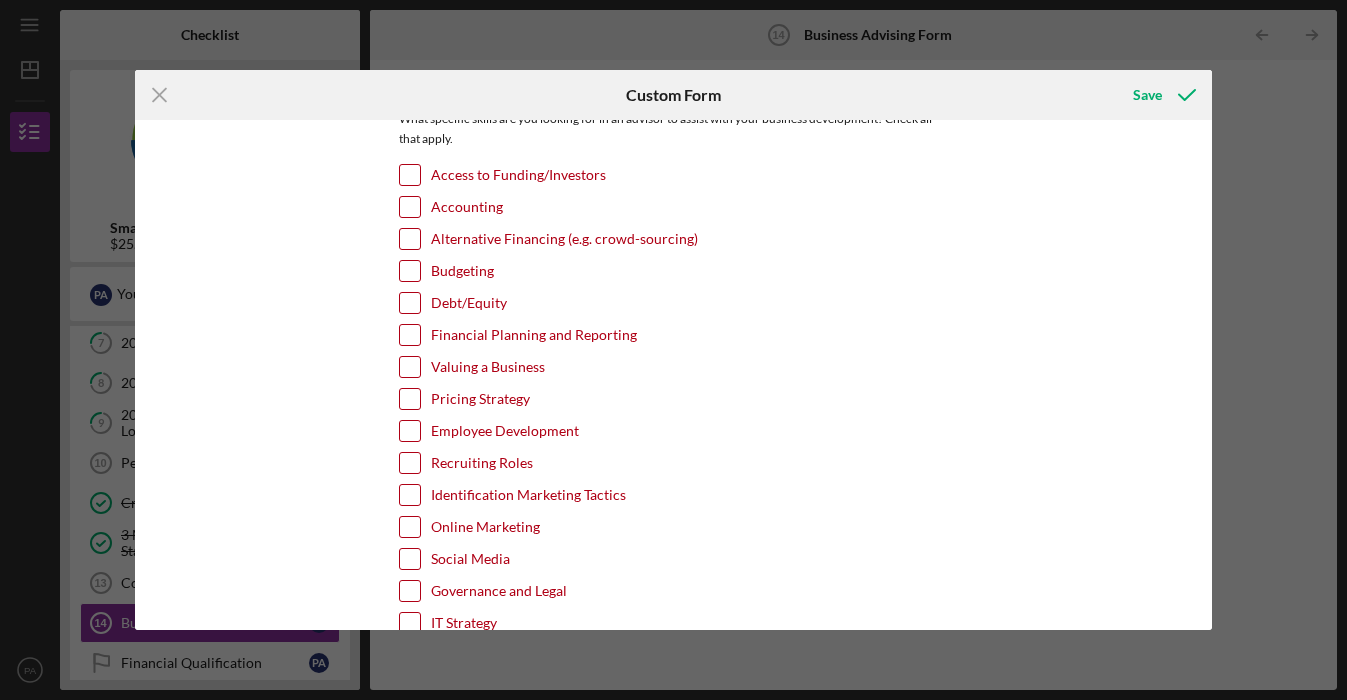 click on "Access to Funding/Investors" at bounding box center [410, 175] 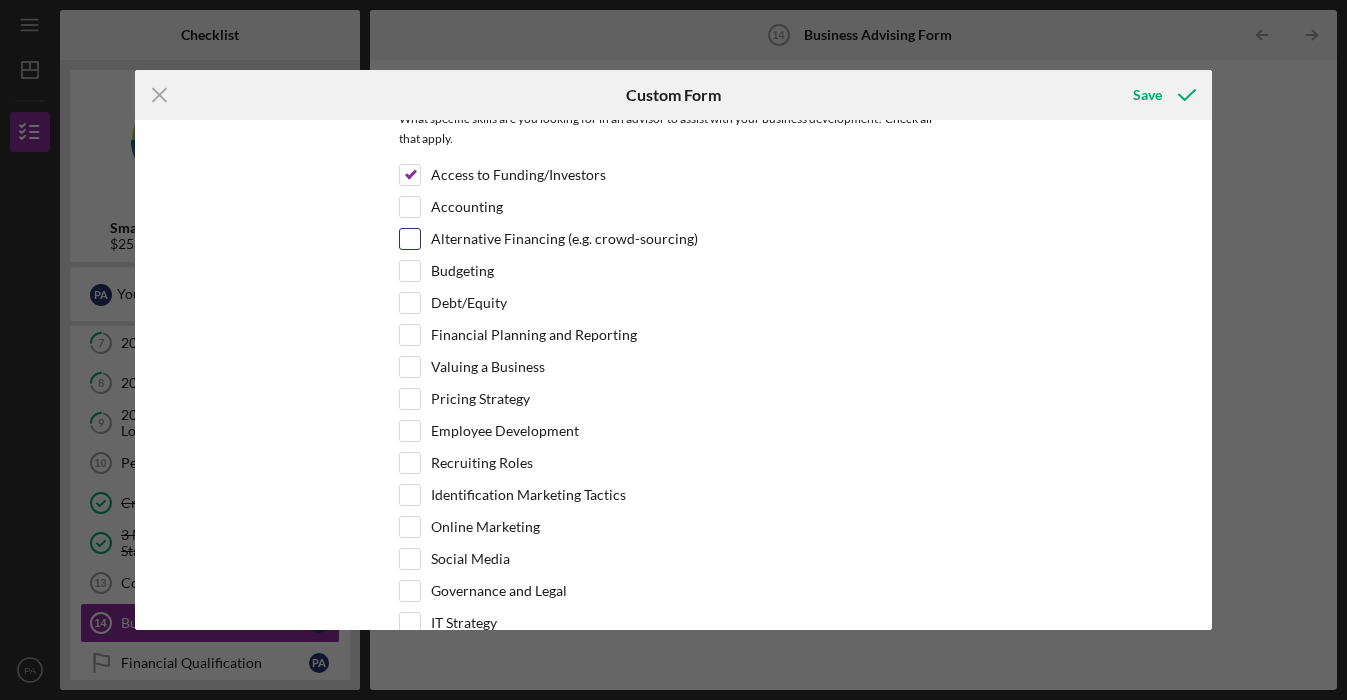 click on "Alternative Financing (e.g. crowd-sourcing)" at bounding box center [410, 239] 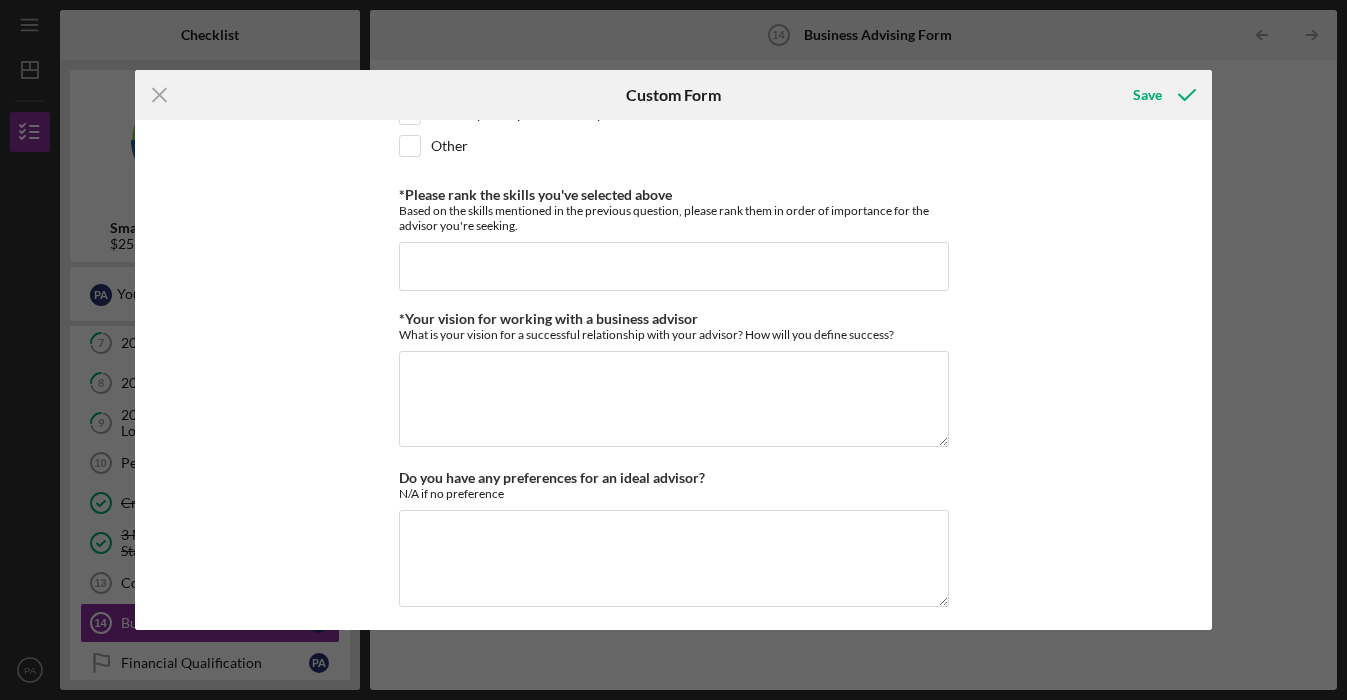 scroll, scrollTop: 1658, scrollLeft: 0, axis: vertical 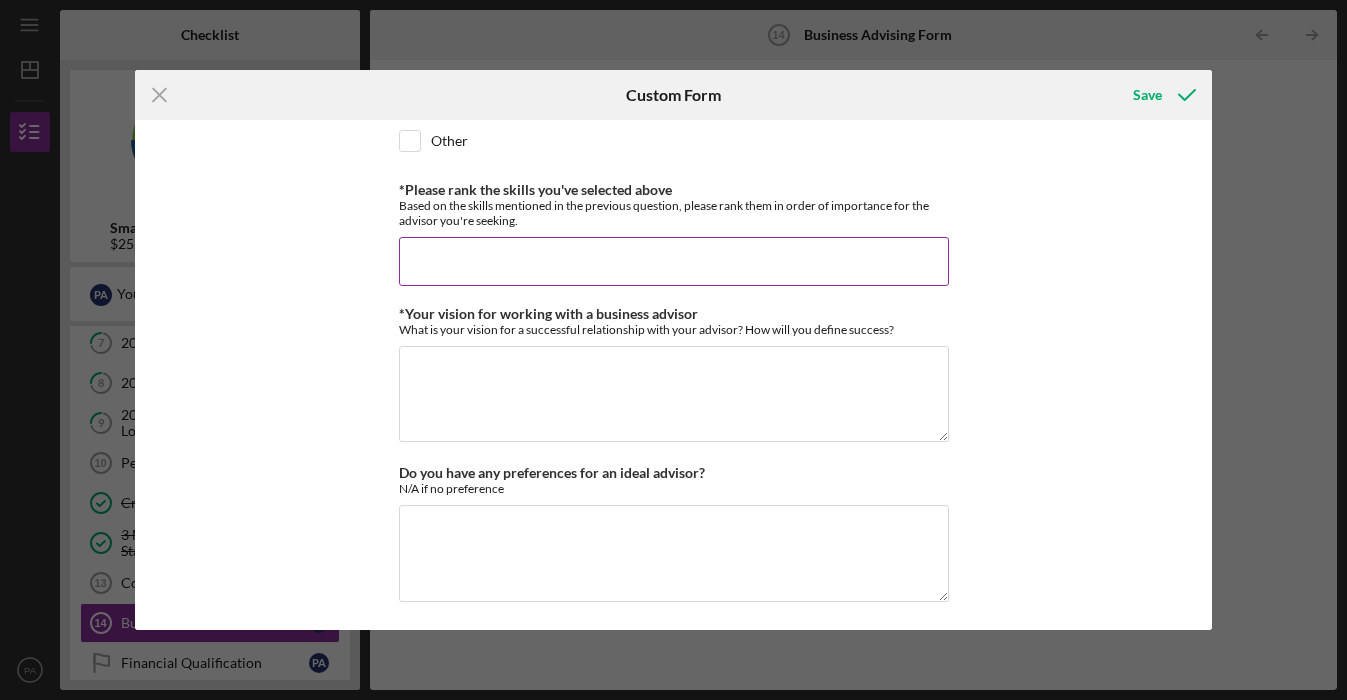 click on "*Please rank the skills you've selected above" at bounding box center (674, 261) 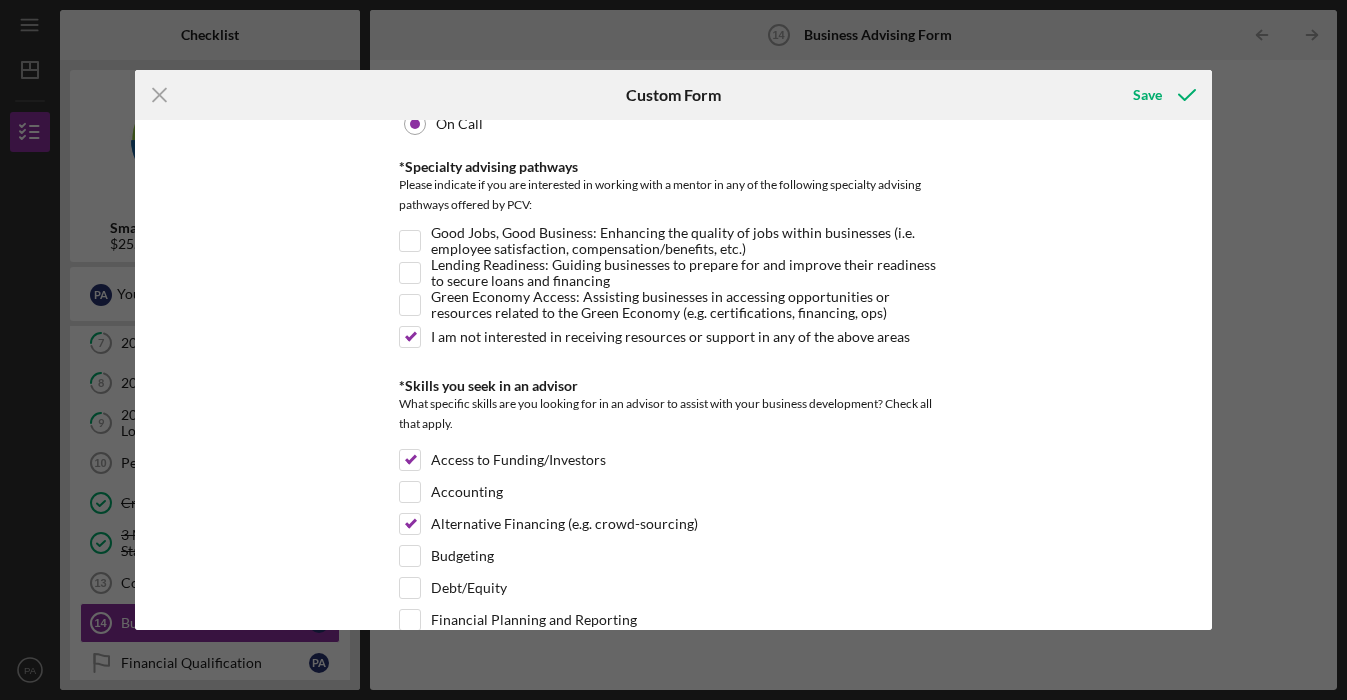 scroll, scrollTop: 308, scrollLeft: 0, axis: vertical 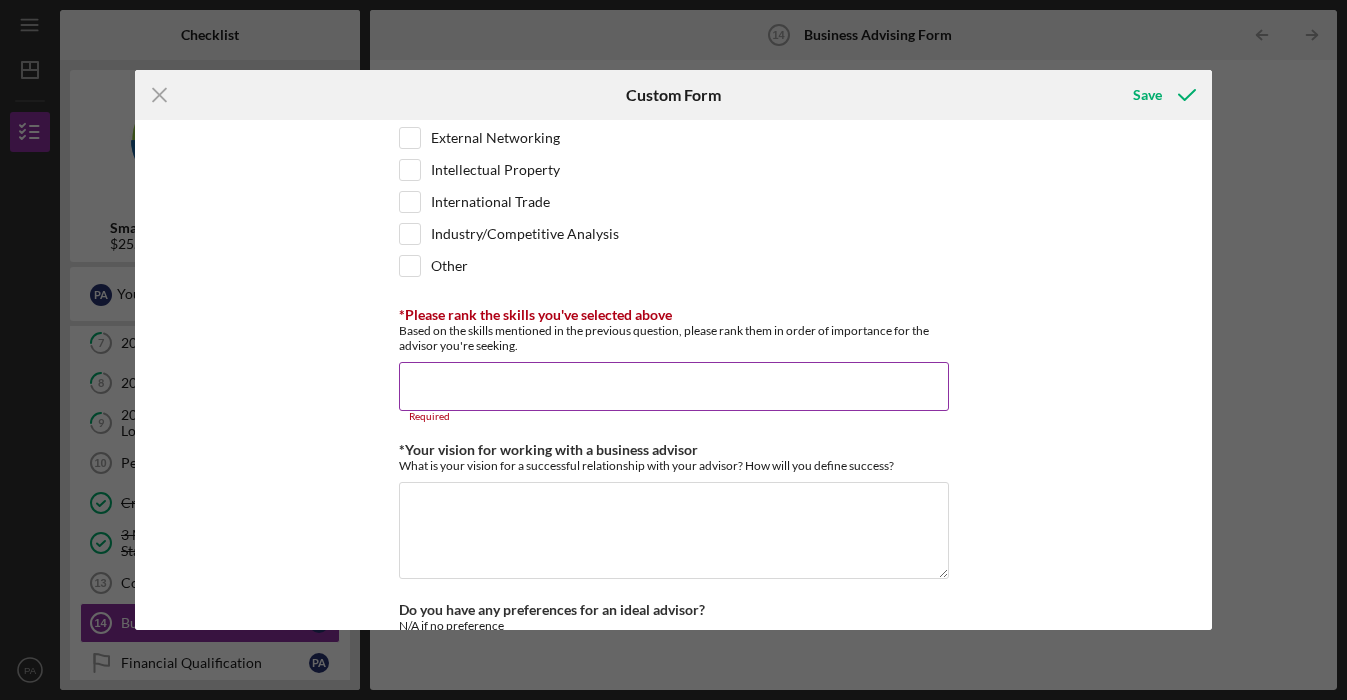 click on "*Please rank the skills you've selected above" at bounding box center [674, 386] 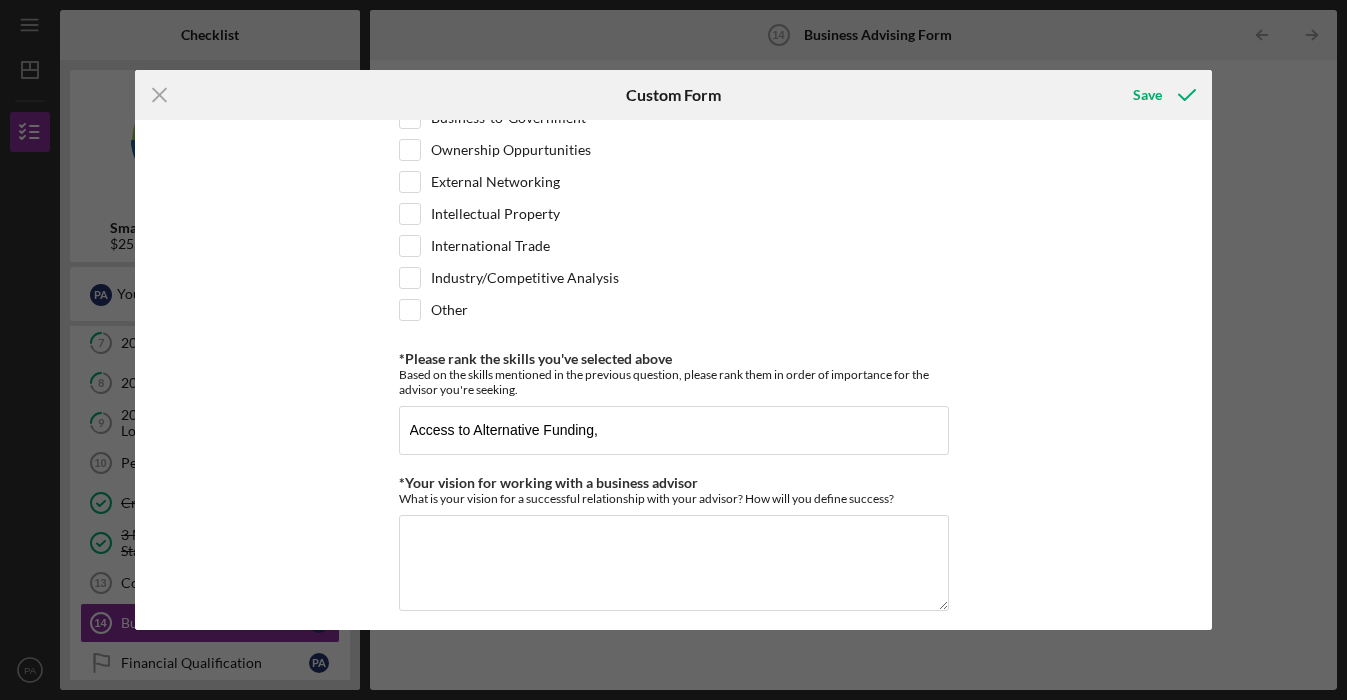 scroll, scrollTop: 1509, scrollLeft: 0, axis: vertical 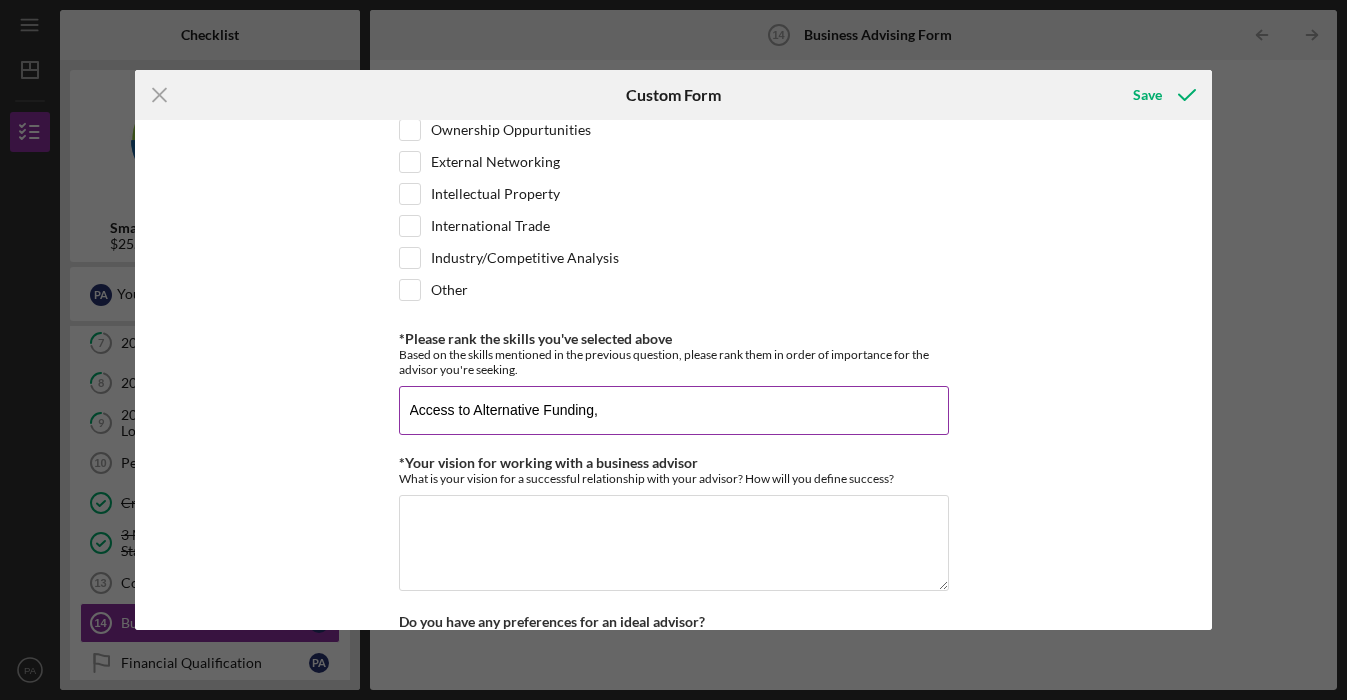 click on "Access to Alternative Funding," at bounding box center [674, 410] 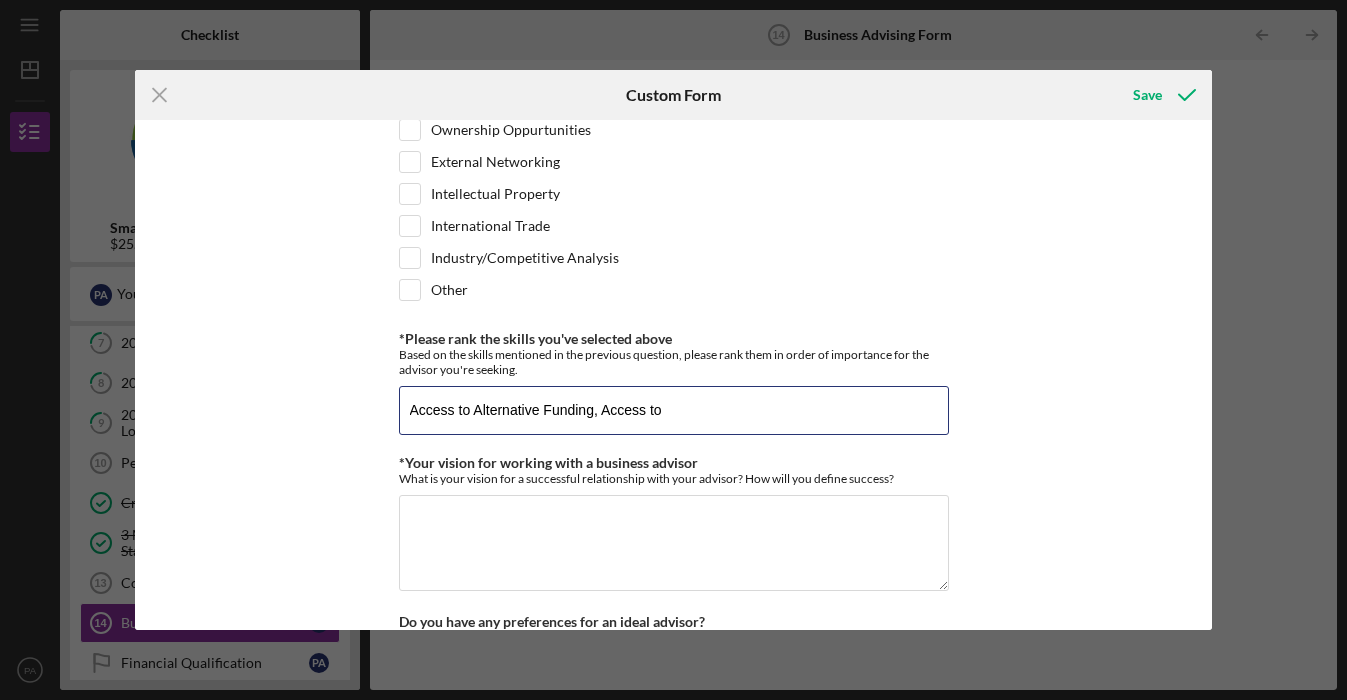 drag, startPoint x: 469, startPoint y: 411, endPoint x: 674, endPoint y: 322, distance: 223.48602 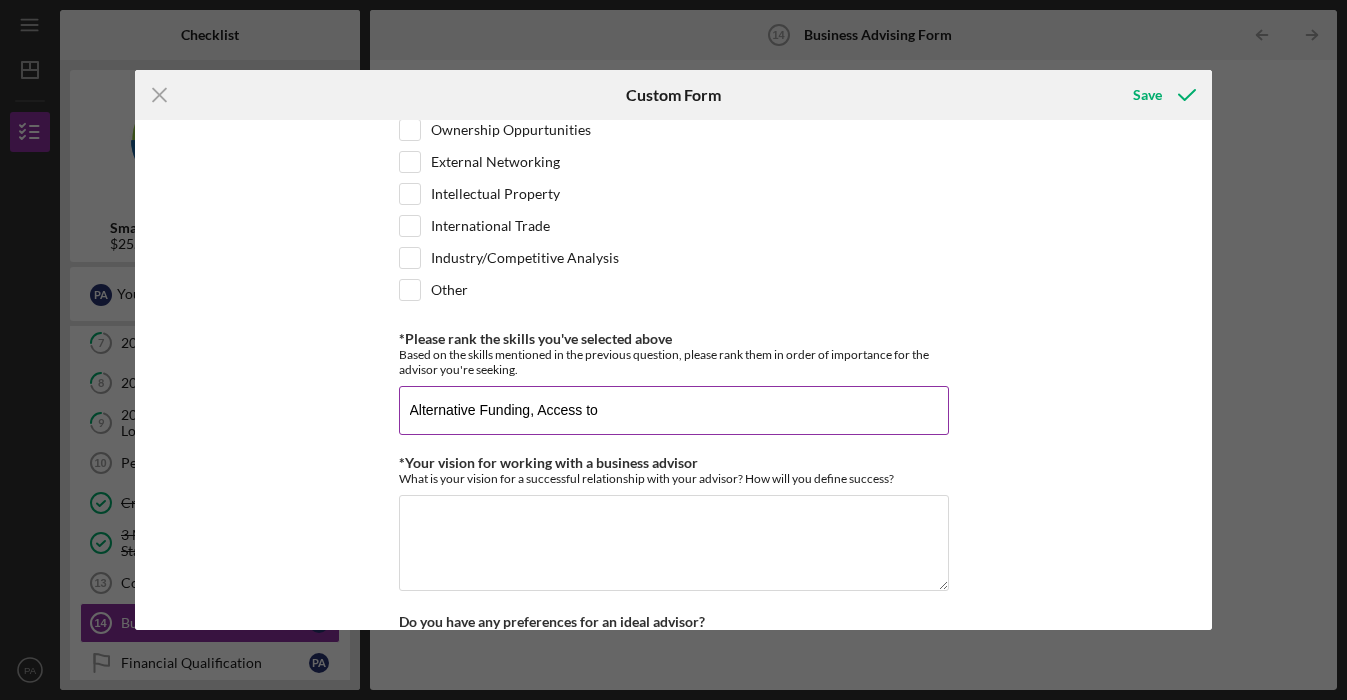 click on "Alternative Funding, Access to" at bounding box center (674, 410) 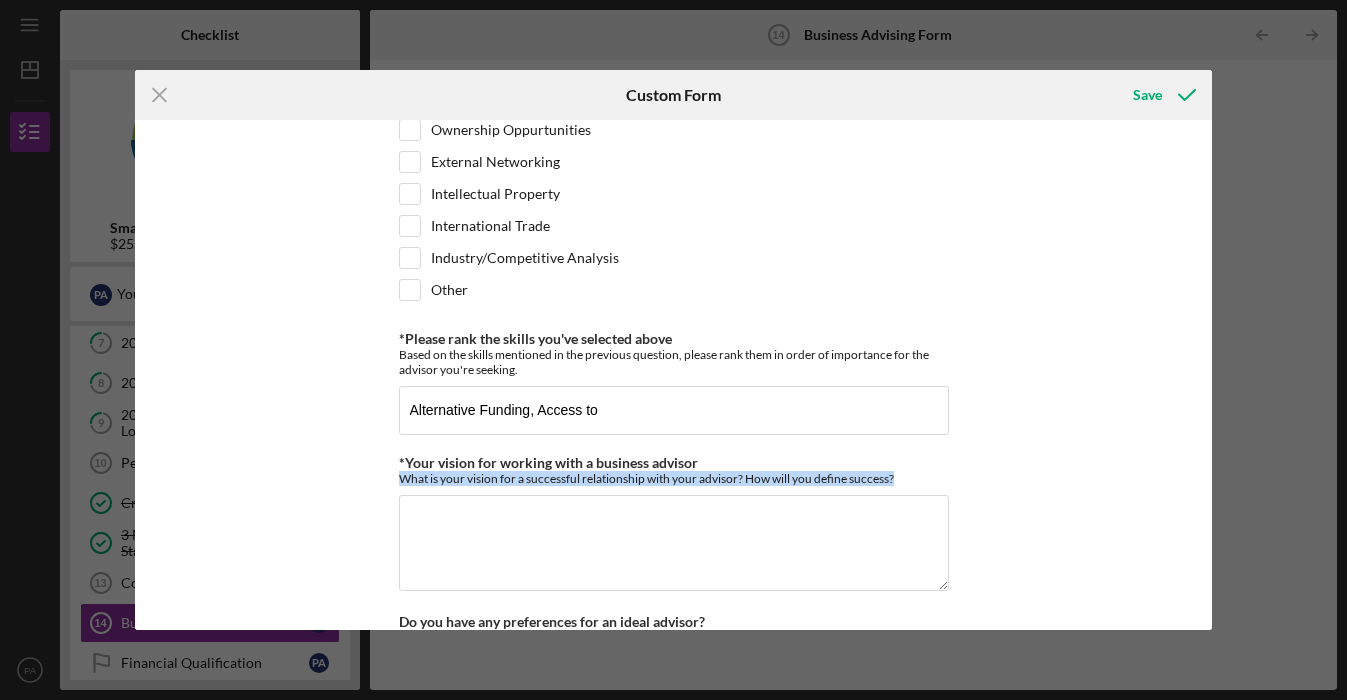 drag, startPoint x: 1213, startPoint y: 475, endPoint x: 1209, endPoint y: 463, distance: 12.649111 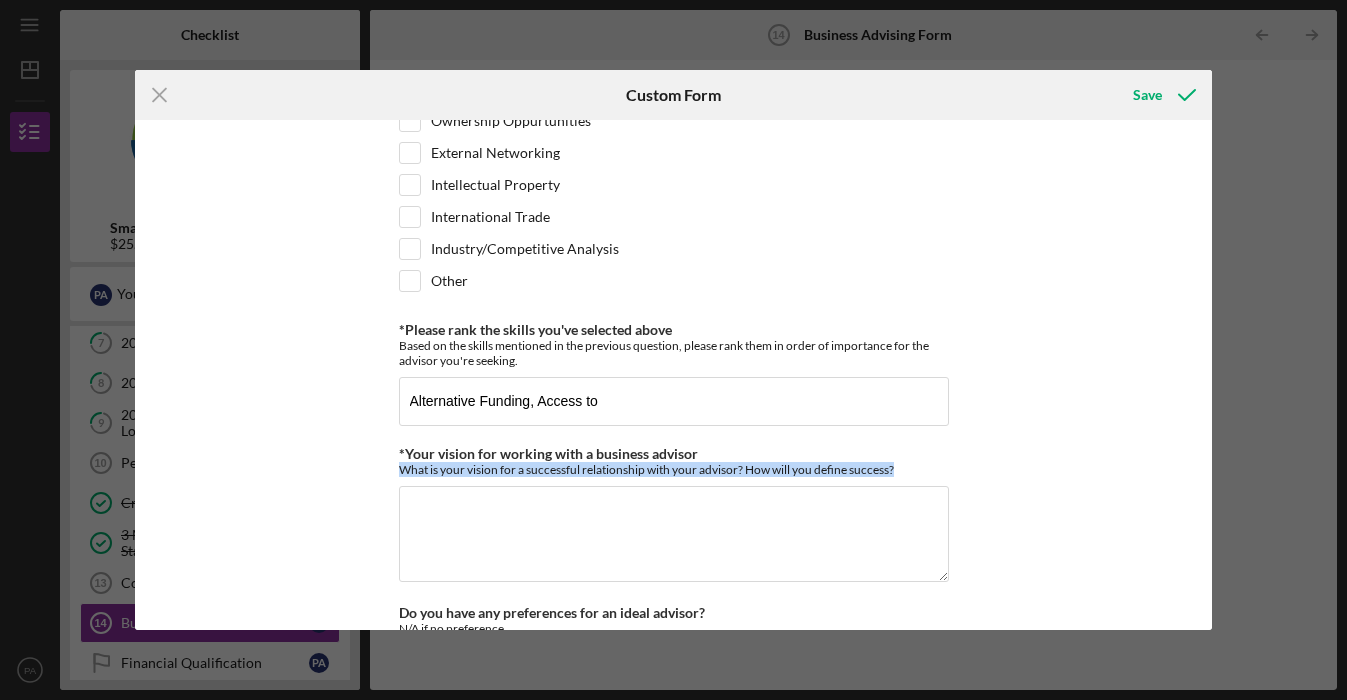 scroll, scrollTop: 1535, scrollLeft: 0, axis: vertical 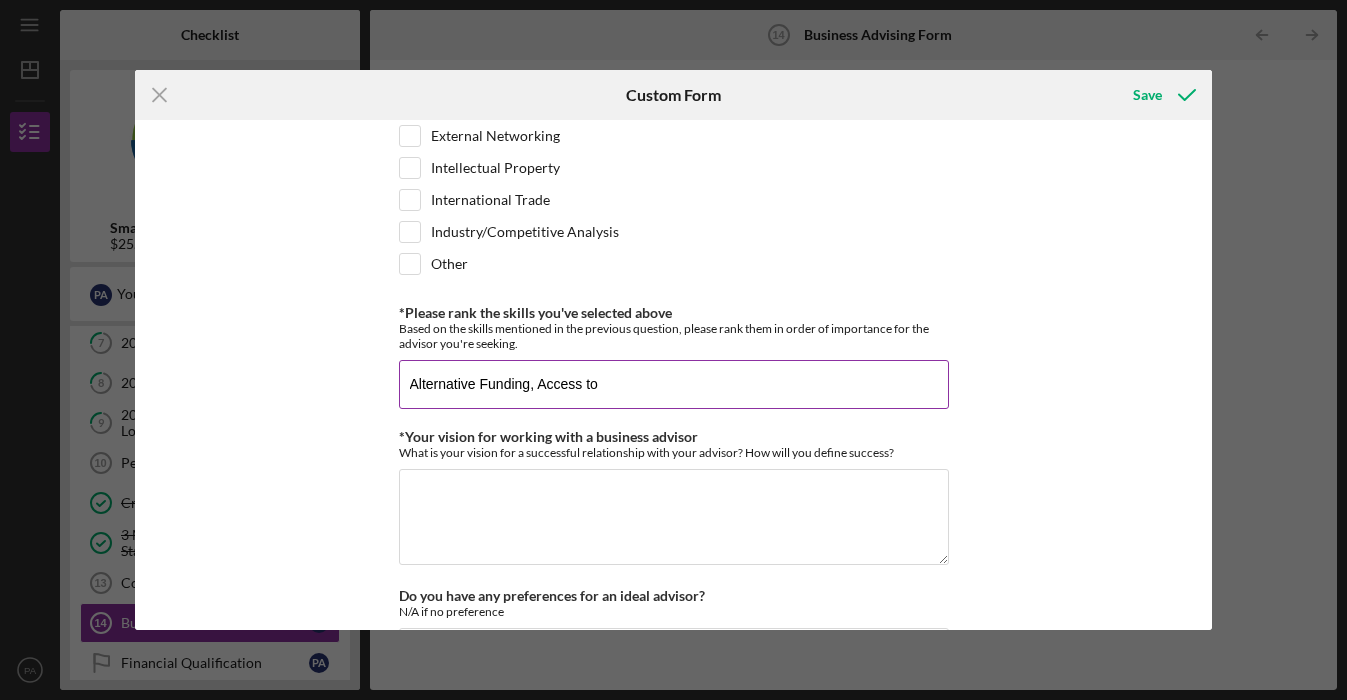 click on "Alternative Funding, Access to" at bounding box center [674, 384] 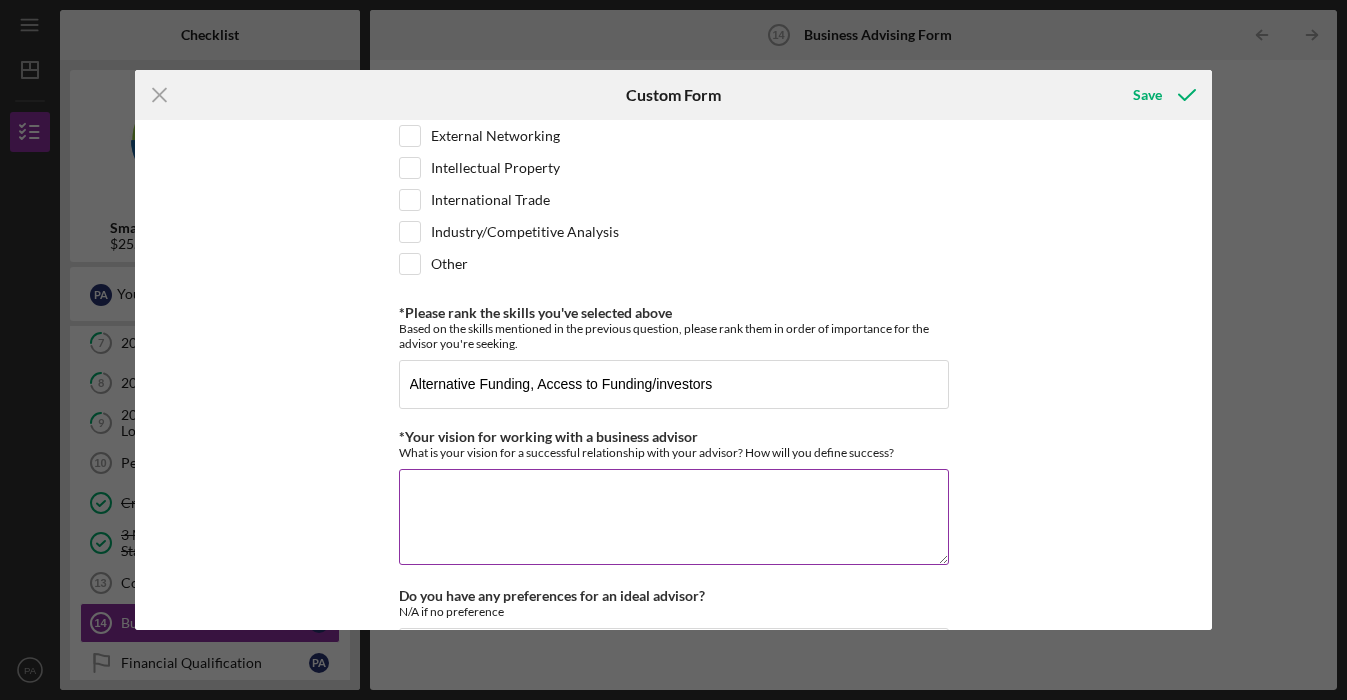 click on "*Your vision for working with a business advisor" at bounding box center [674, 517] 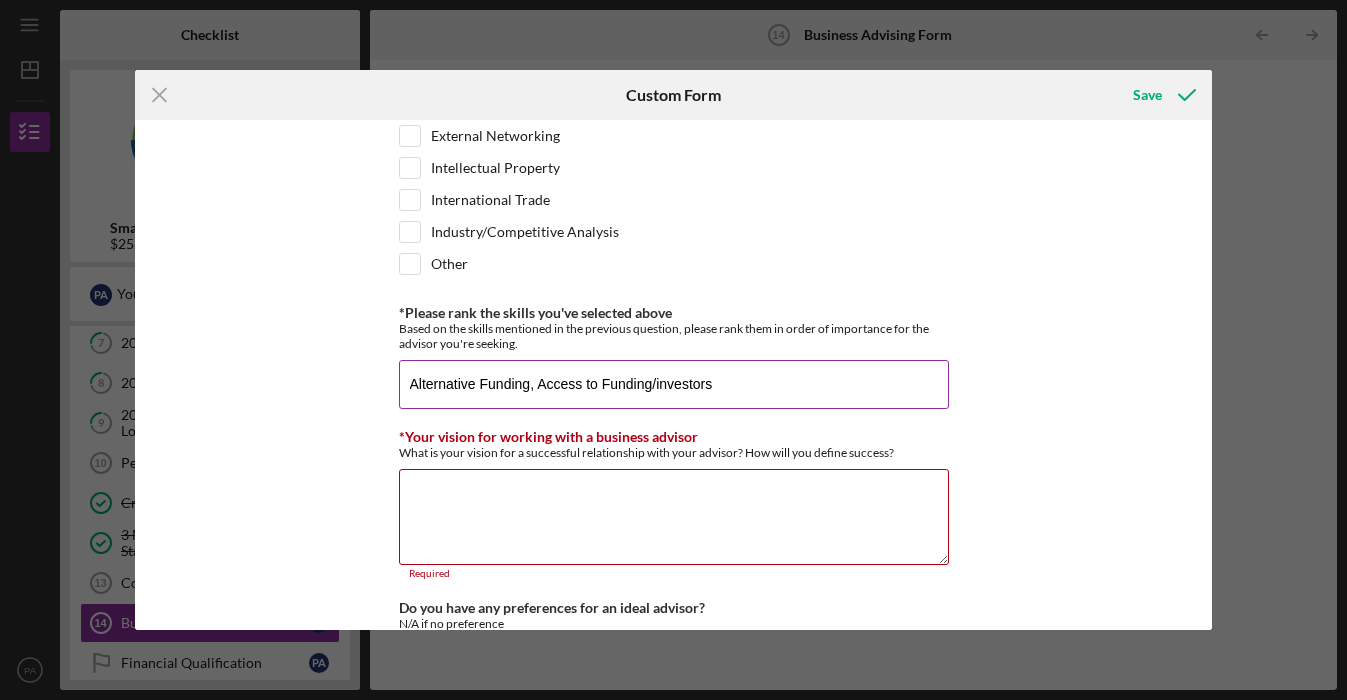 click on "Alternative Funding, Access to Funding/investors" at bounding box center [674, 384] 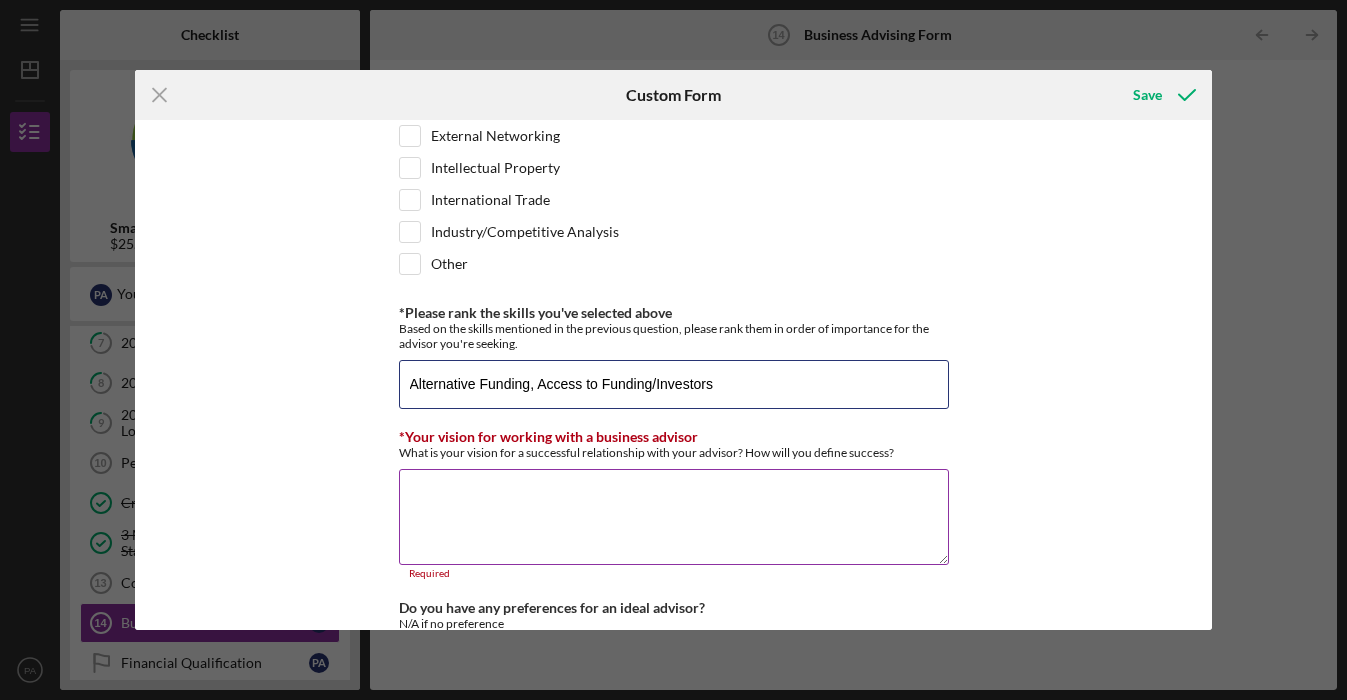 type on "Alternative Funding, Access to Funding/Investors" 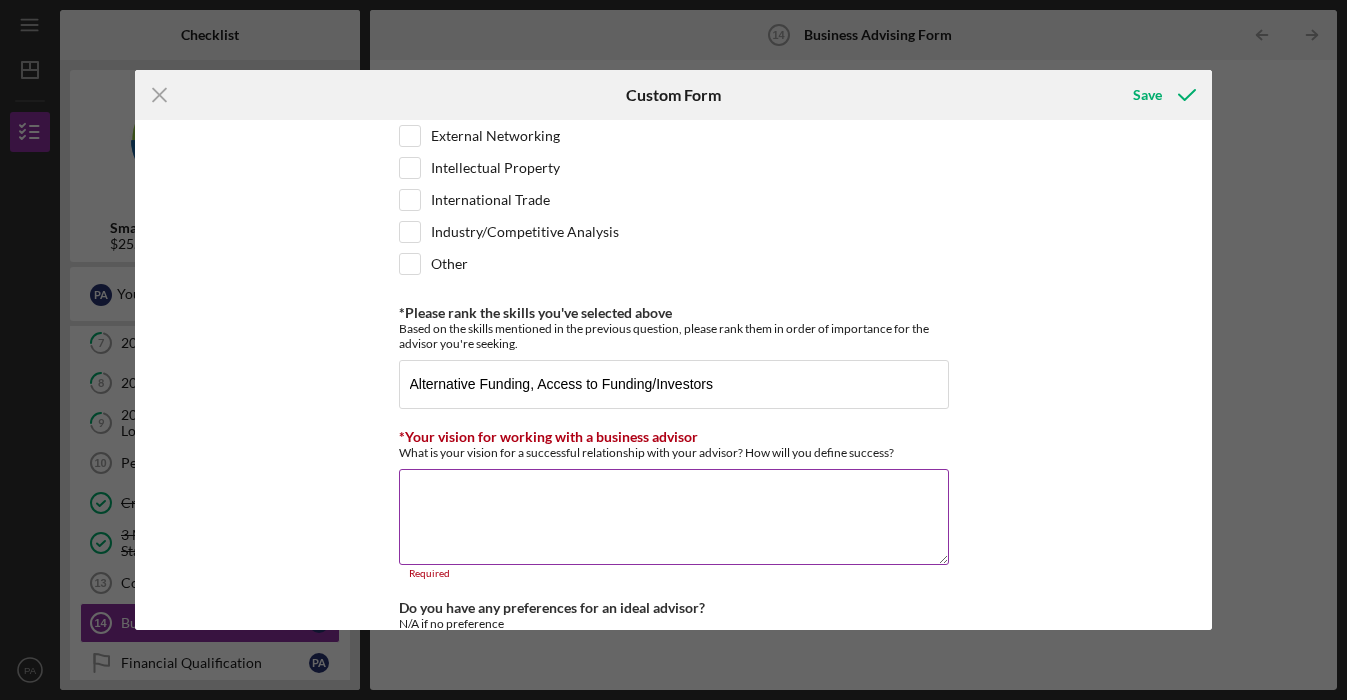 click on "*Your vision for working with a business advisor" at bounding box center [674, 517] 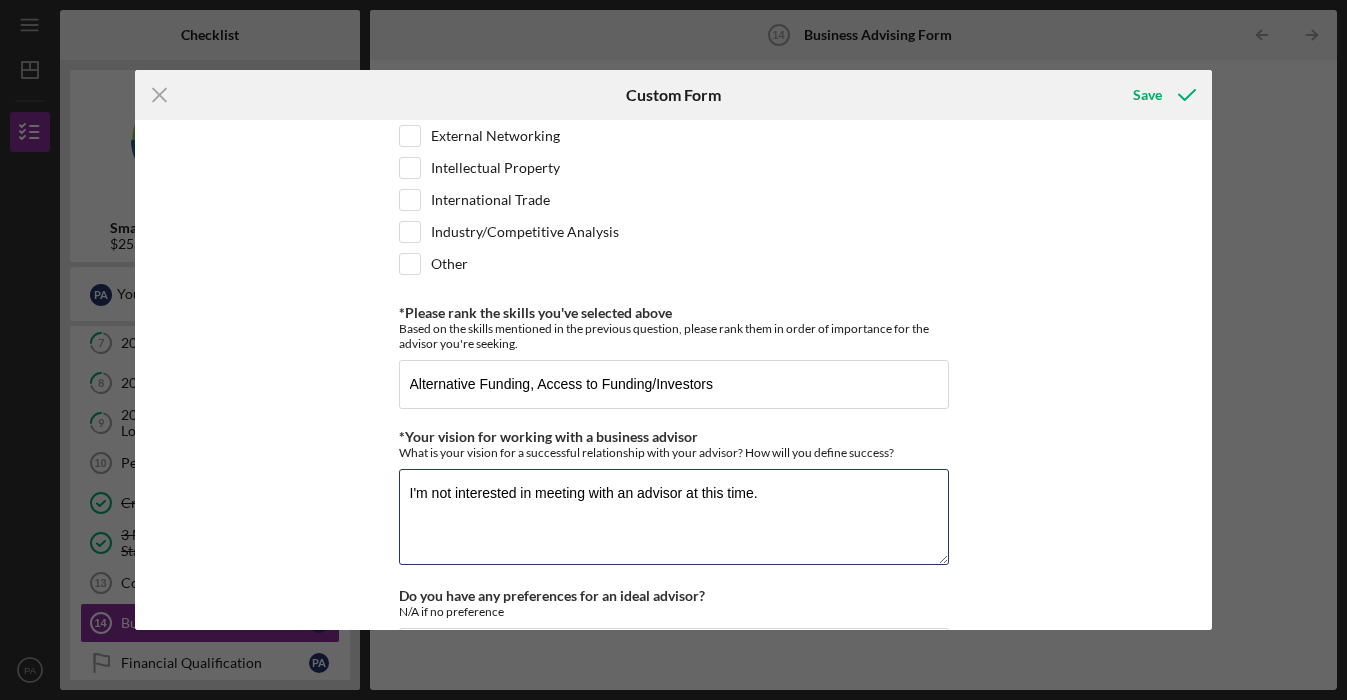 type on "I'm not interested in meeting with an advisor at this time." 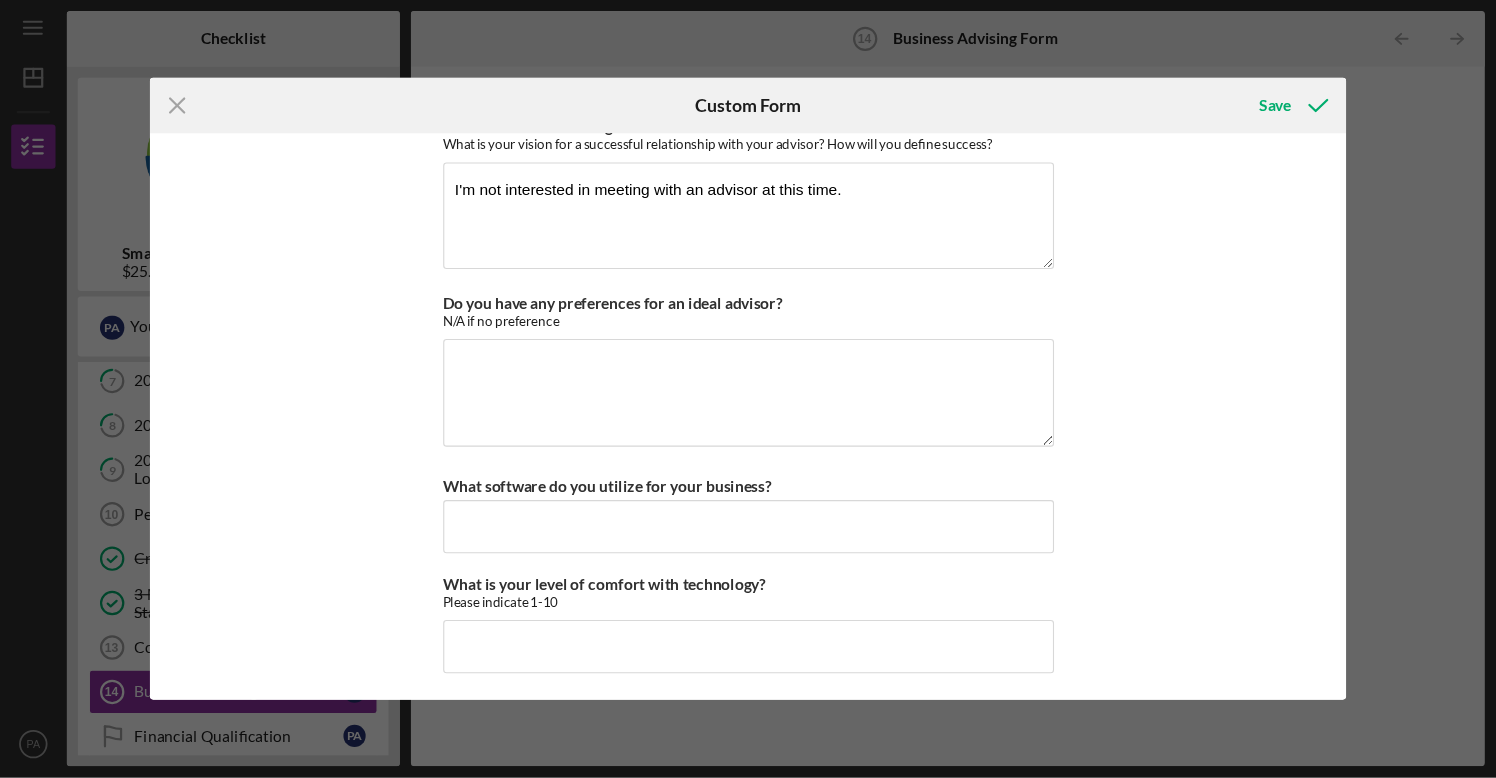 scroll, scrollTop: 1863, scrollLeft: 0, axis: vertical 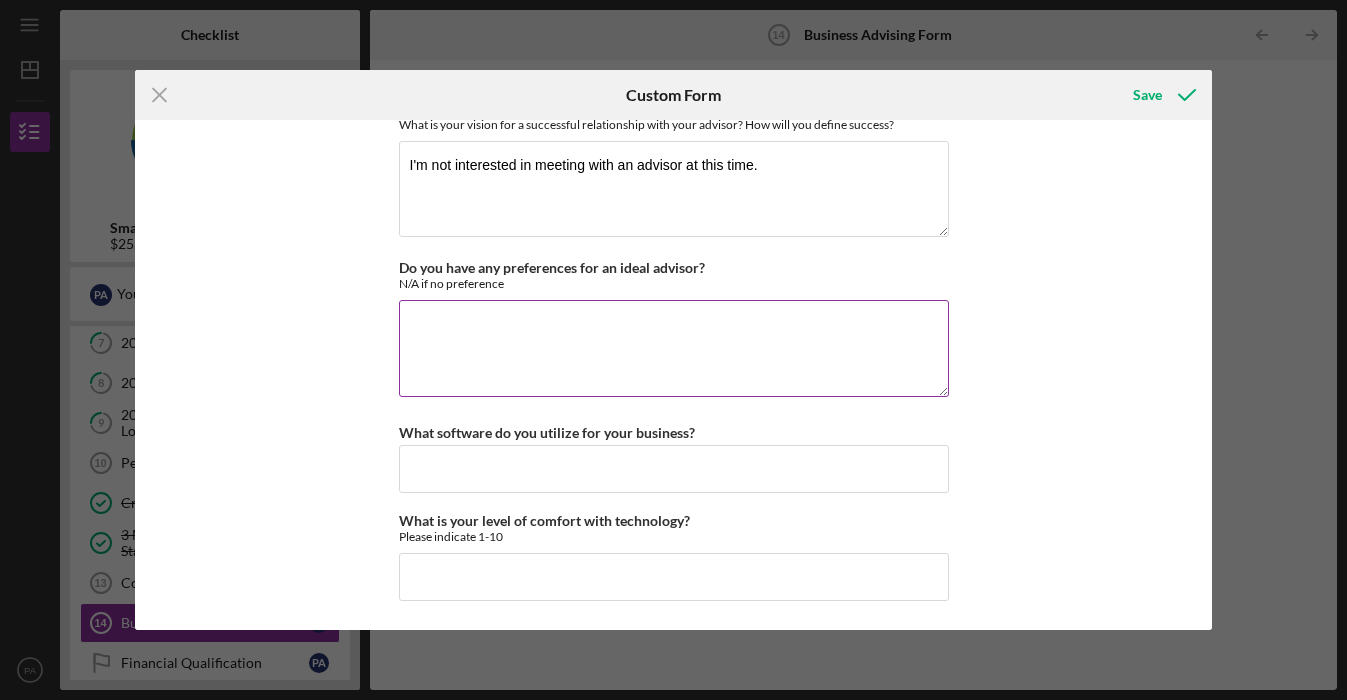 click on "Do you have any preferences for an ideal advisor?" at bounding box center [674, 348] 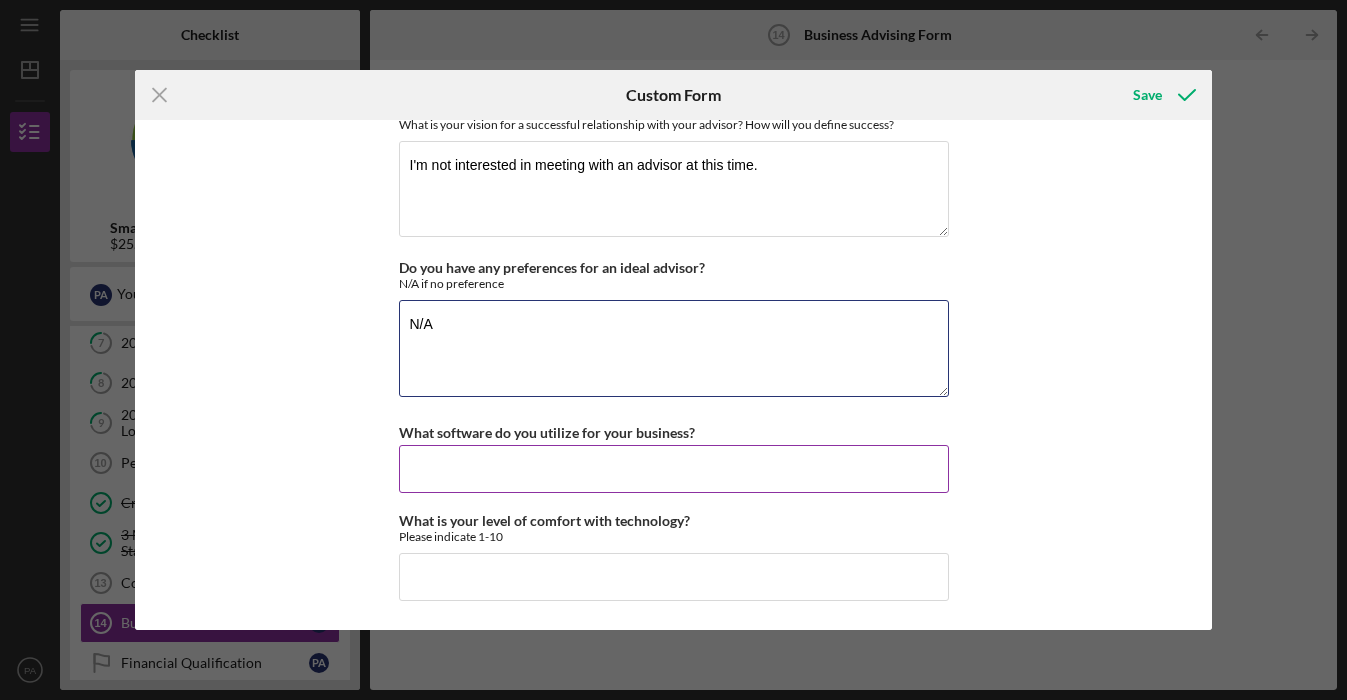 type on "N/A" 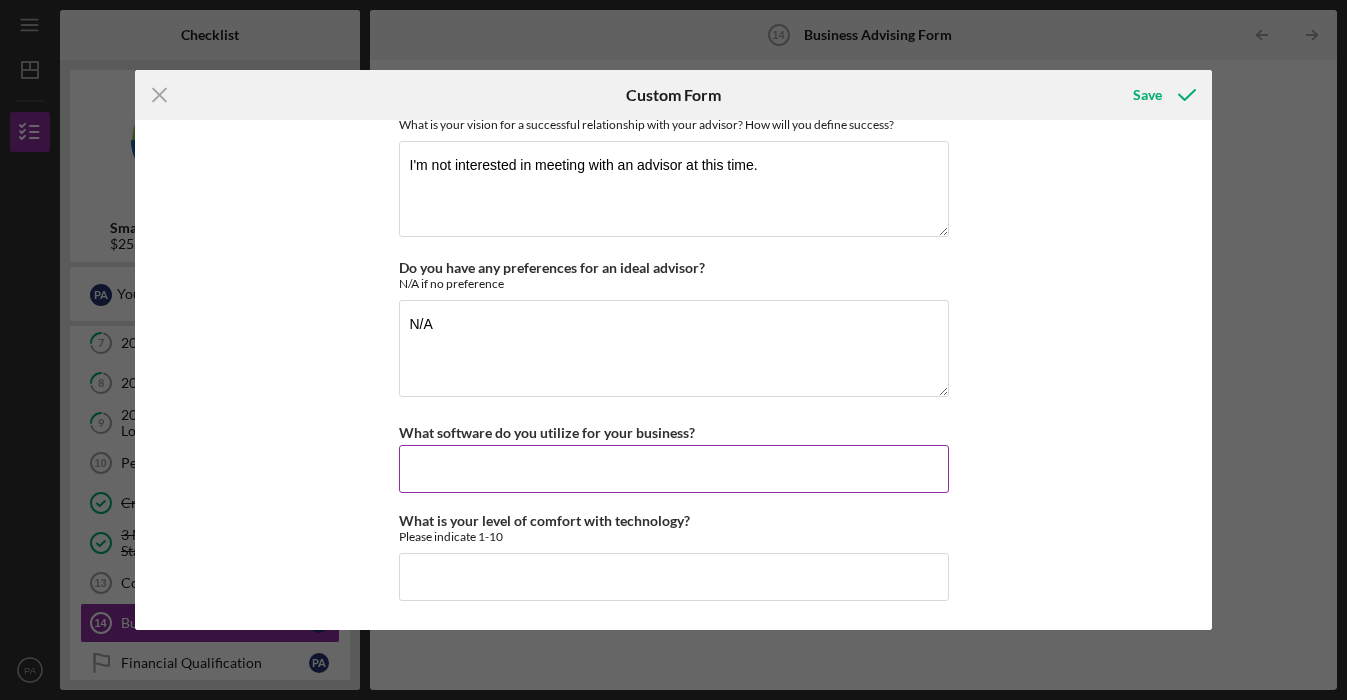 click on "What software do you utilize for your business?" at bounding box center [674, 469] 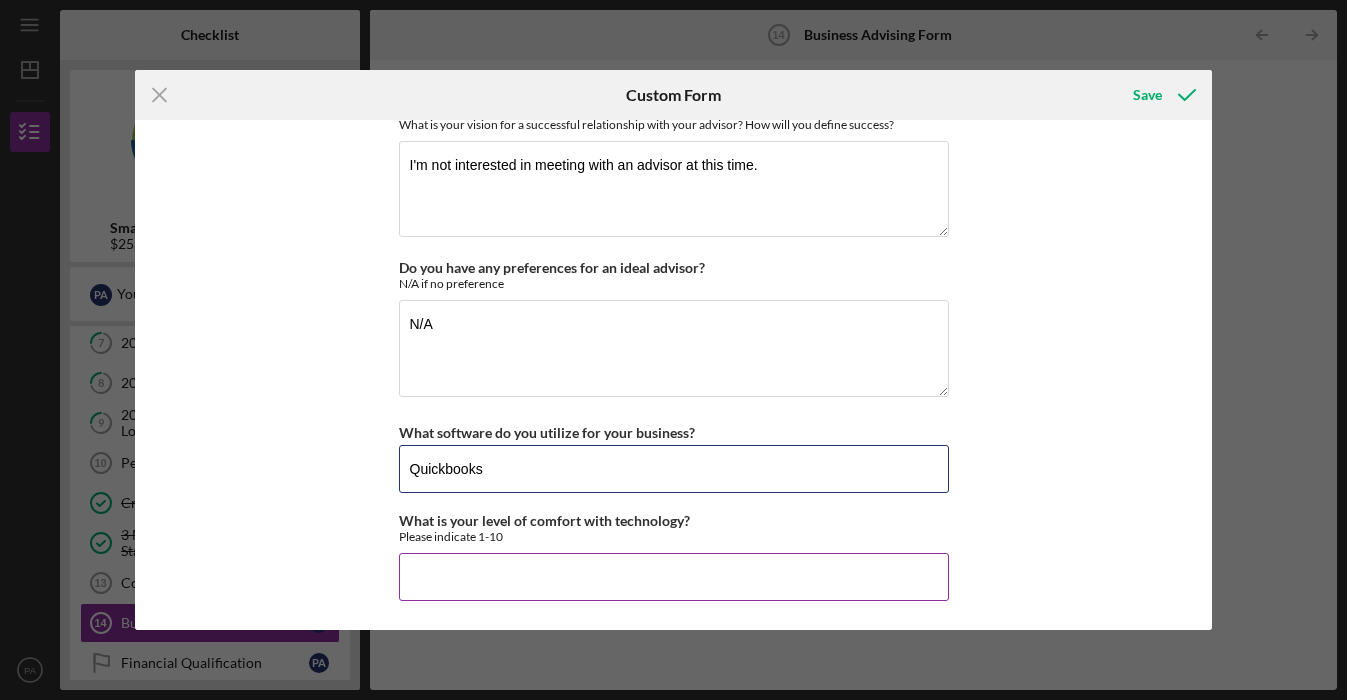 type on "Quickbooks" 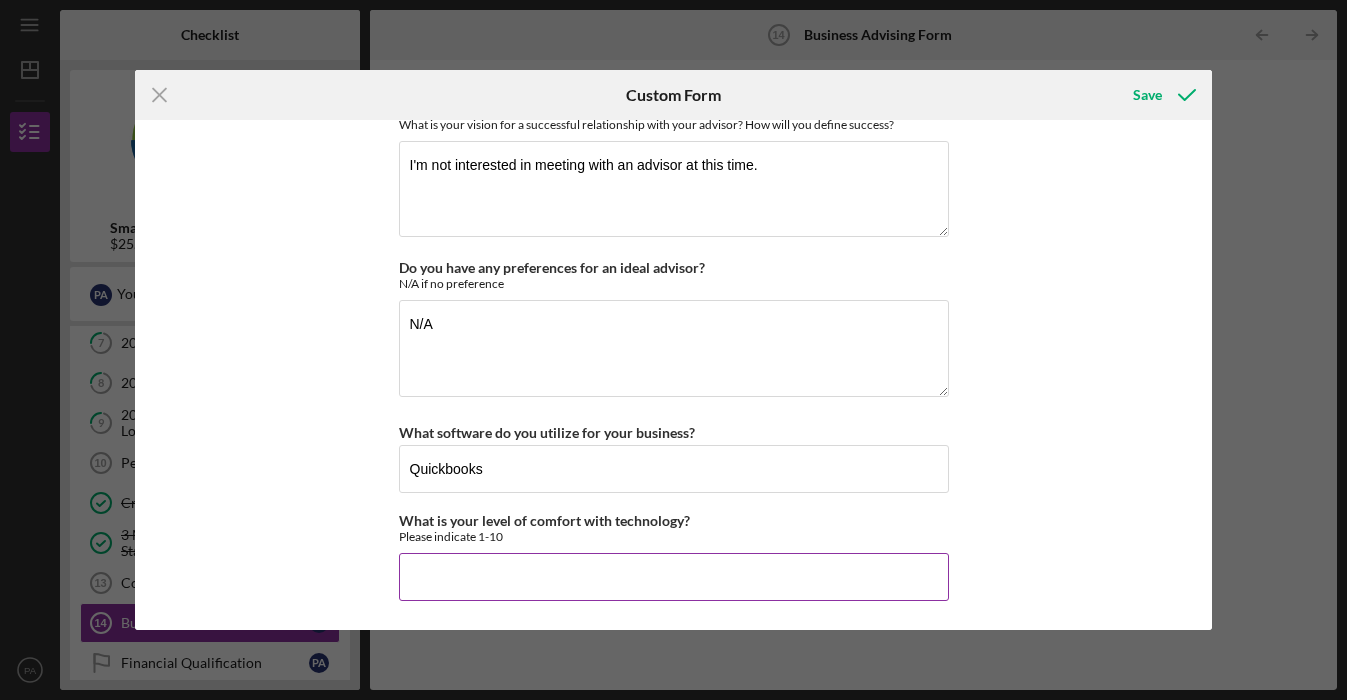 click on "What is your level of comfort with technology?" at bounding box center (674, 577) 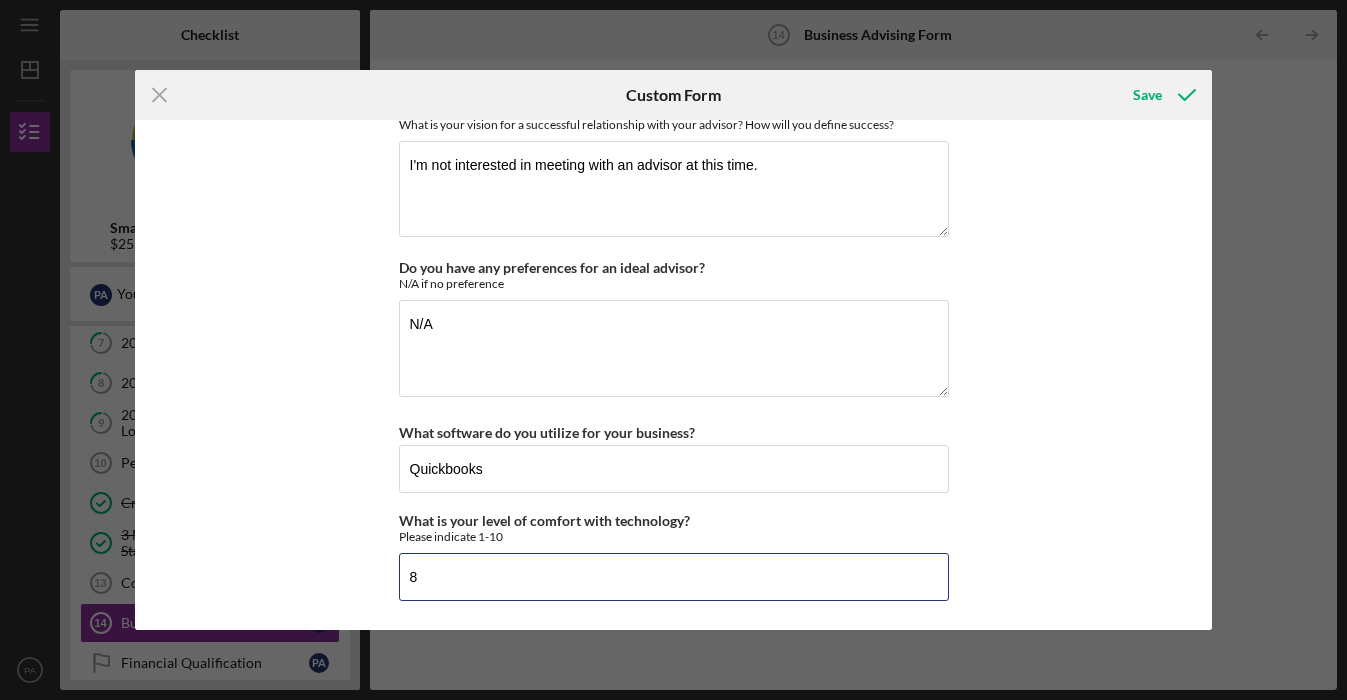 type on "8" 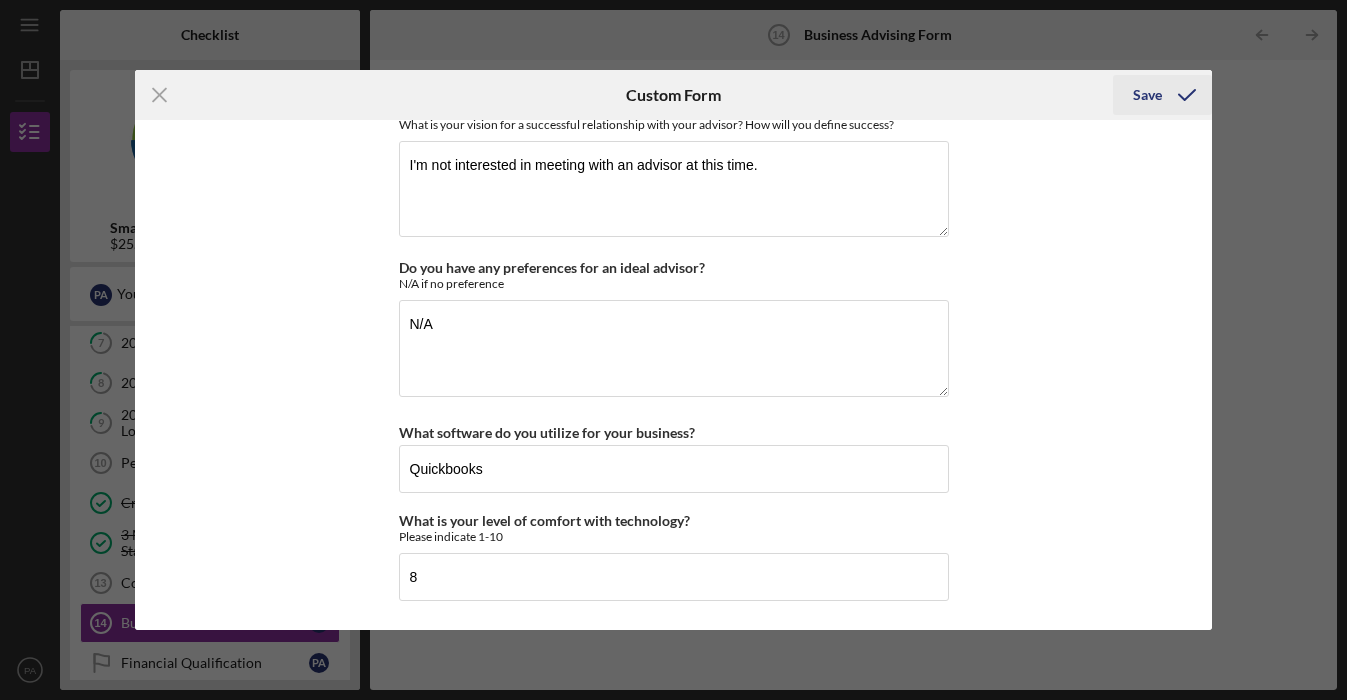 click 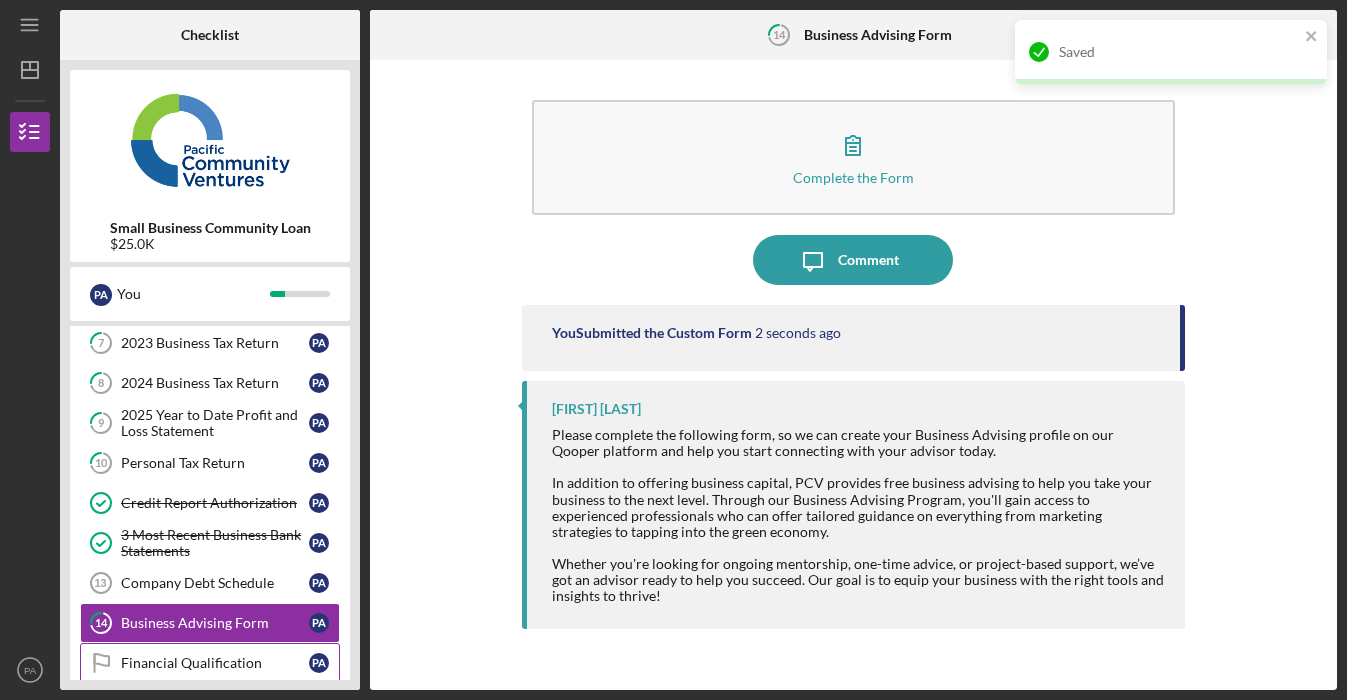 click on "Financial Qualification" at bounding box center [215, 663] 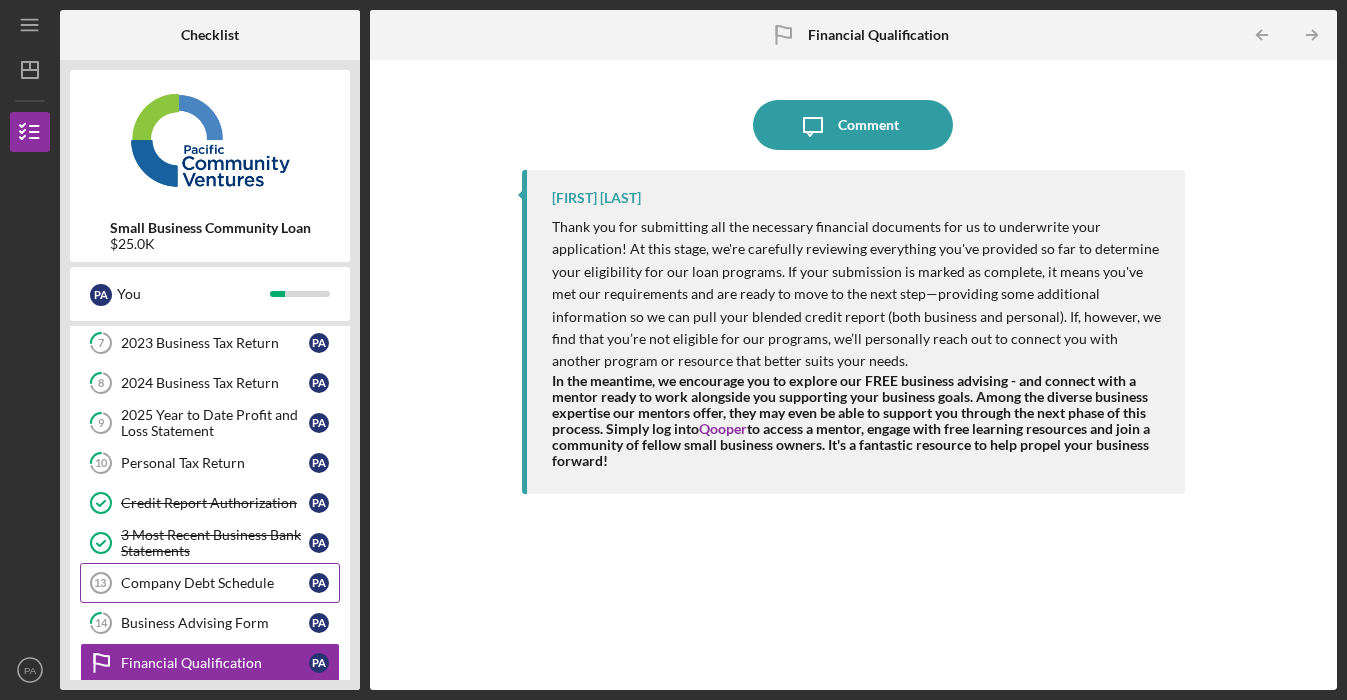 click on "Company Debt Schedule" at bounding box center [215, 583] 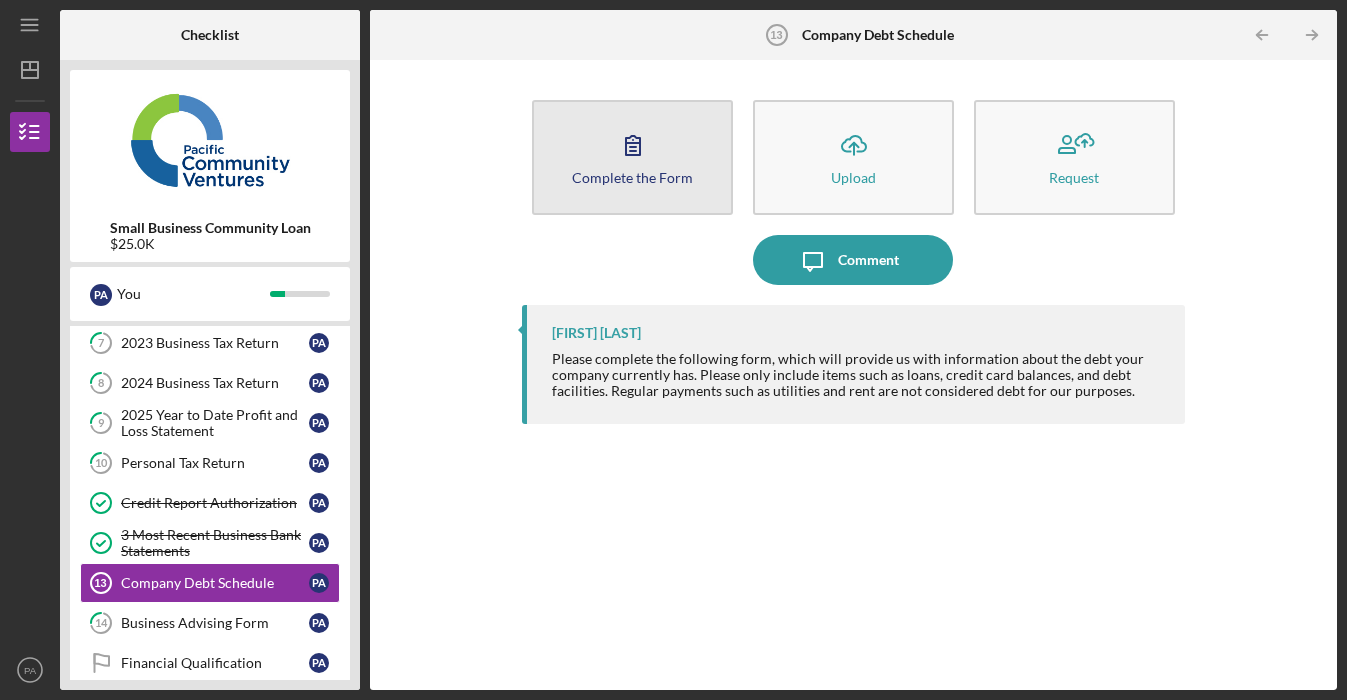 click 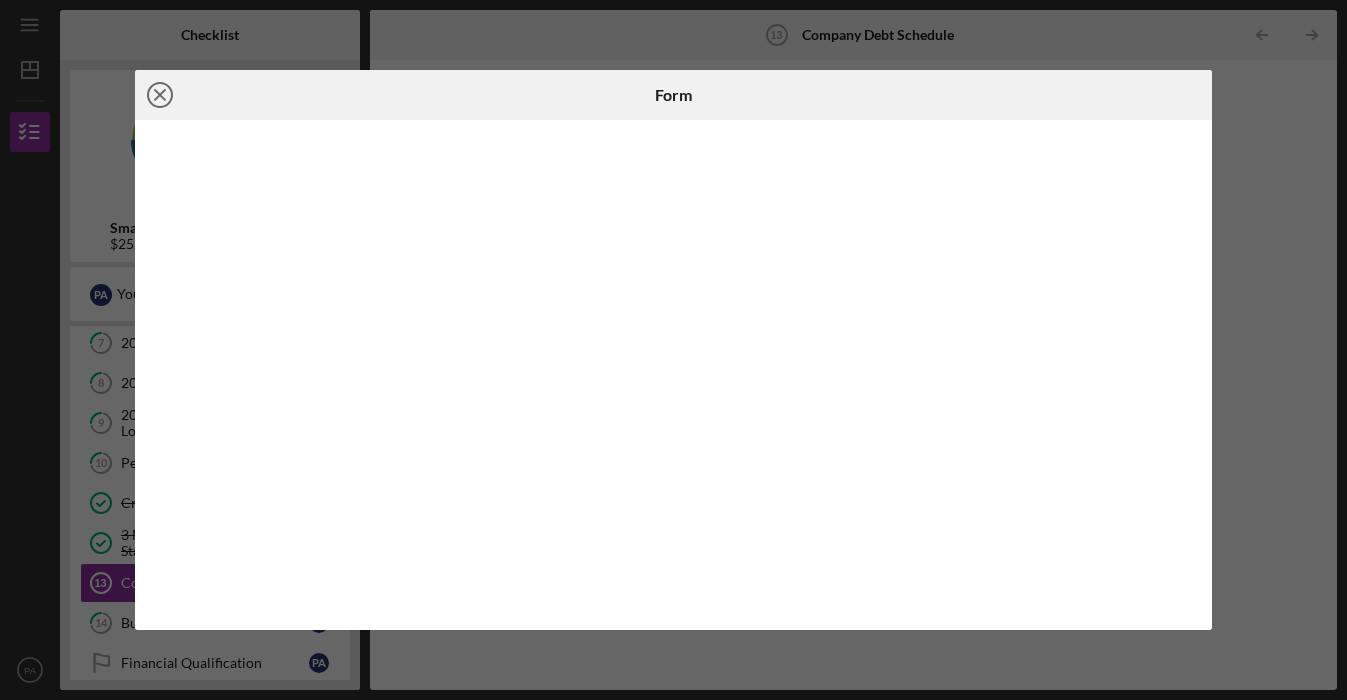 click on "Icon/Close" 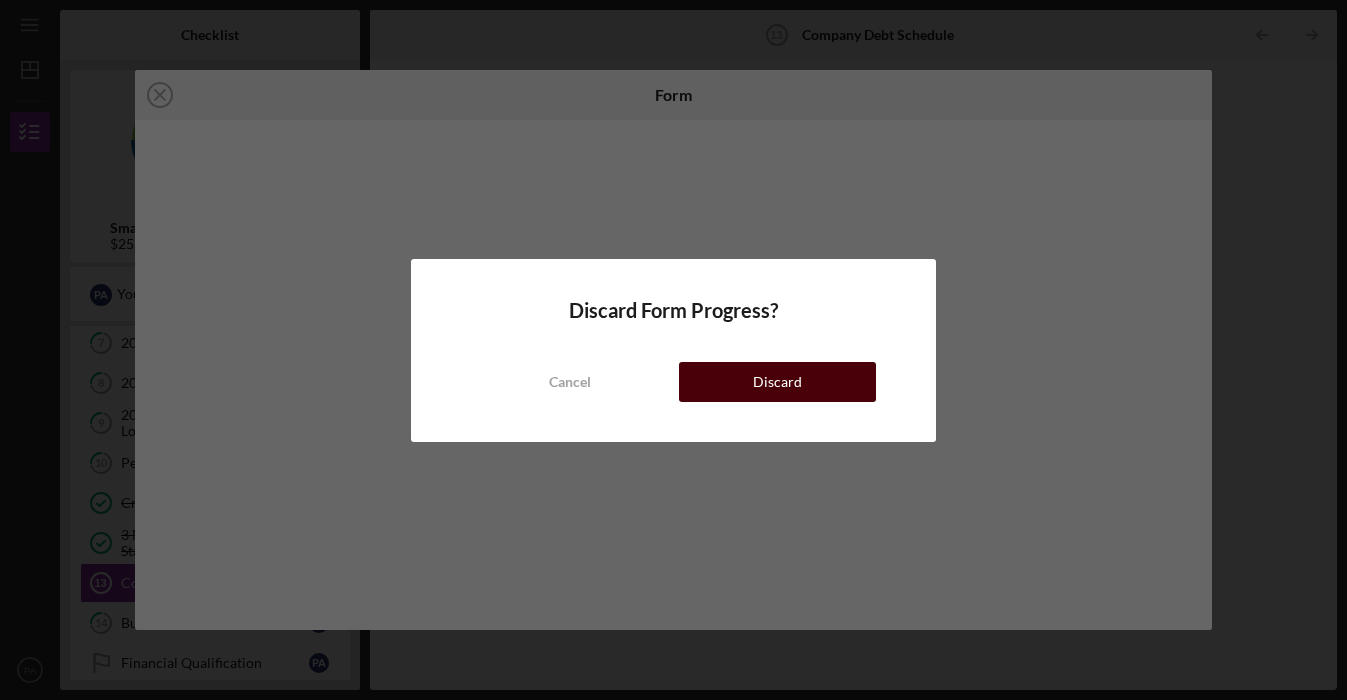 click on "Discard" at bounding box center (777, 382) 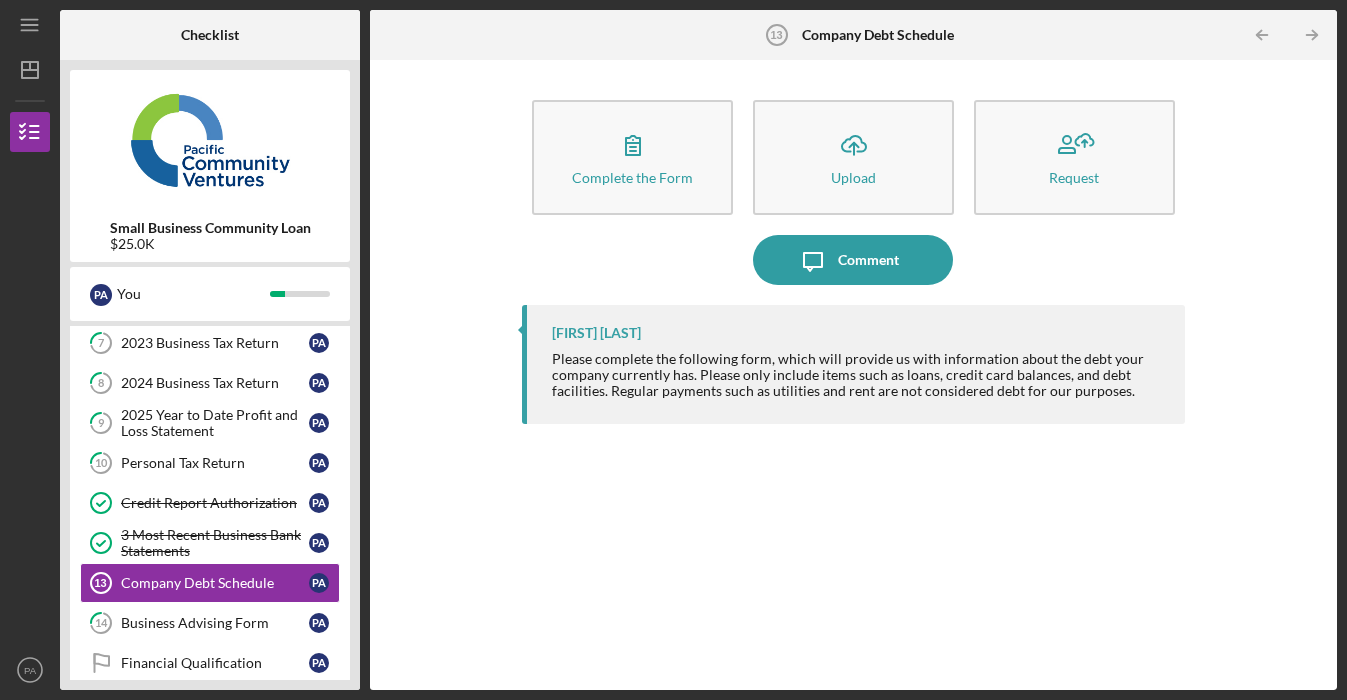 click on "Small Business Community Loan $25.0K P A You Icon/Expander Eligibility 5 / 5 Icon/Expander Documentation 2 / 11 5 Full Application Form P A Plaid ID Verification 6 Plaid ID Verification P A 7 2023 Business Tax Return P A 8 2024 Business Tax Return P A 9 2025 Year to Date Profit and Loss Statement P A 10 Personal Tax Return P A Credit Report Authorization Credit Report Authorization P A 3 Most Recent Business Bank Statements 3 Most Recent Business Bank Statements P A Company Debt Schedule 13 Company Debt Schedule P A 14 Business Advising Form P A Financial Qualification Financial Qualification P A Icon/Expander Underwriting 0 / 2 Icon/Expander Prefunding Items 0 / 10" at bounding box center (210, 375) 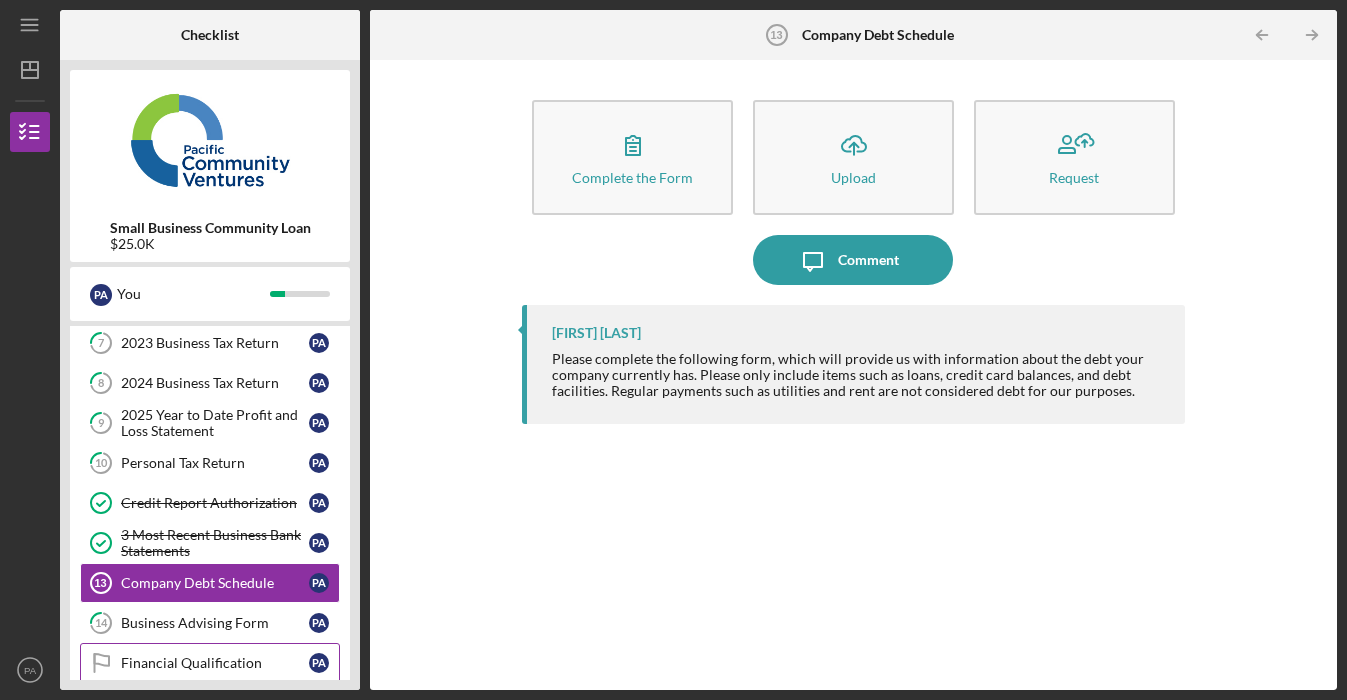 click on "Financial Qualification" at bounding box center [215, 663] 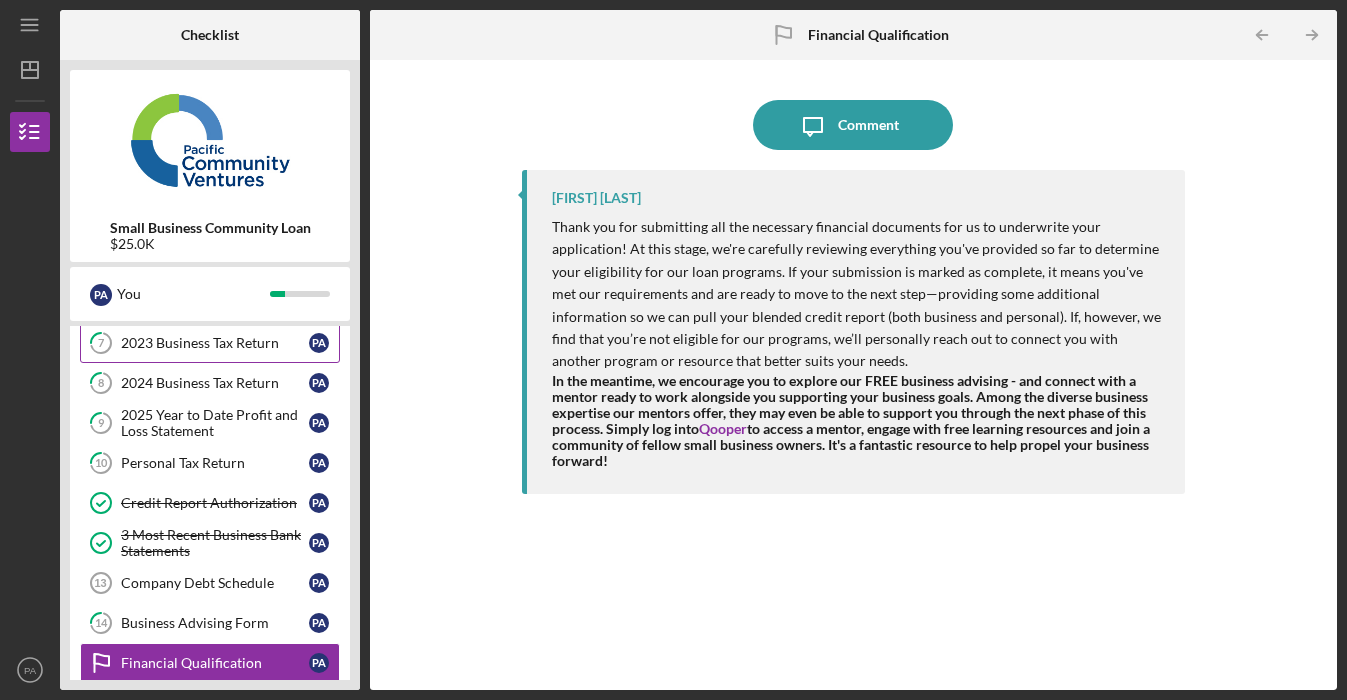 click on "7 2023 Business Tax Return P A" at bounding box center [210, 343] 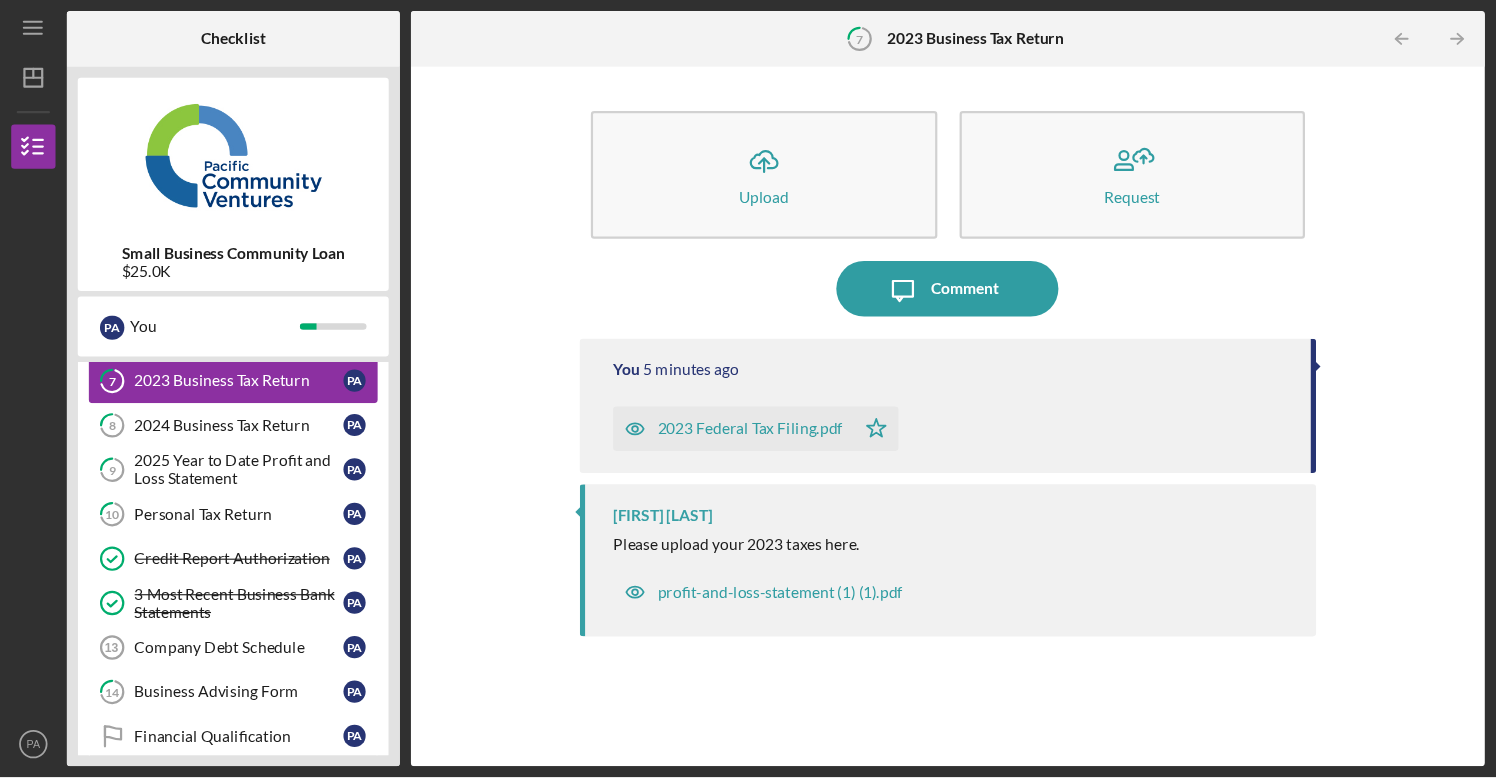 scroll, scrollTop: 168, scrollLeft: 0, axis: vertical 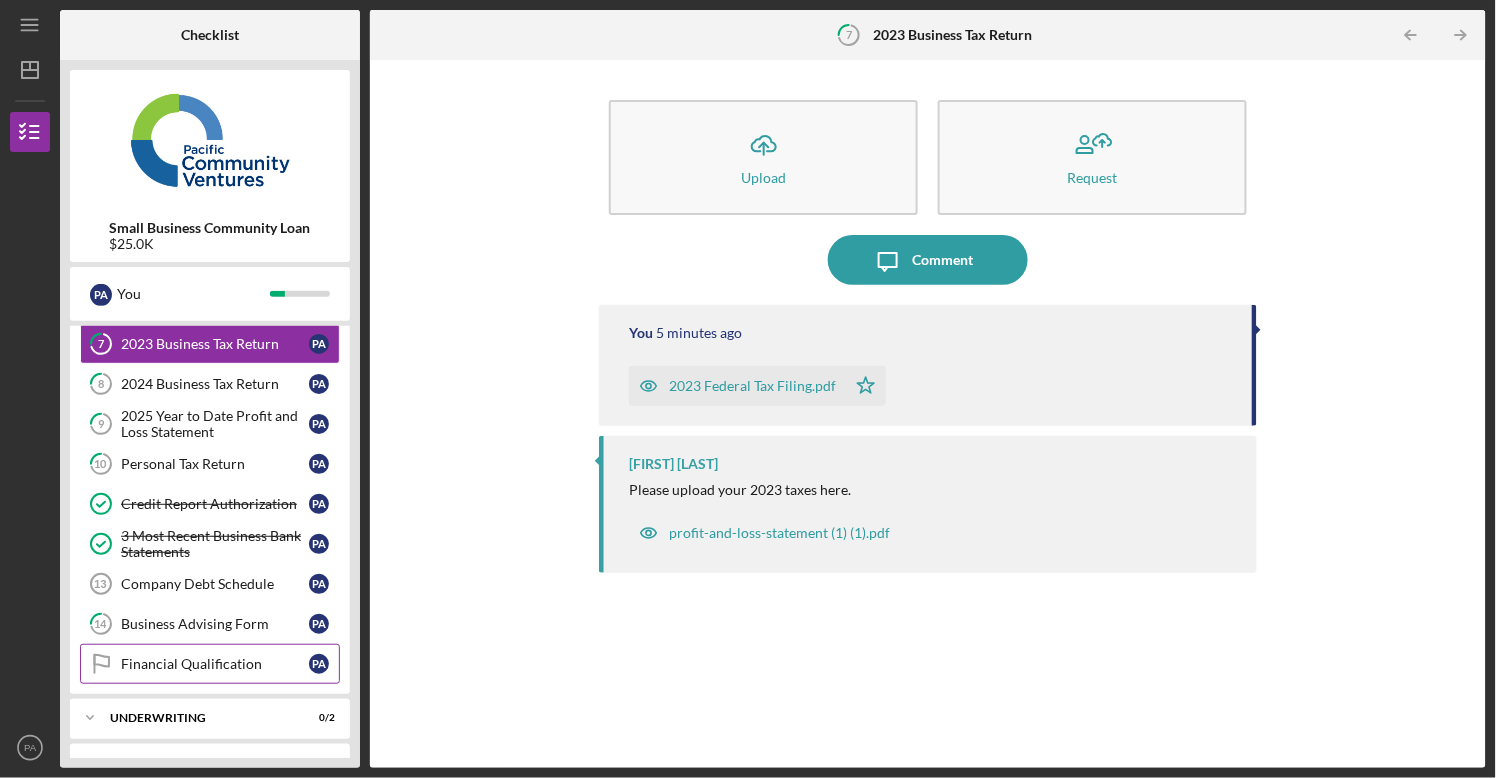 click on "Financial Qualification" at bounding box center [215, 664] 